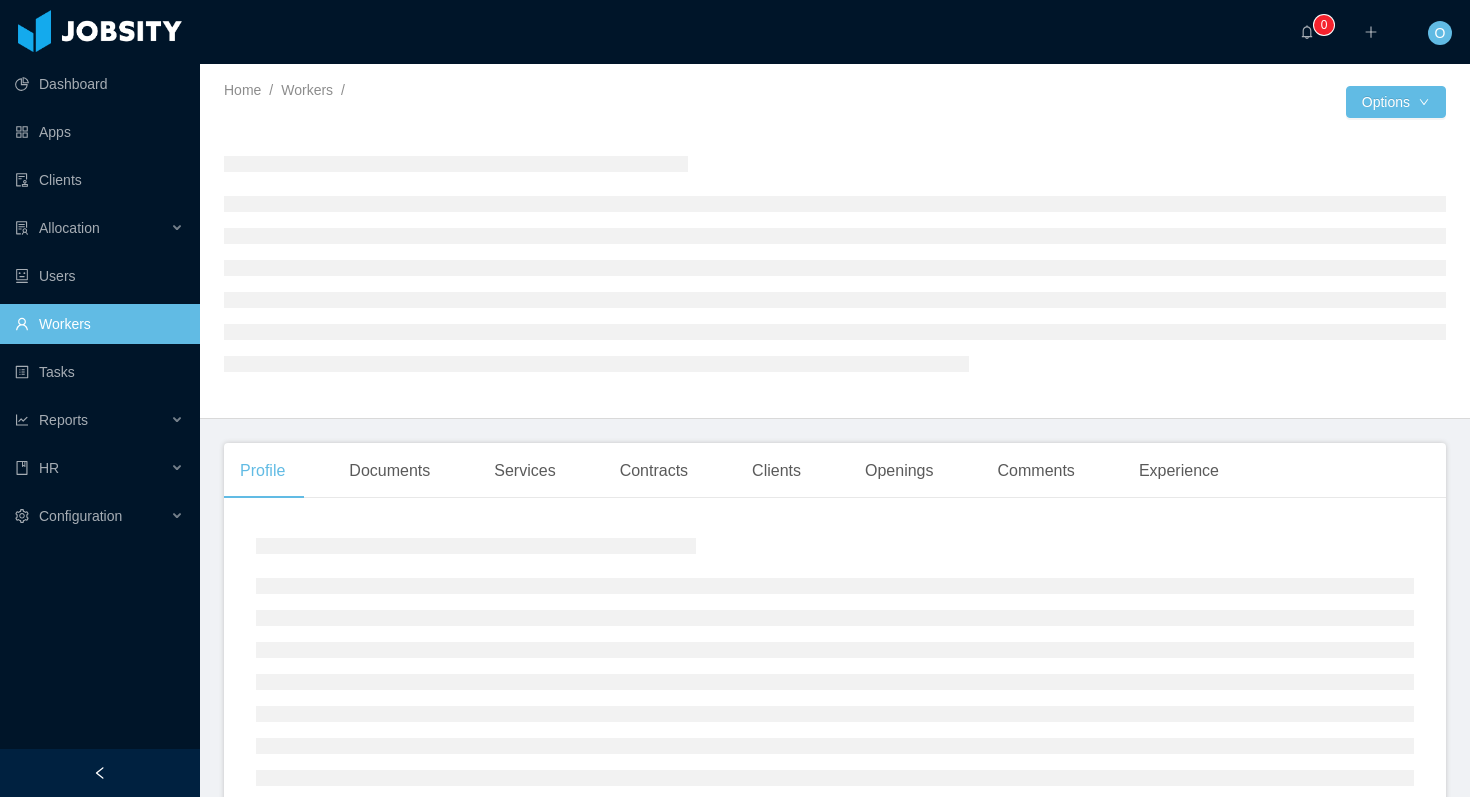 scroll, scrollTop: 0, scrollLeft: 0, axis: both 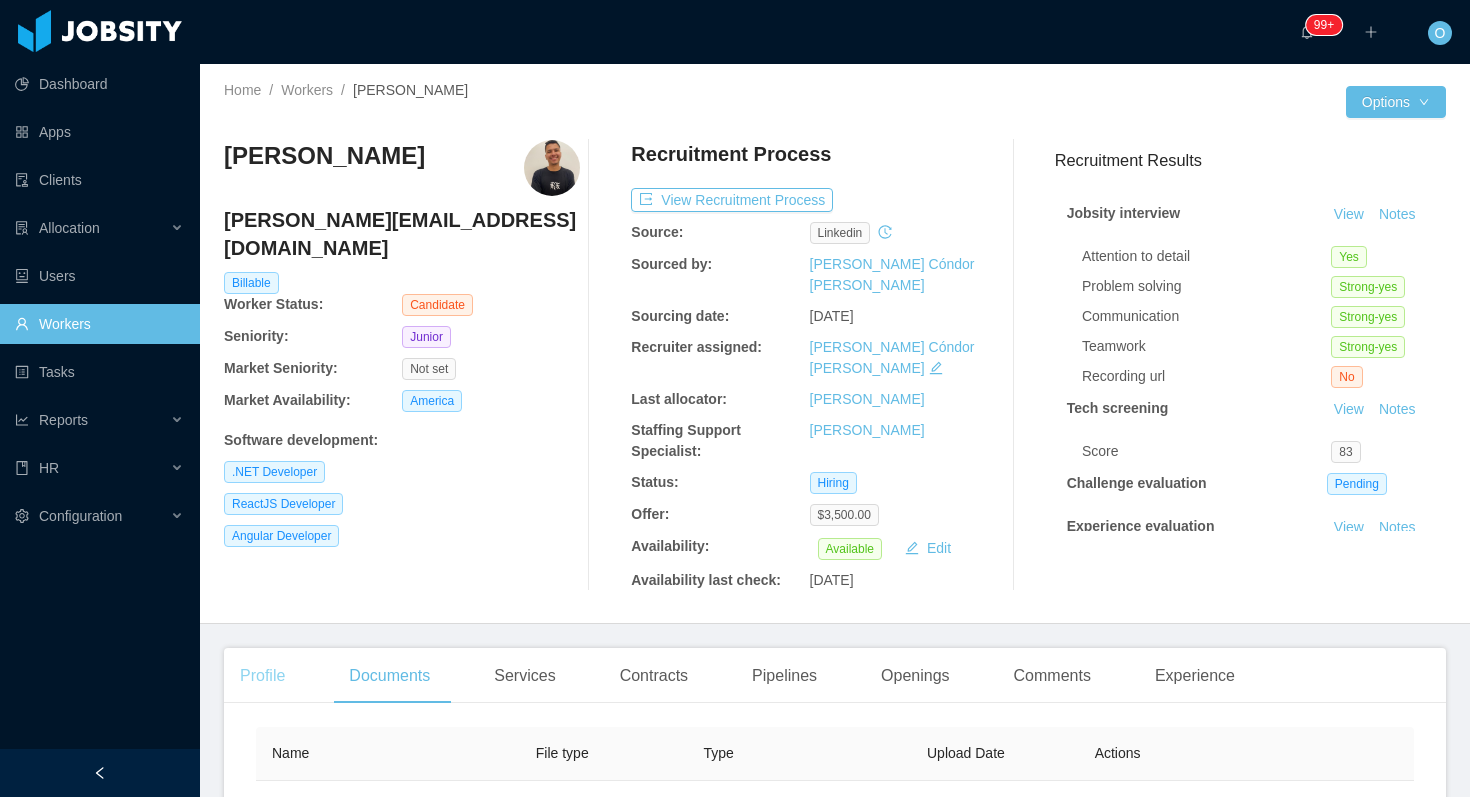 click on "Profile" at bounding box center [262, 676] 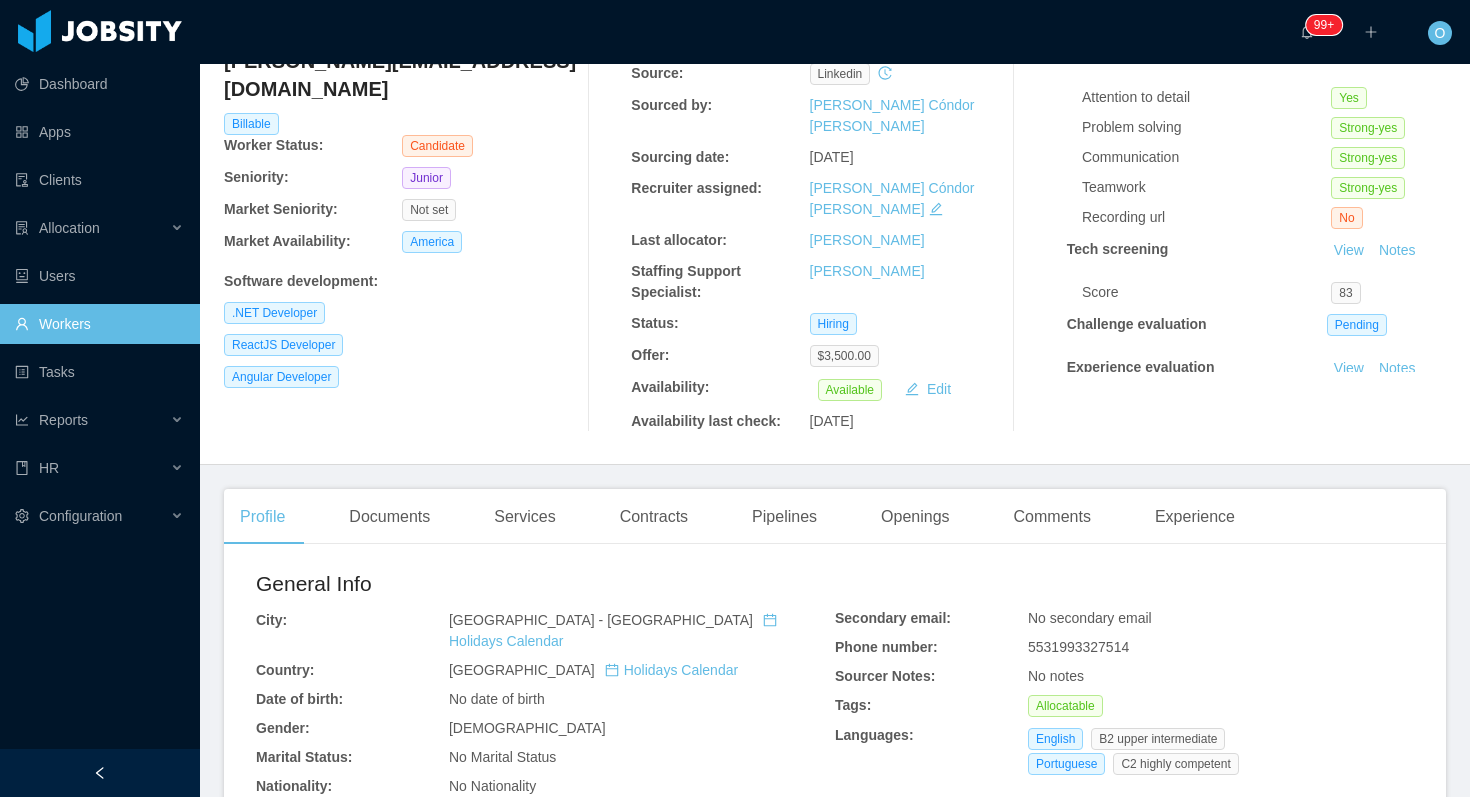 scroll, scrollTop: 164, scrollLeft: 0, axis: vertical 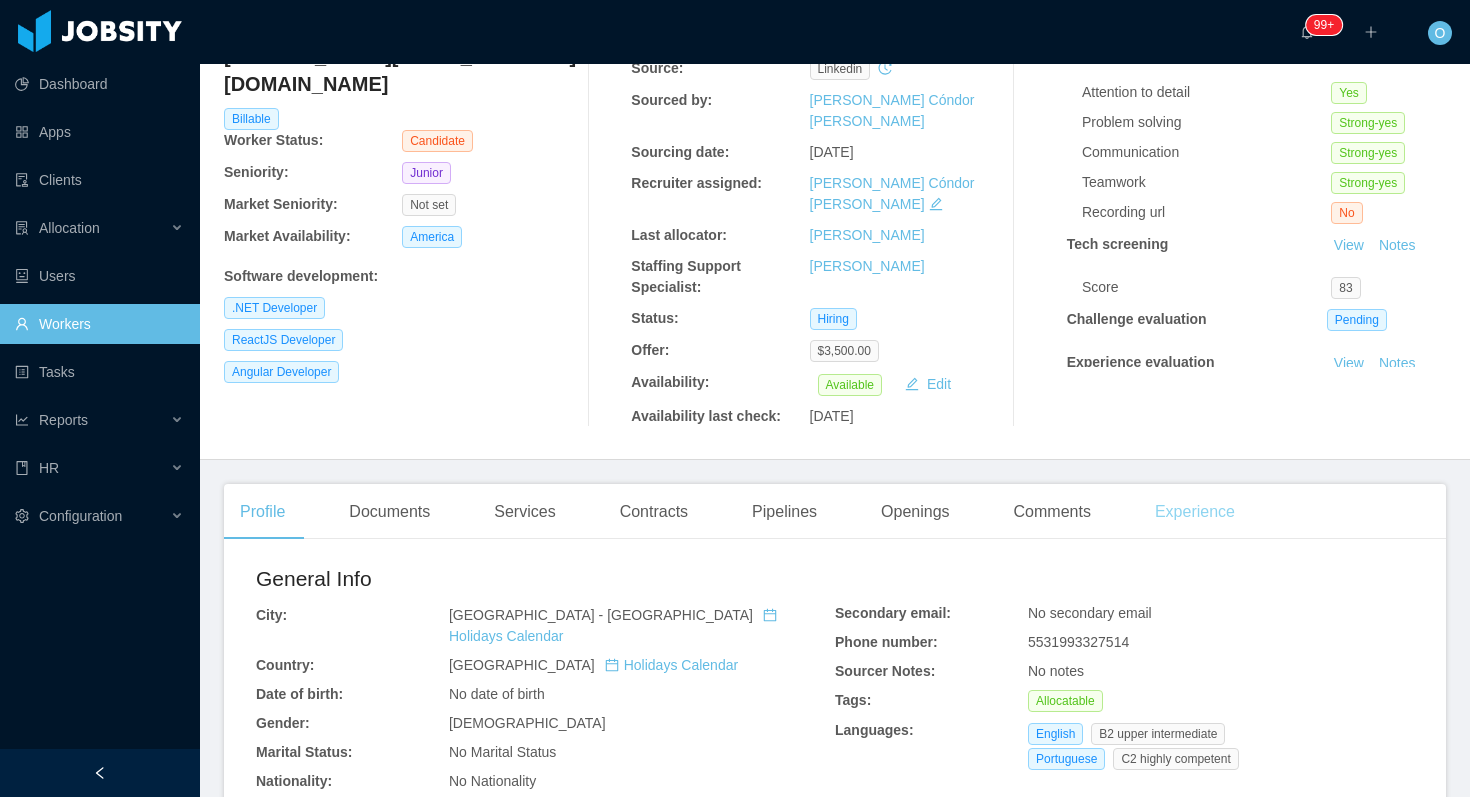 click on "Experience" at bounding box center (1195, 512) 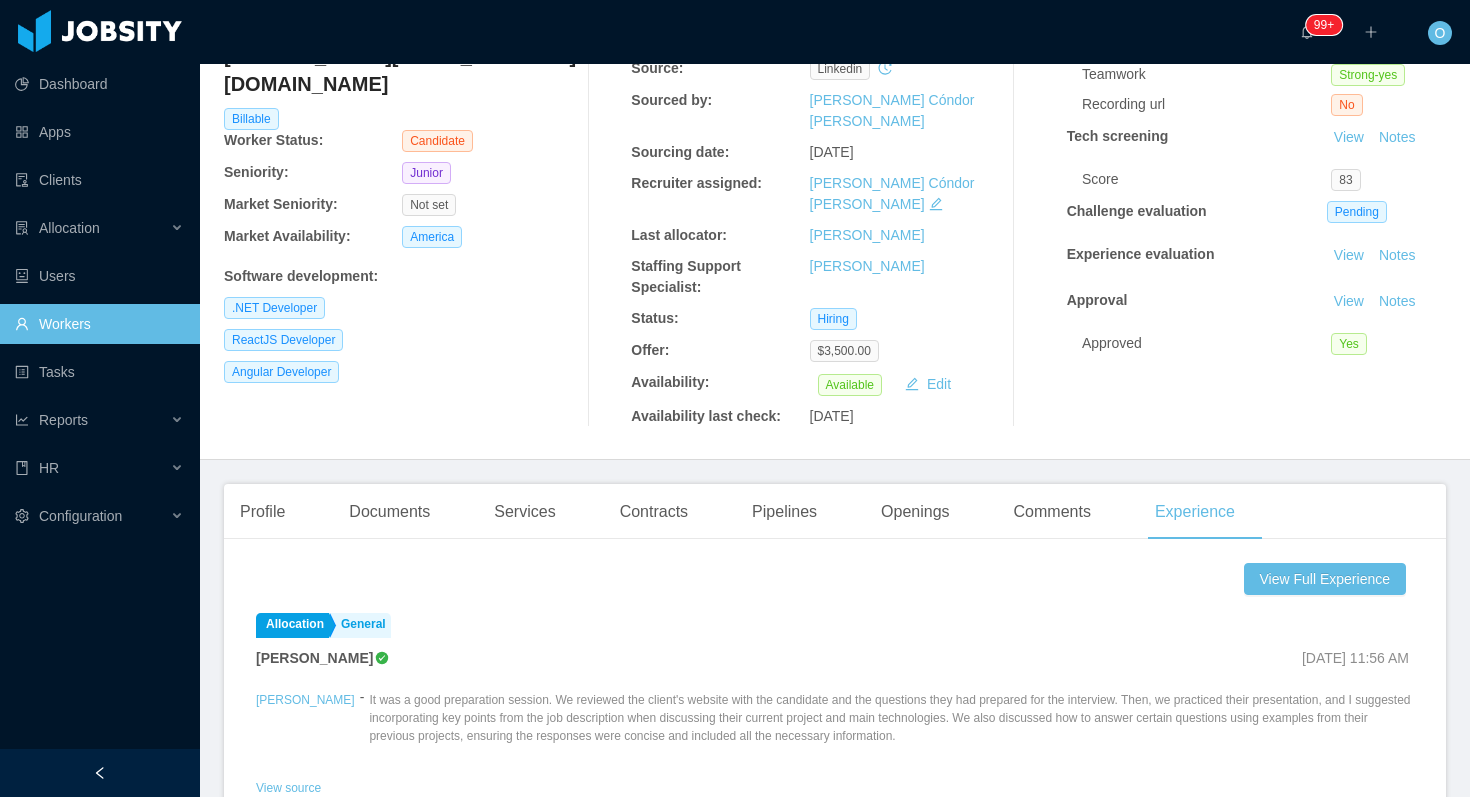 scroll, scrollTop: 0, scrollLeft: 0, axis: both 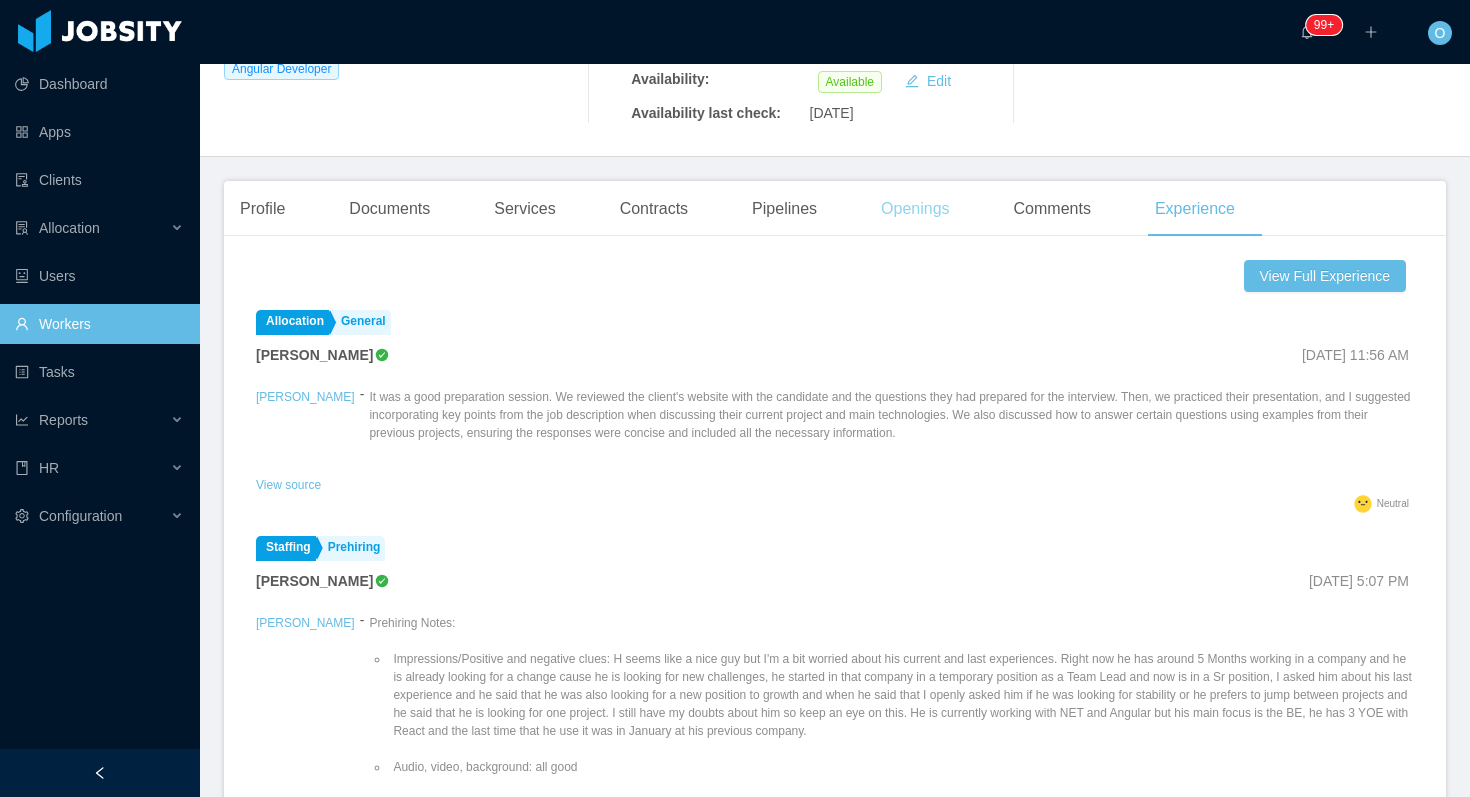 click on "Openings" at bounding box center (915, 209) 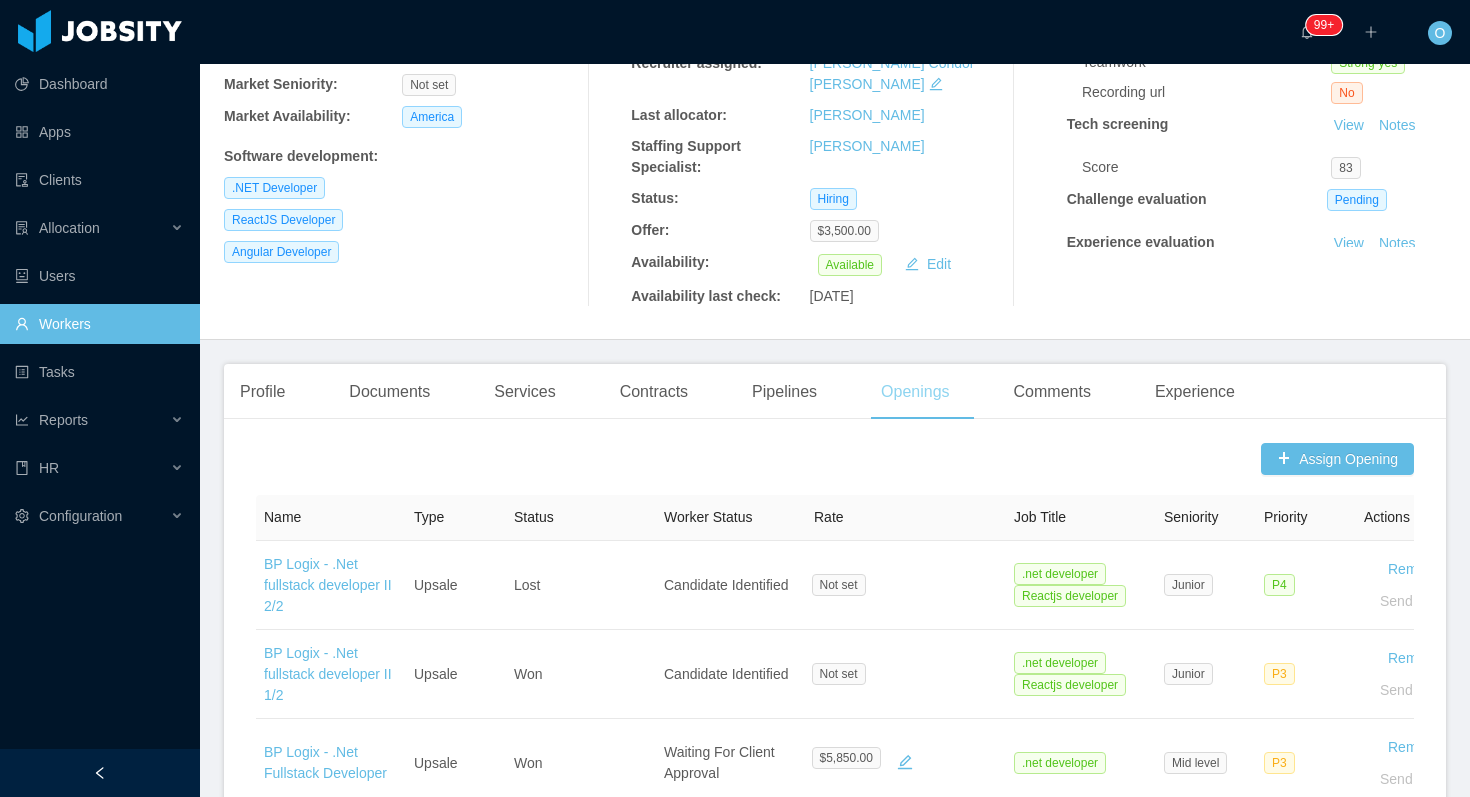 scroll, scrollTop: 0, scrollLeft: 0, axis: both 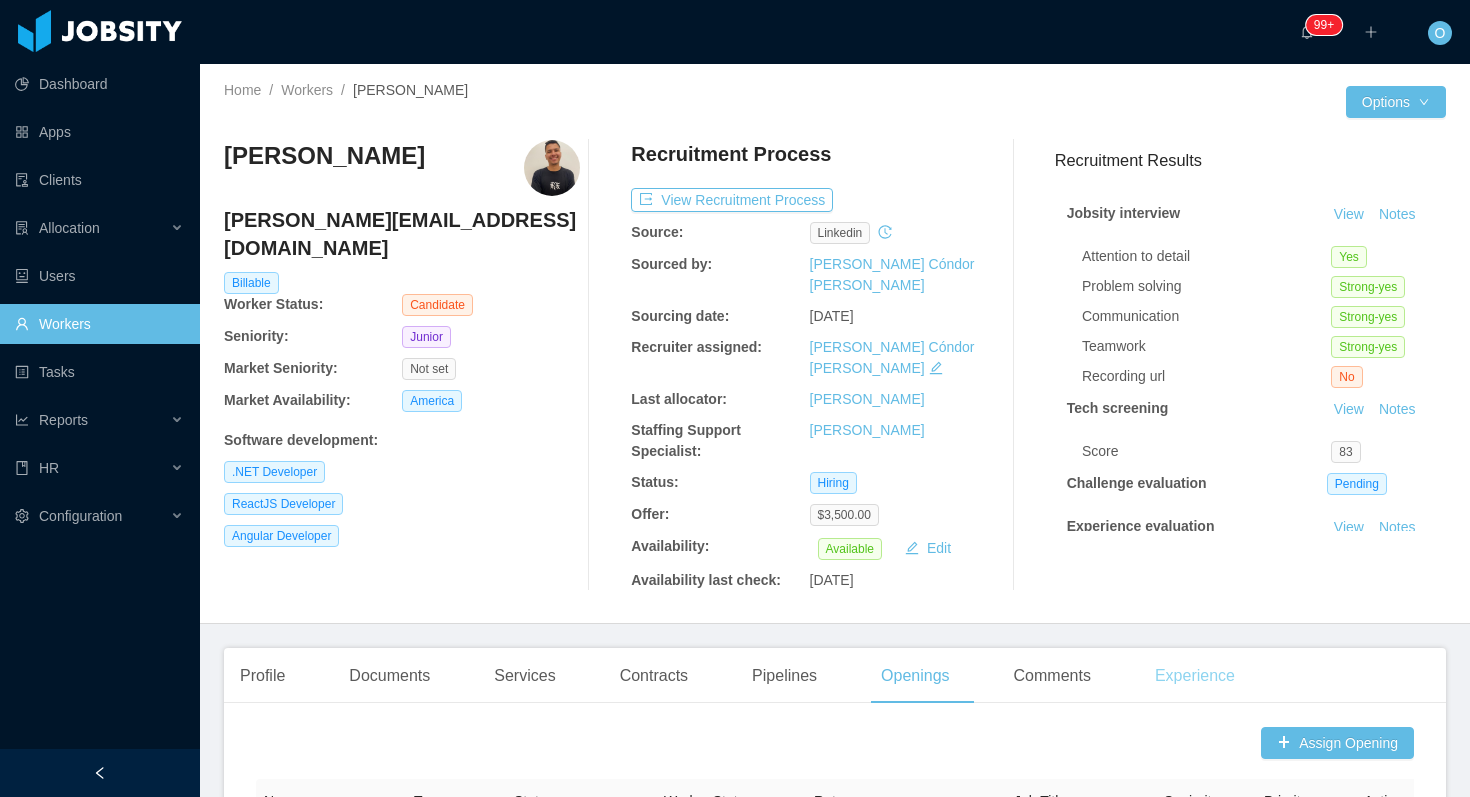 click on "Experience" at bounding box center (1195, 676) 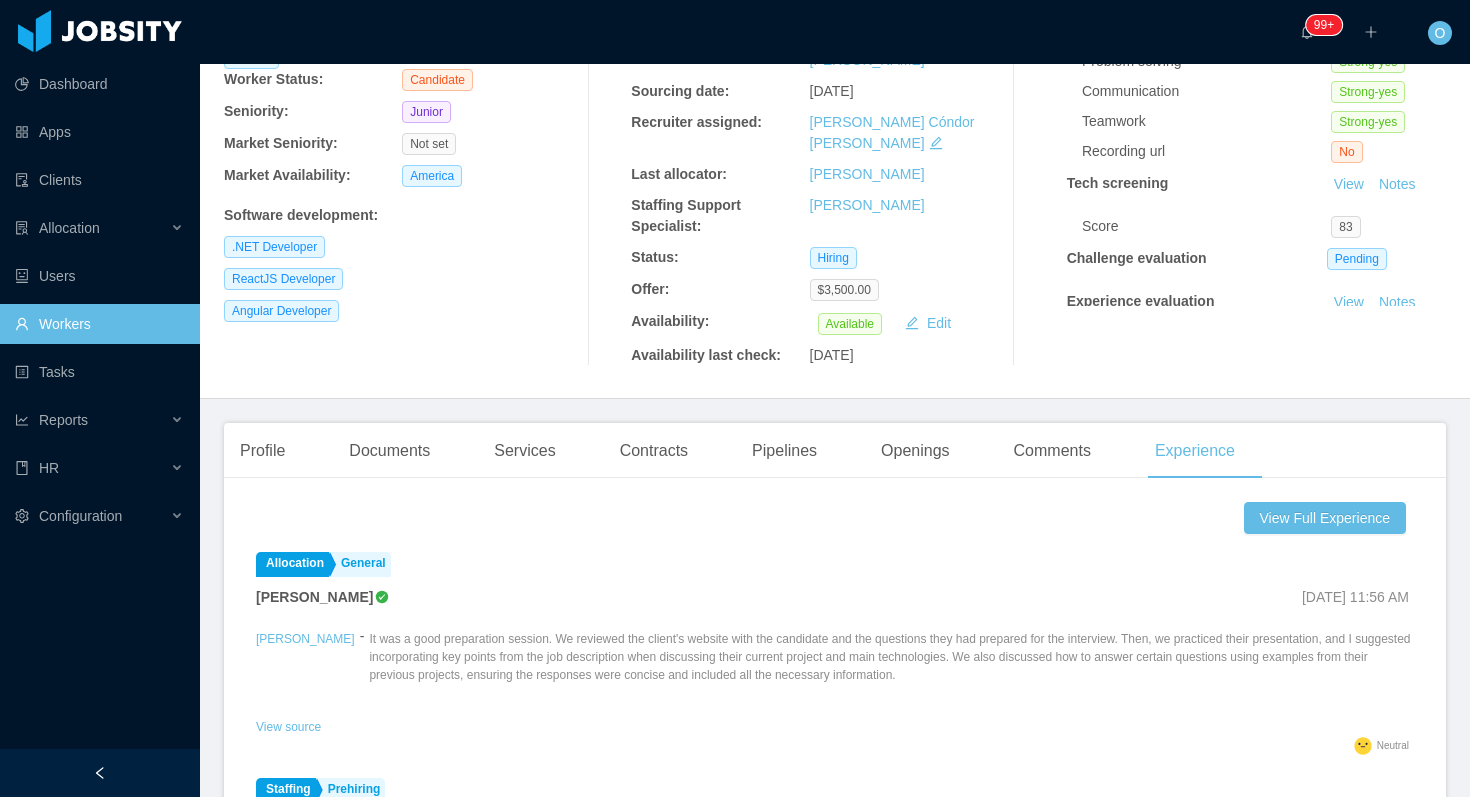 scroll, scrollTop: 295, scrollLeft: 0, axis: vertical 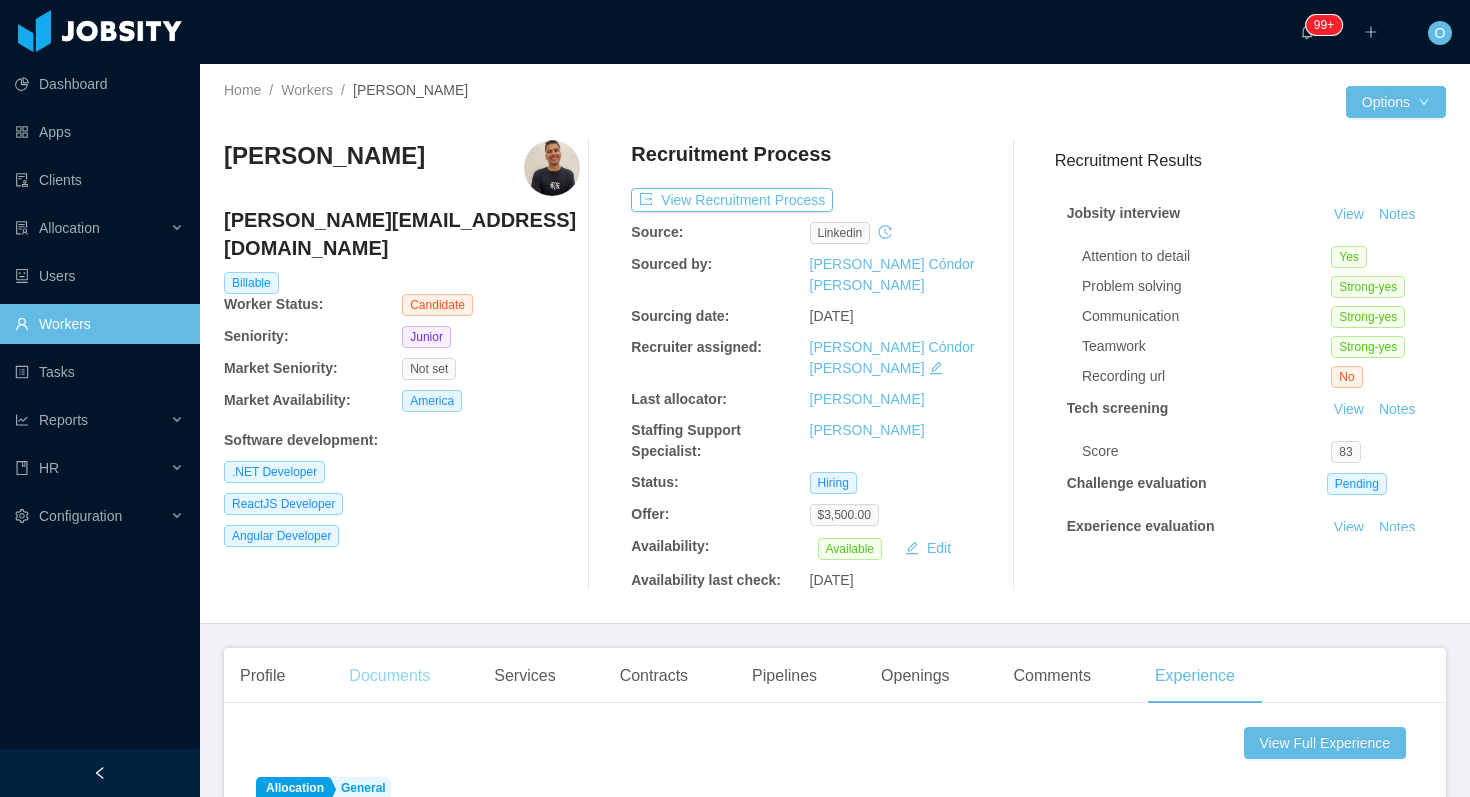 click on "Documents" at bounding box center [389, 676] 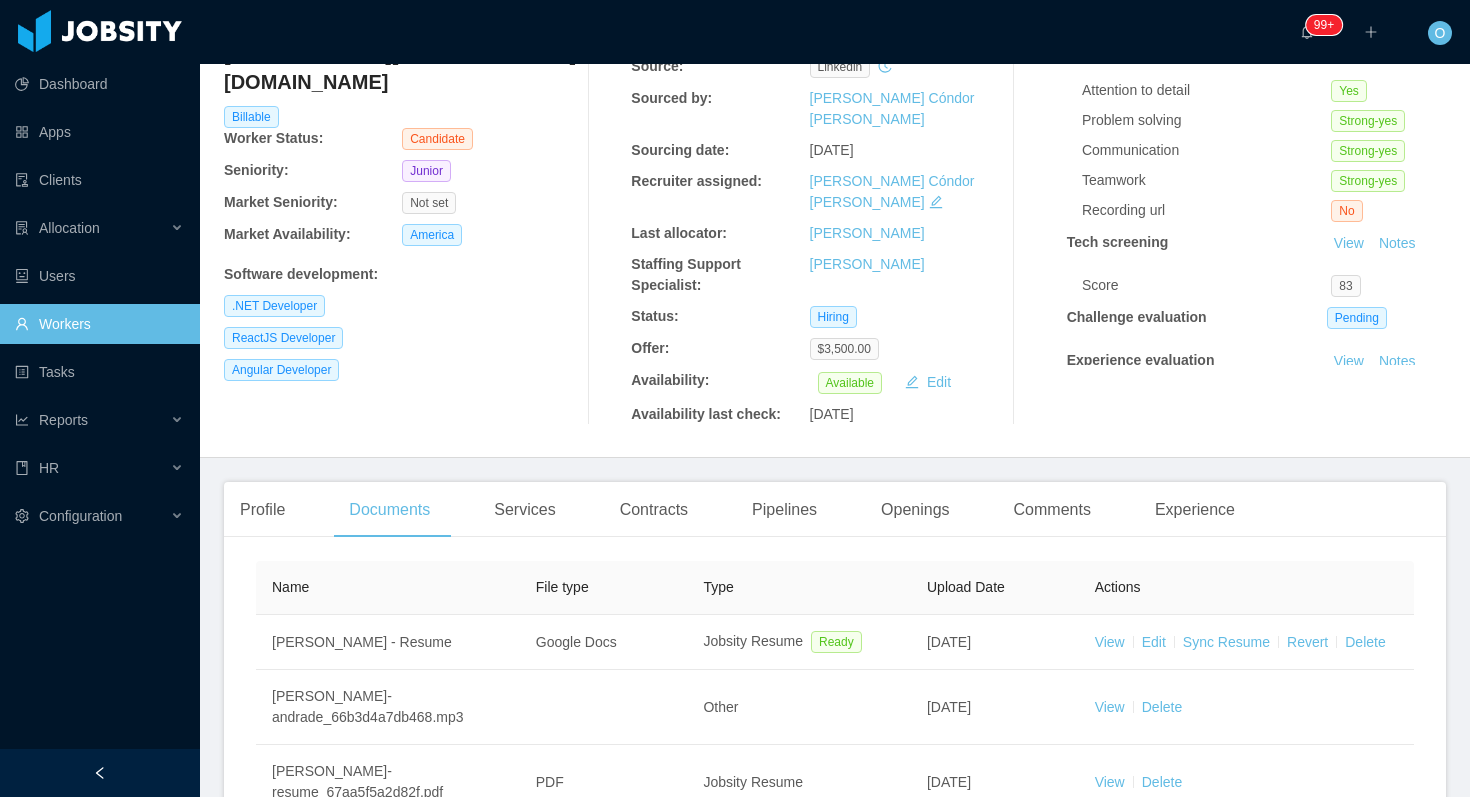scroll, scrollTop: 320, scrollLeft: 0, axis: vertical 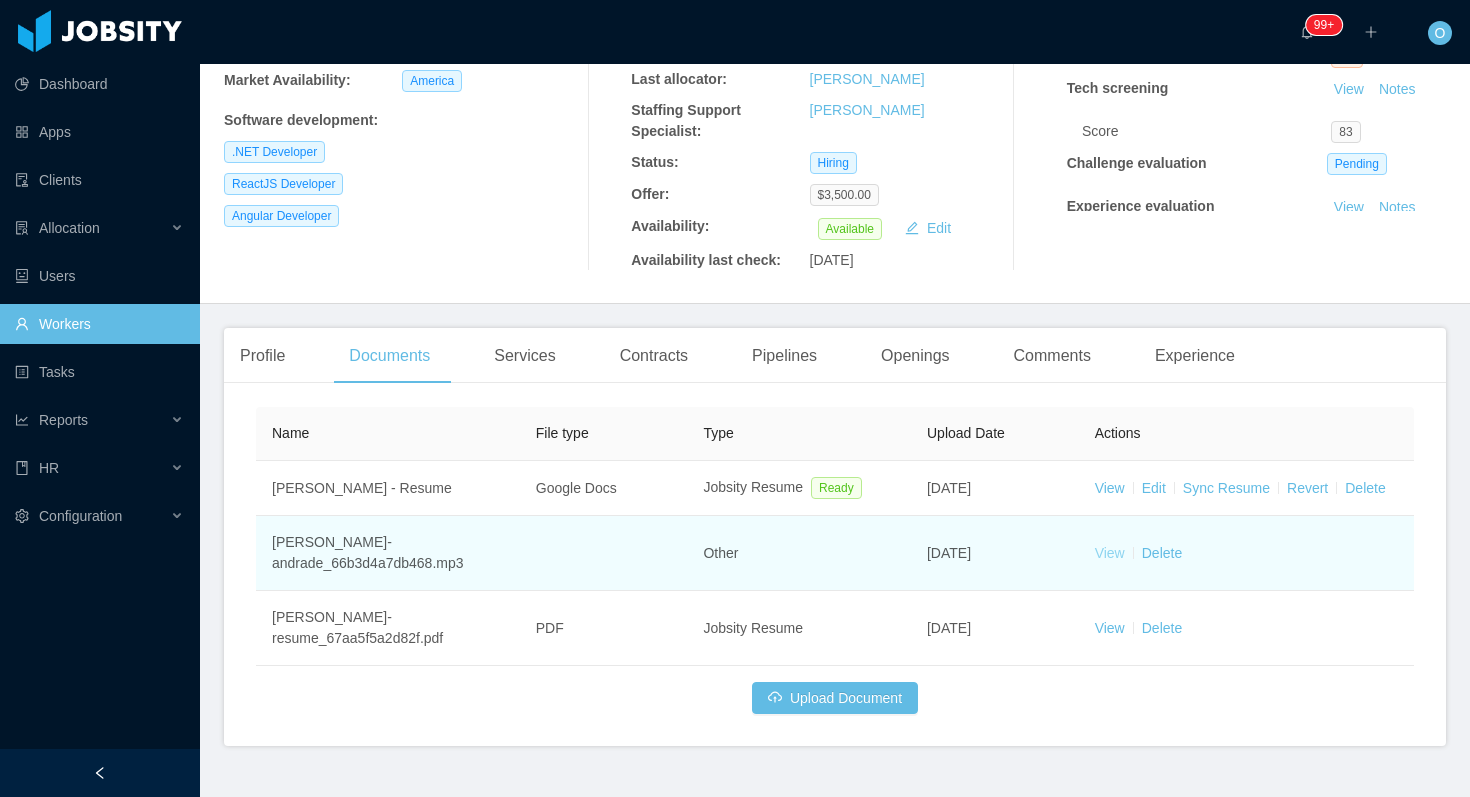 click on "View" at bounding box center [1110, 553] 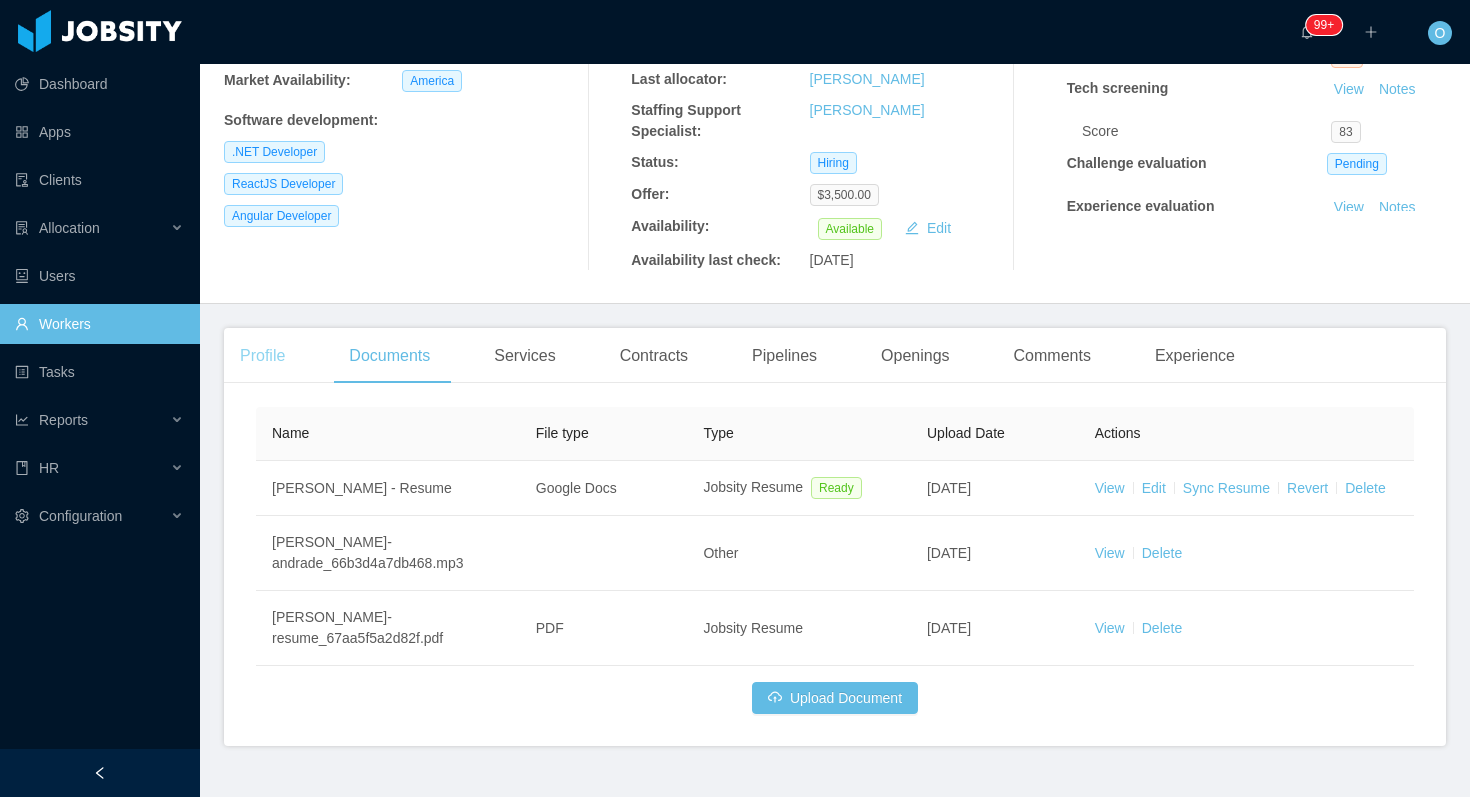 click on "Profile" at bounding box center [262, 356] 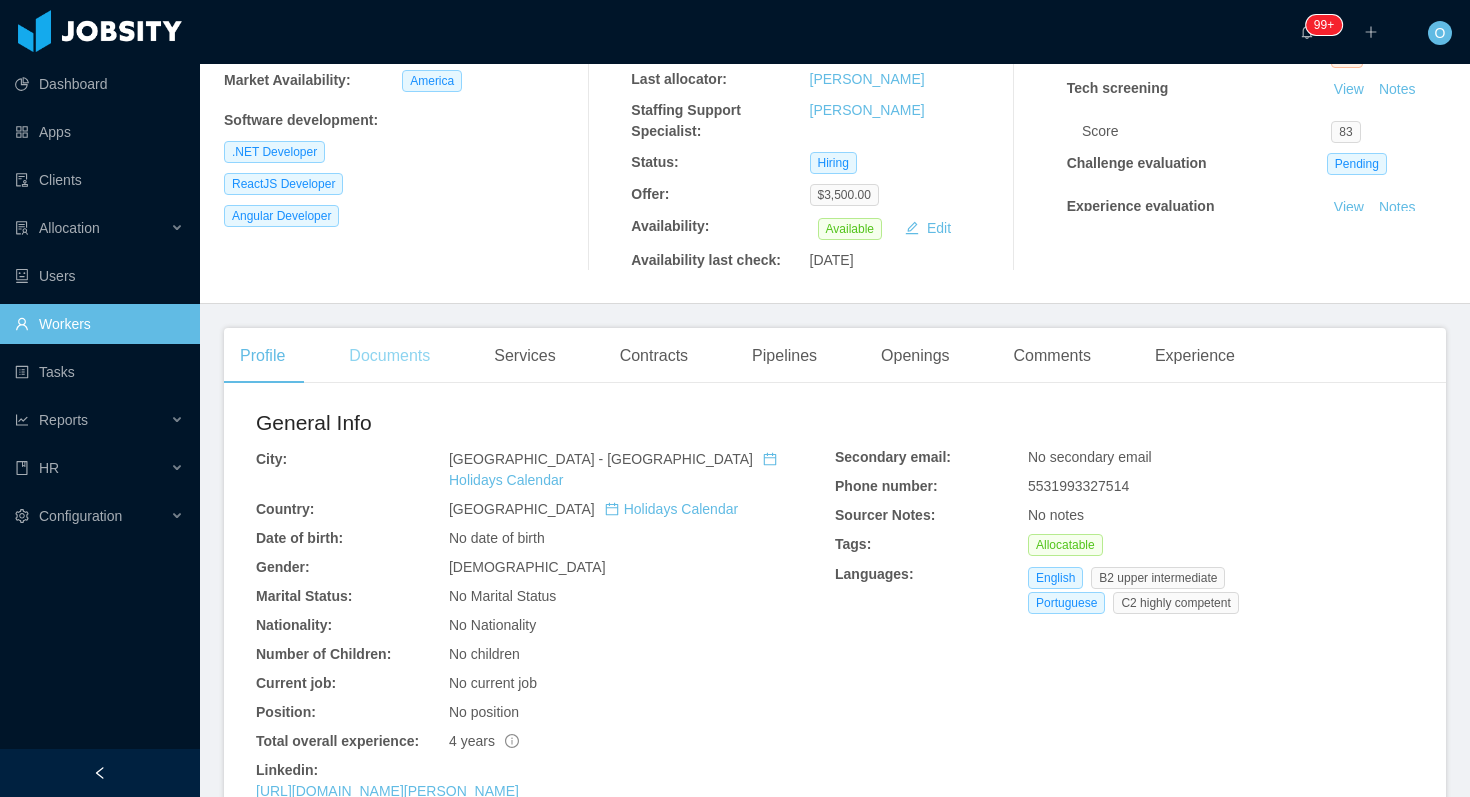 click on "Documents" at bounding box center (389, 356) 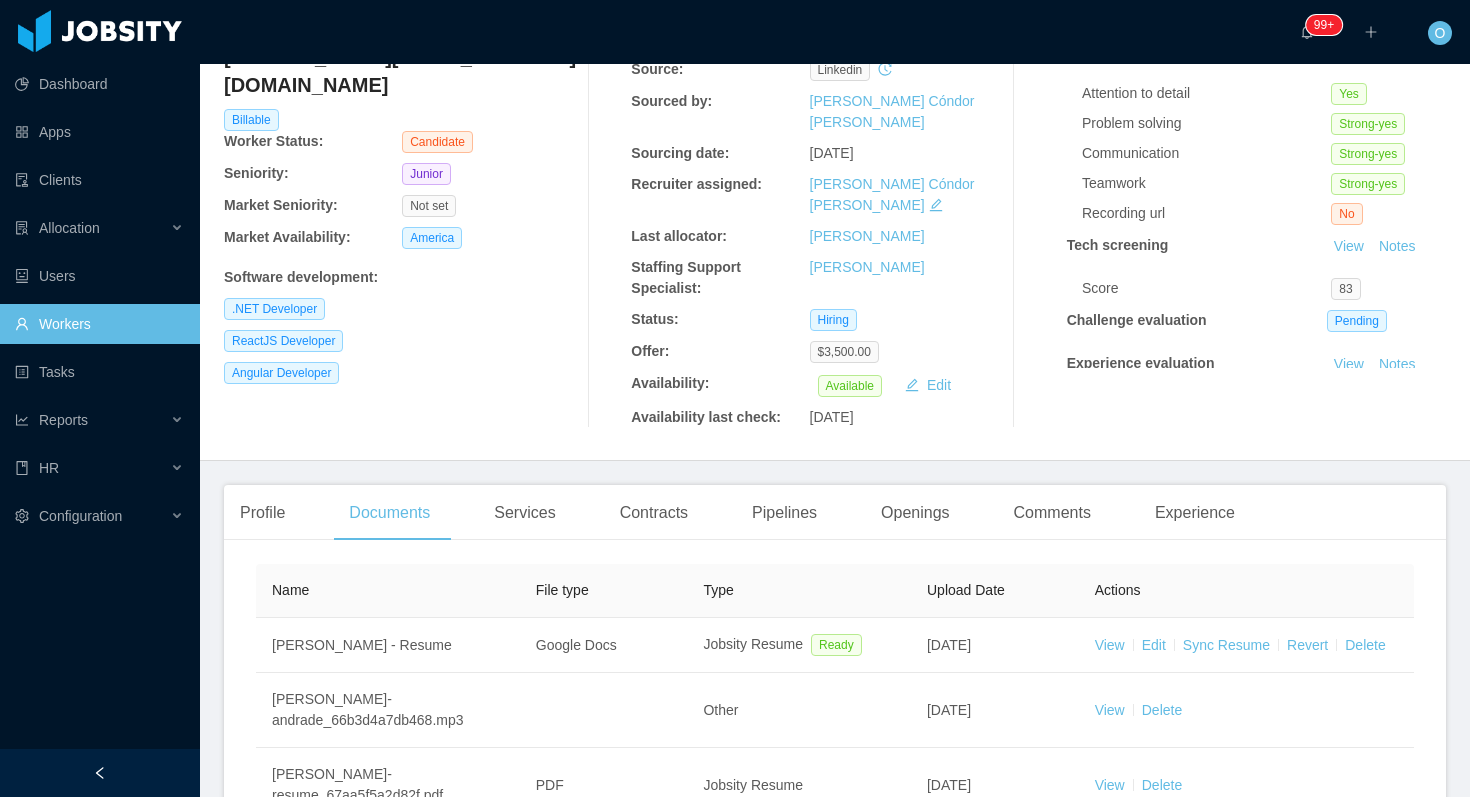 scroll, scrollTop: 320, scrollLeft: 0, axis: vertical 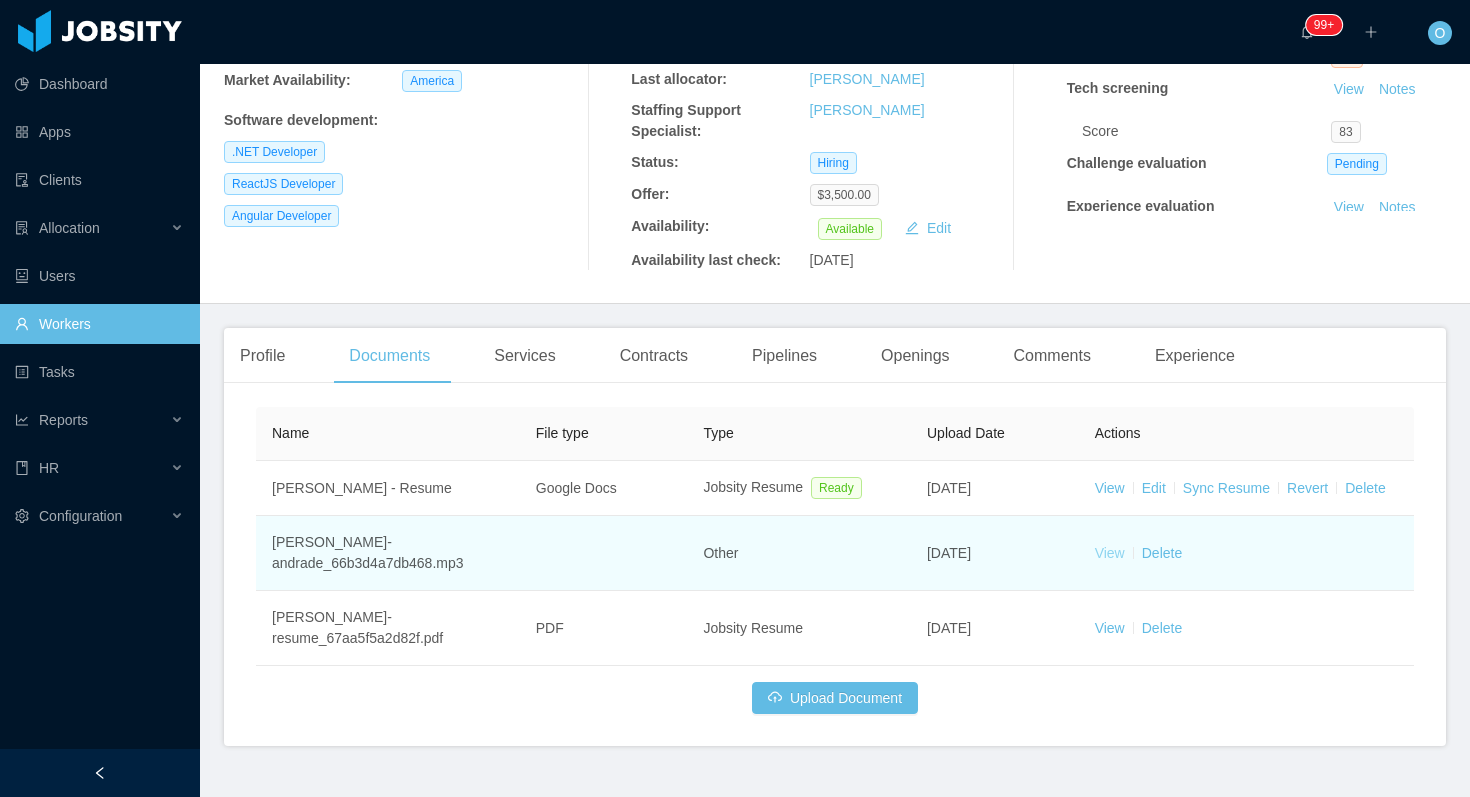 click on "View" at bounding box center [1110, 553] 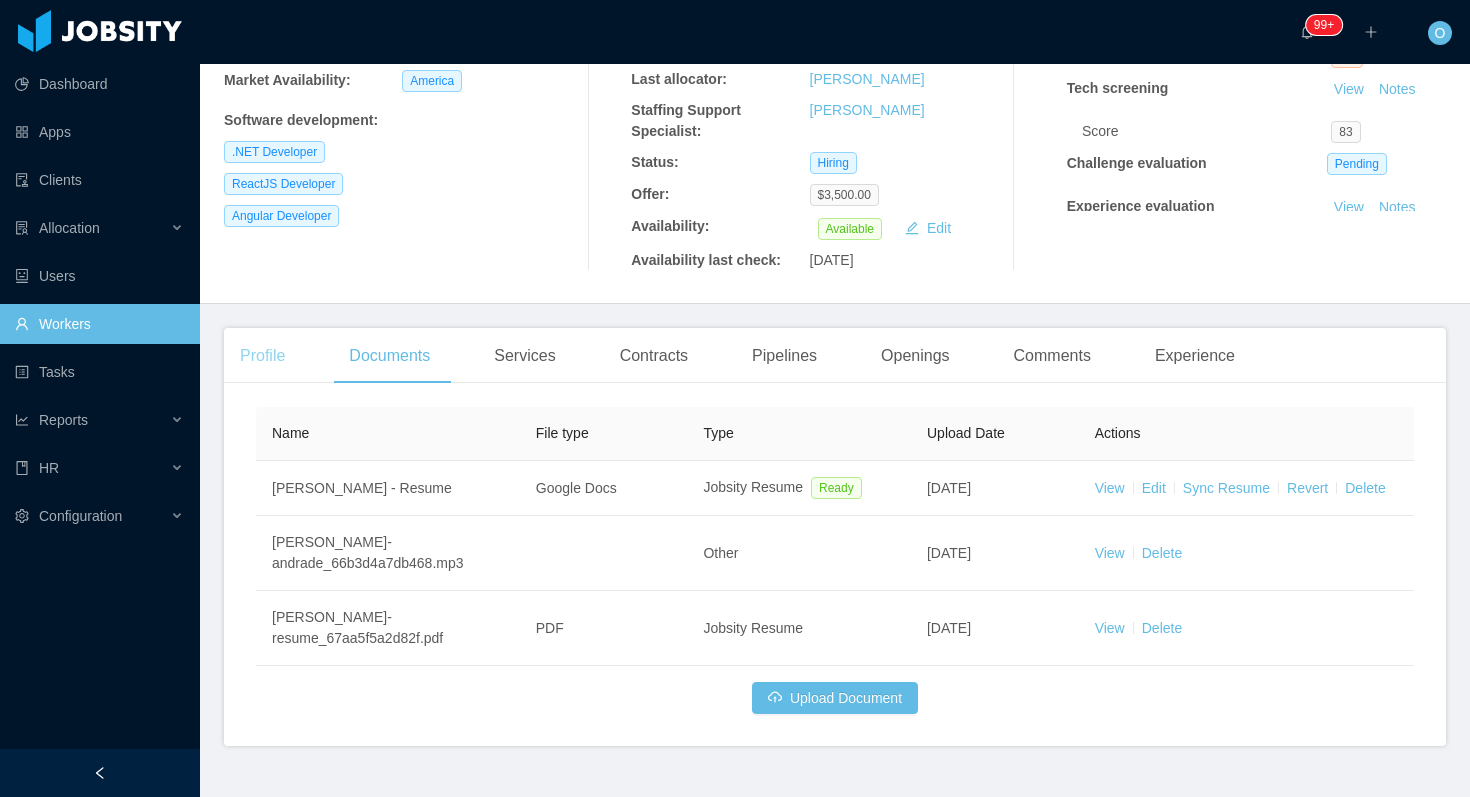 click on "Profile" at bounding box center [262, 356] 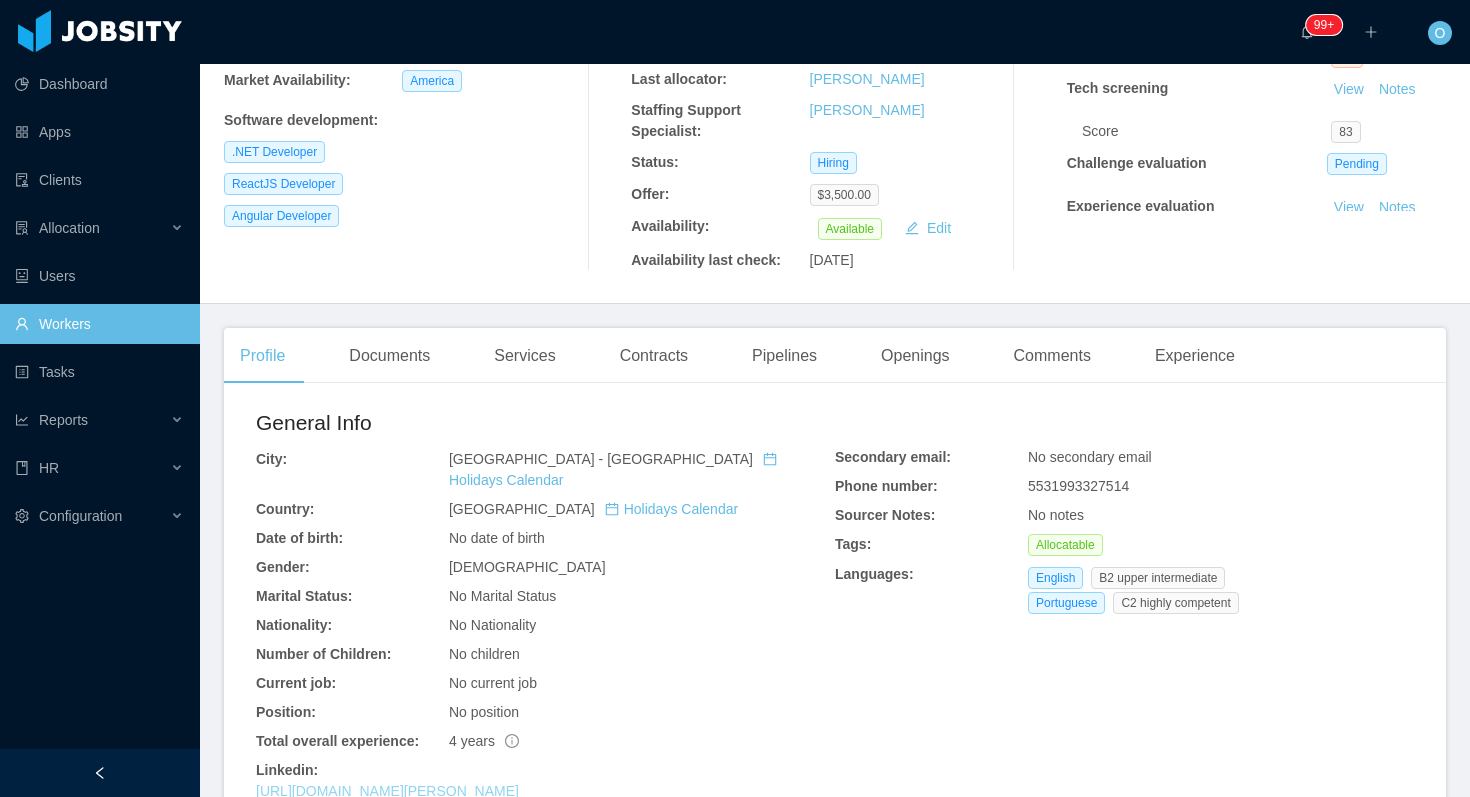 click on "https://www.linkedin.com/in/gabriel-de-andrade-220a49199" at bounding box center (387, 791) 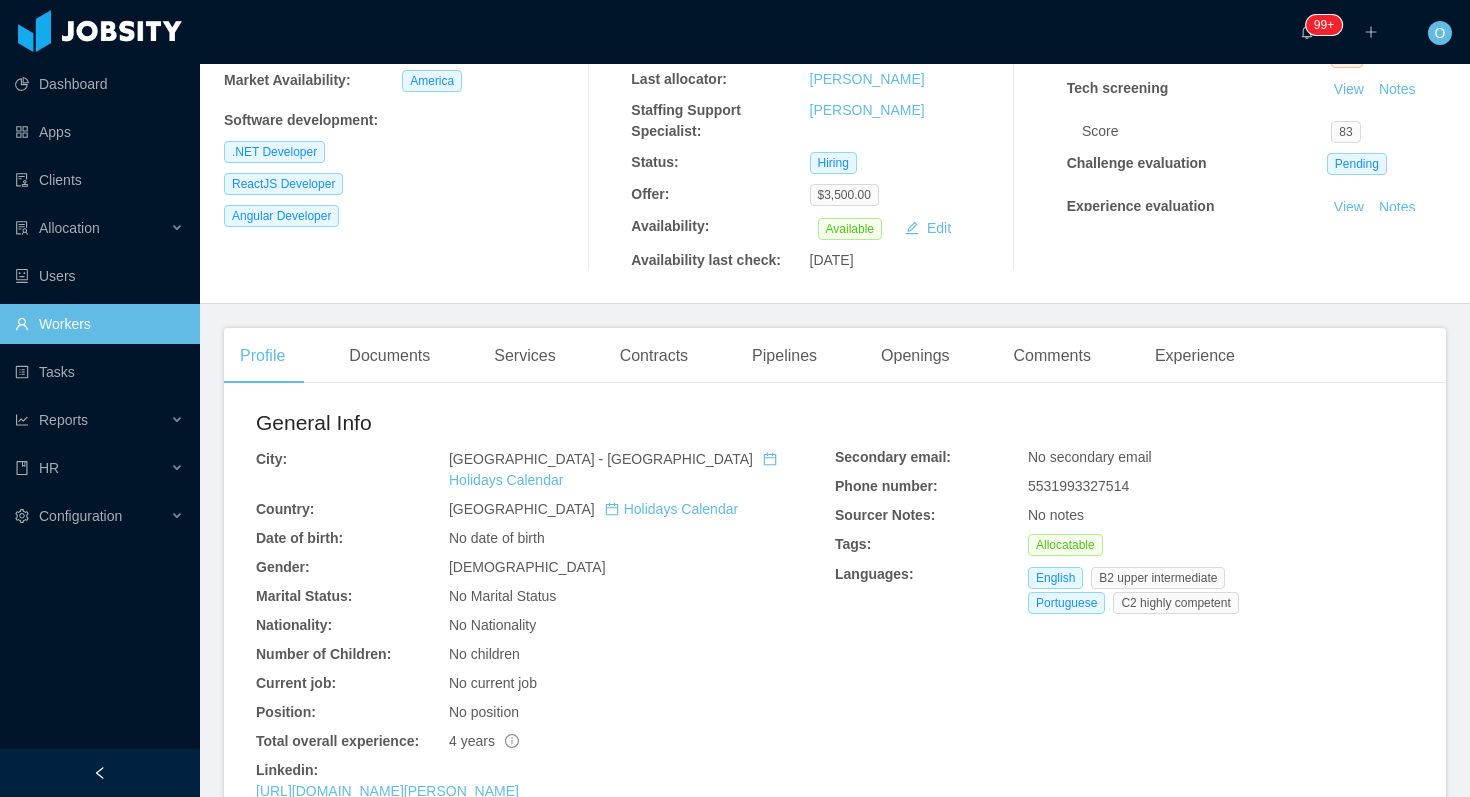 scroll, scrollTop: 0, scrollLeft: 0, axis: both 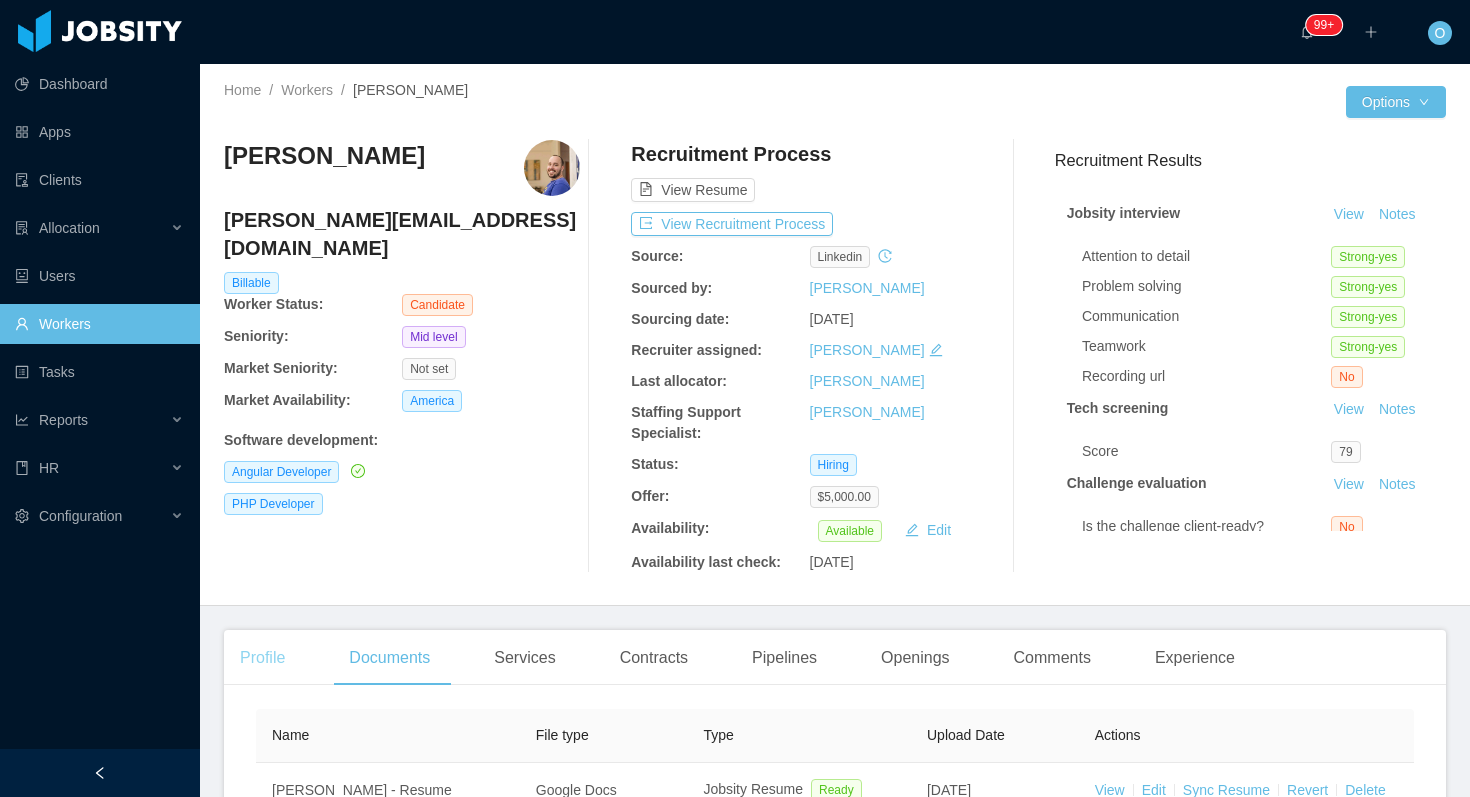 click on "Profile" at bounding box center [262, 658] 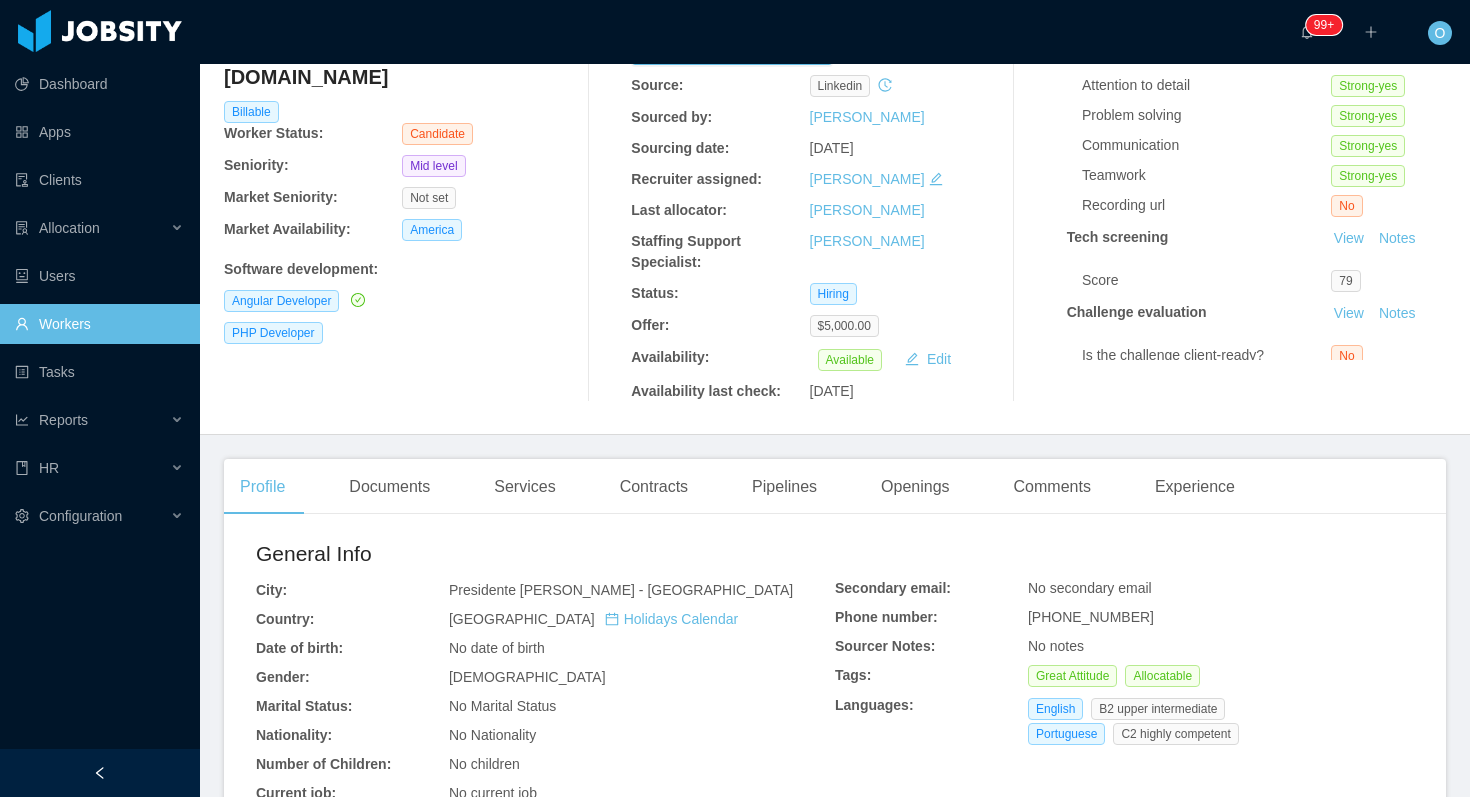 scroll, scrollTop: 250, scrollLeft: 0, axis: vertical 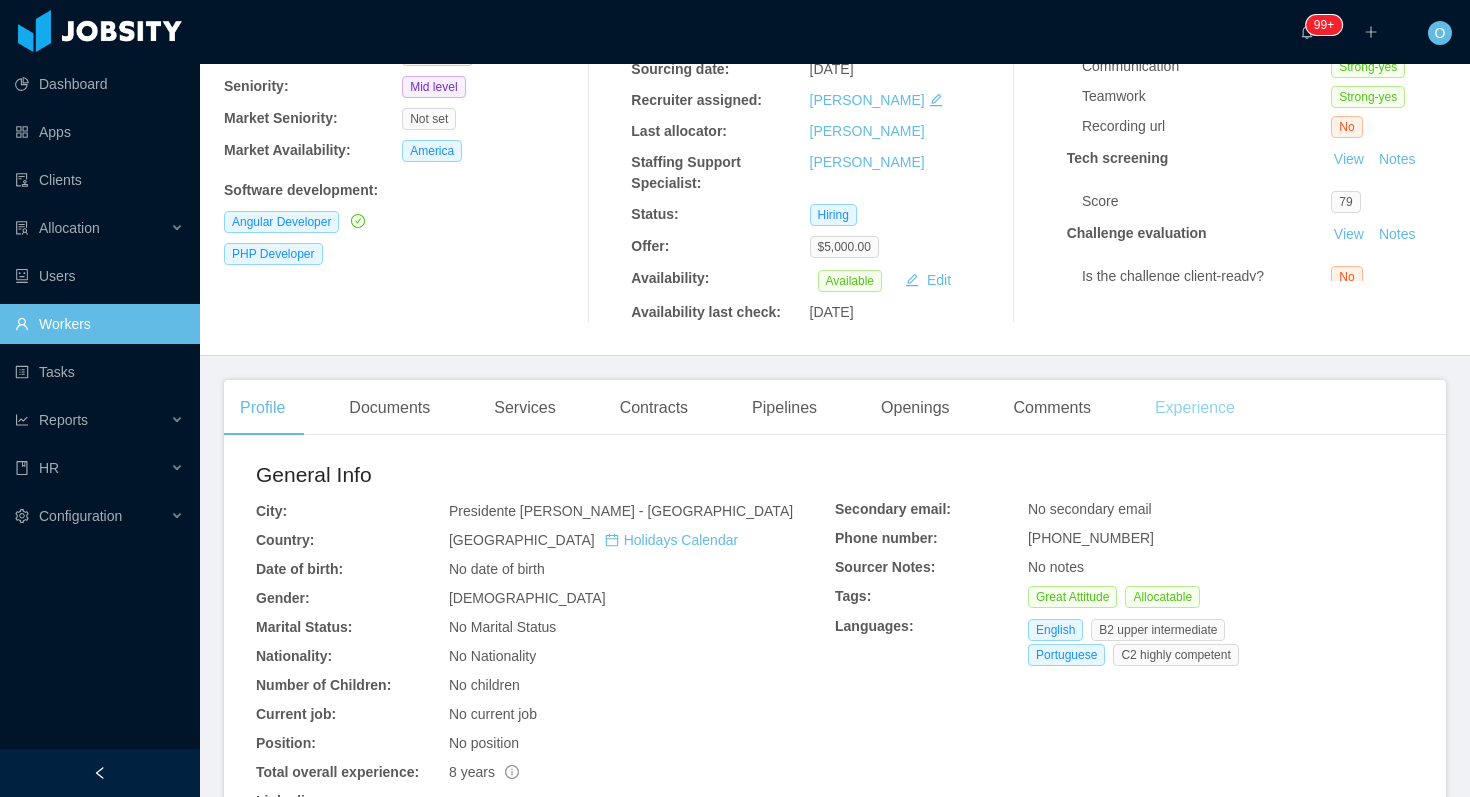 click on "Experience" at bounding box center [1195, 408] 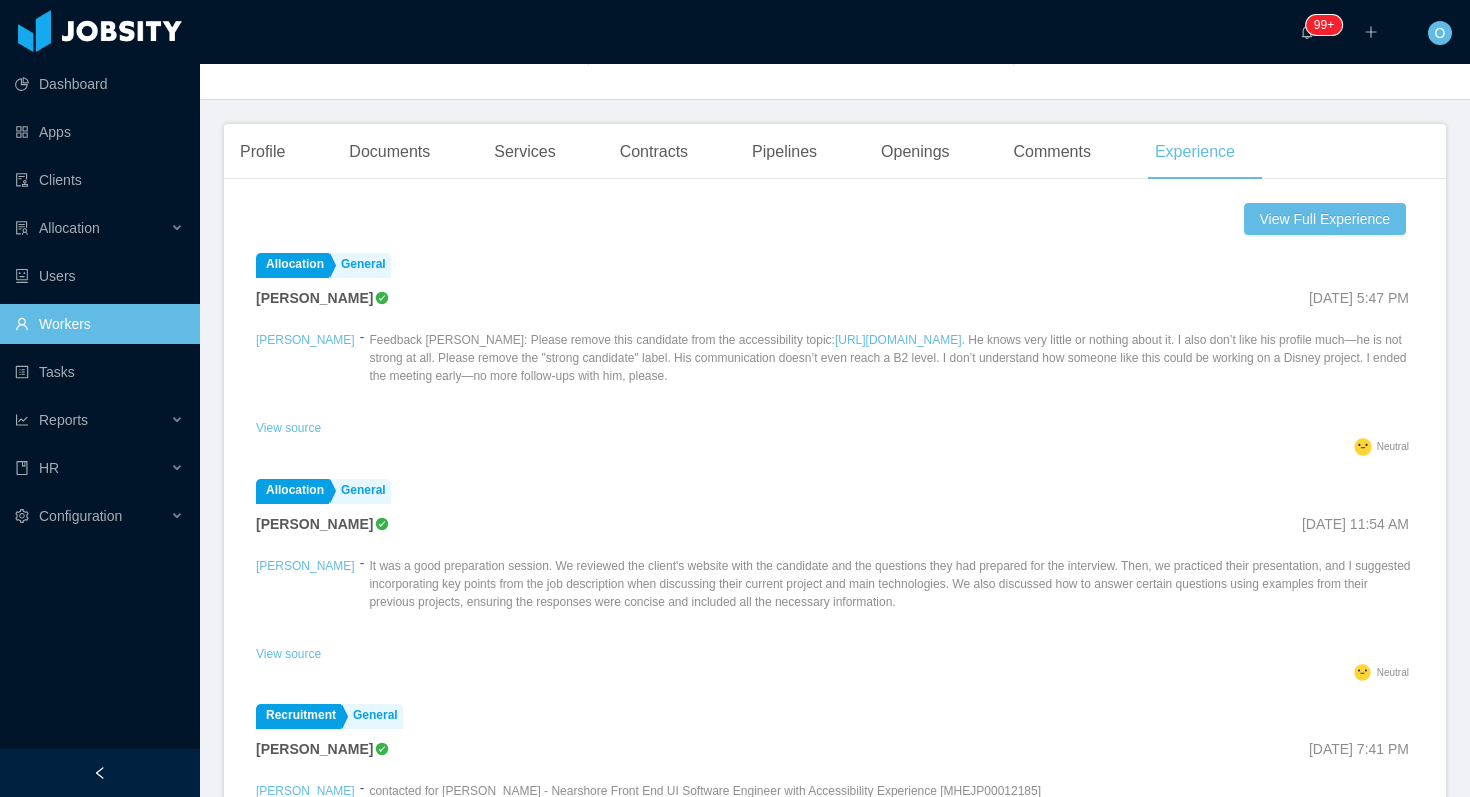 scroll, scrollTop: 509, scrollLeft: 0, axis: vertical 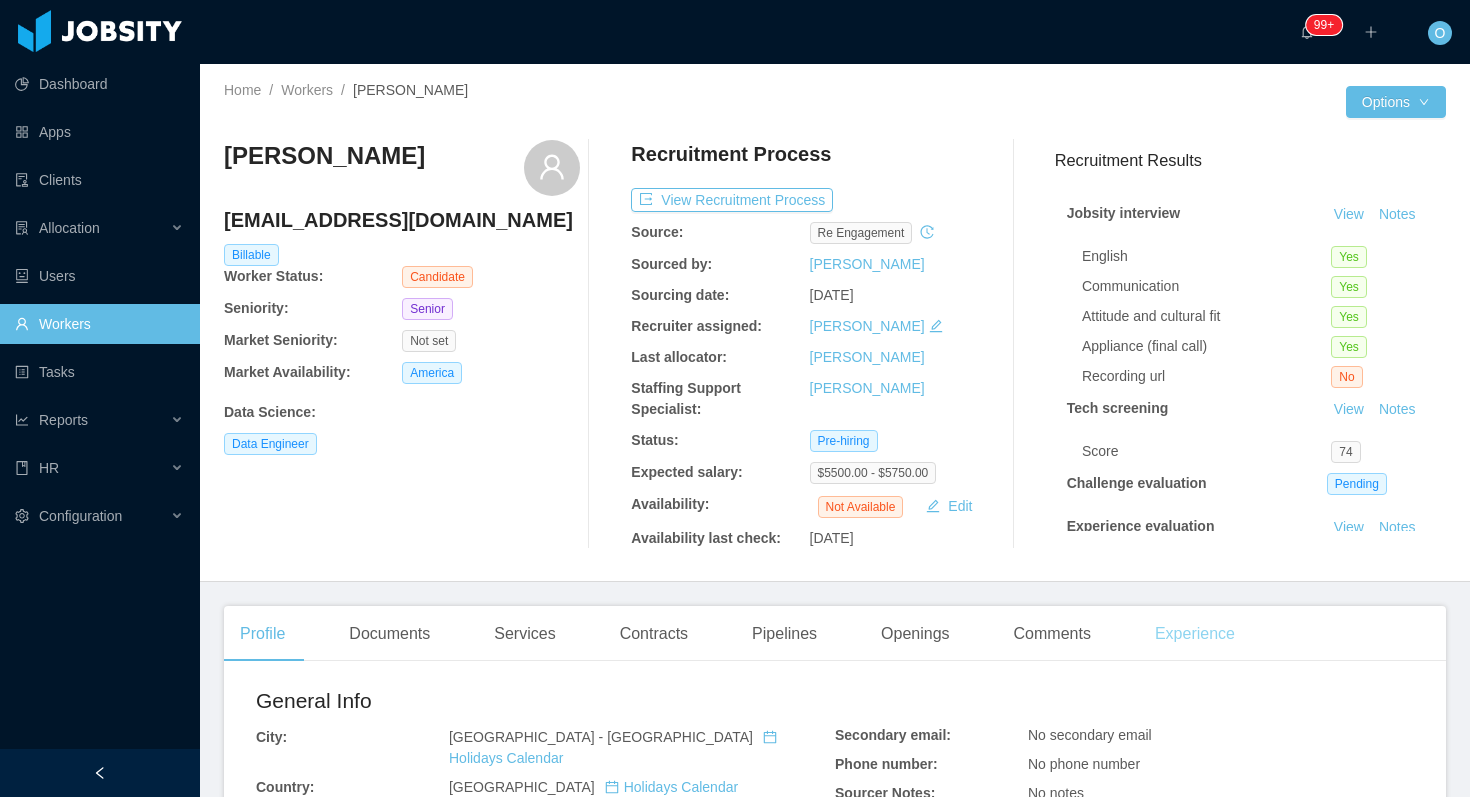 click on "Experience" at bounding box center (1195, 634) 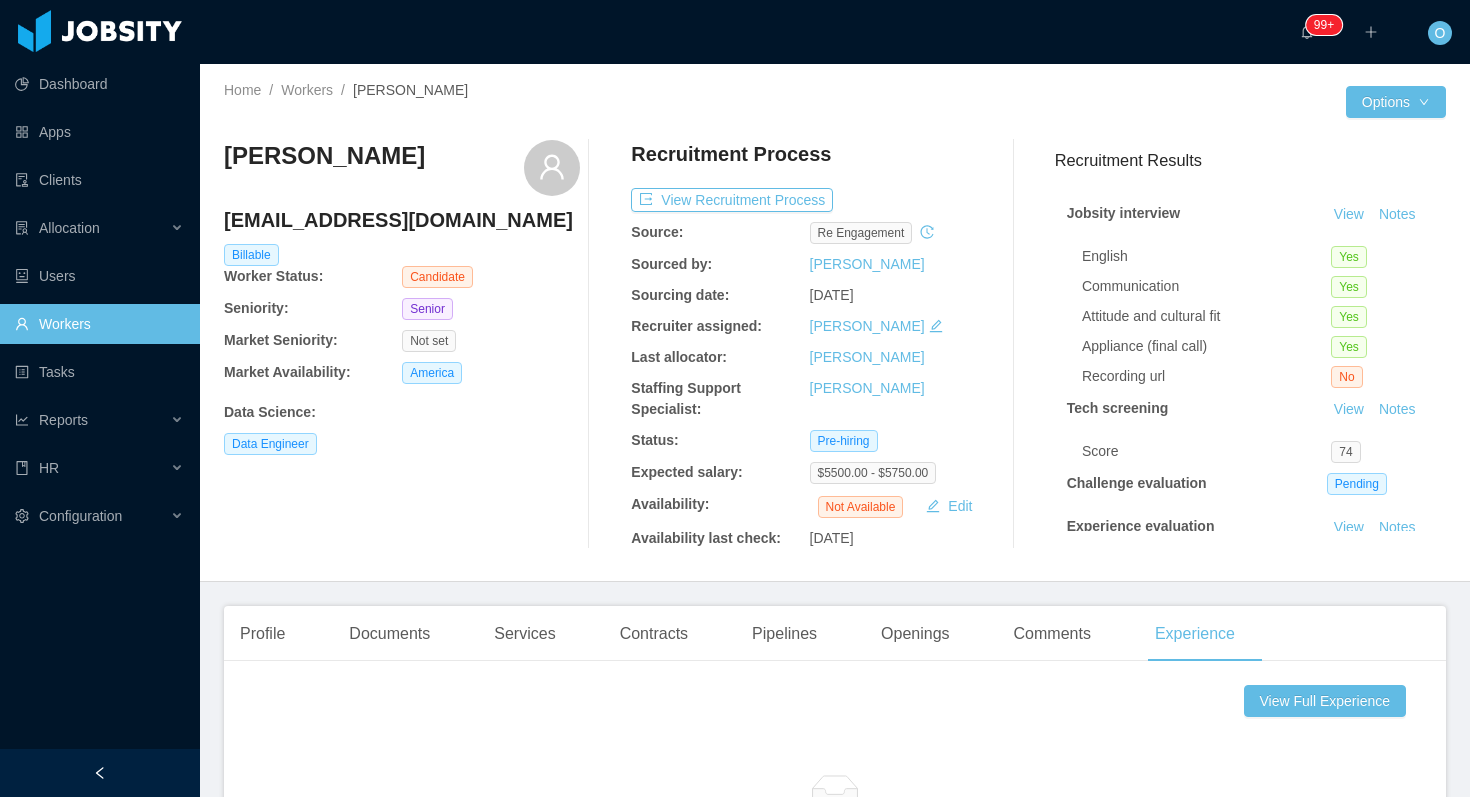 click on "eduardobartolomeu@gmail.com" at bounding box center [402, 220] 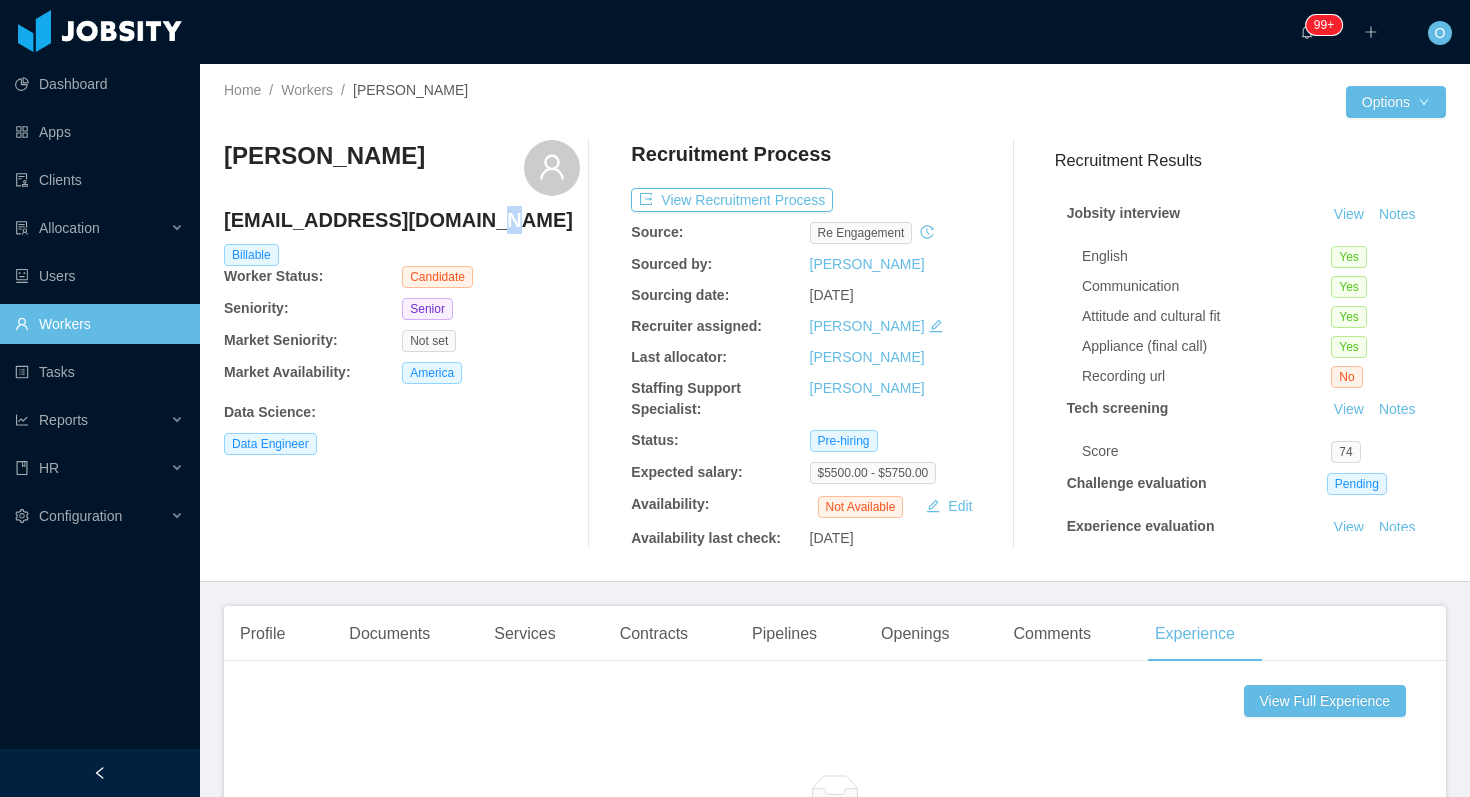 click on "eduardobartolomeu@gmail.com" at bounding box center [402, 220] 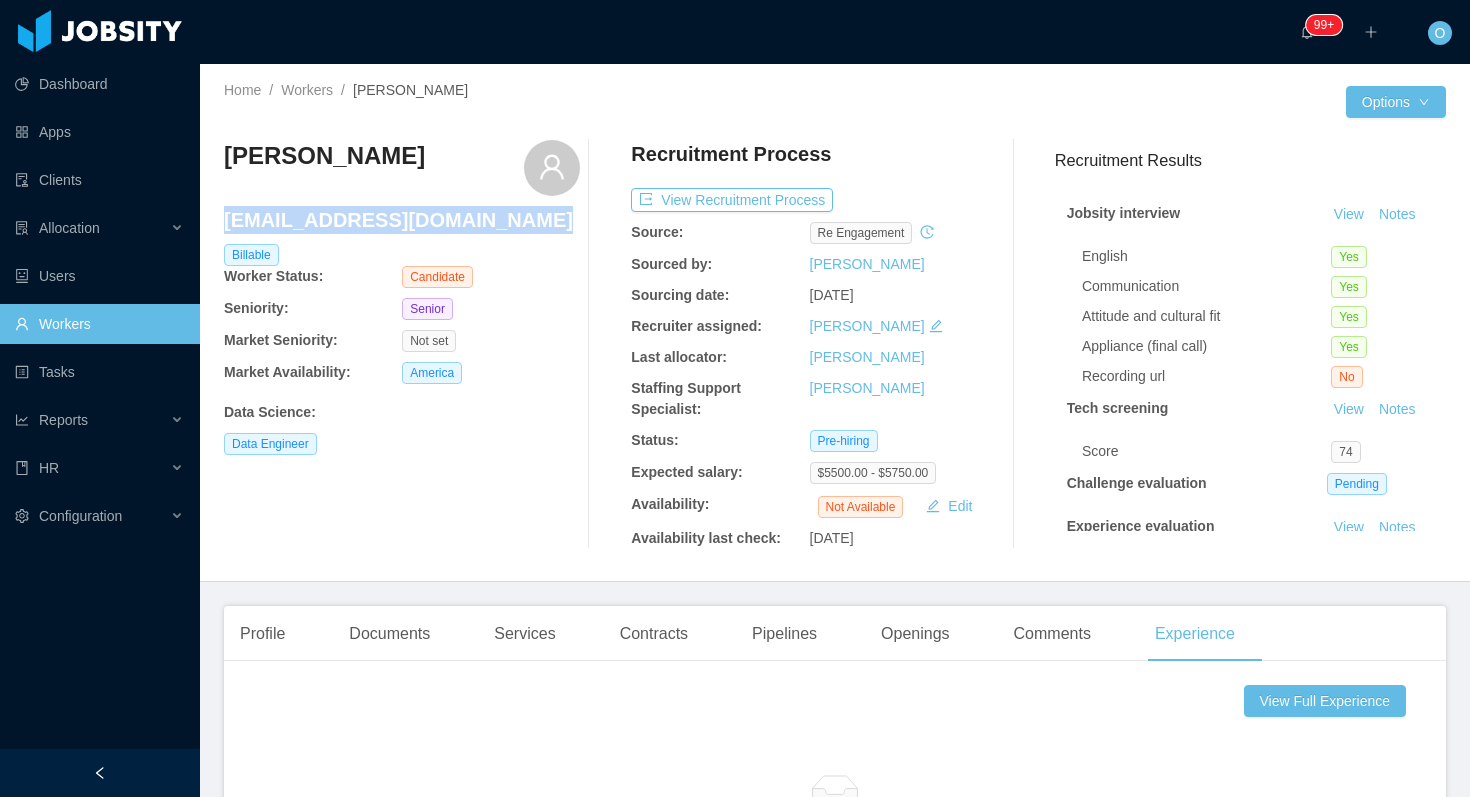 click on "eduardobartolomeu@gmail.com" at bounding box center [402, 220] 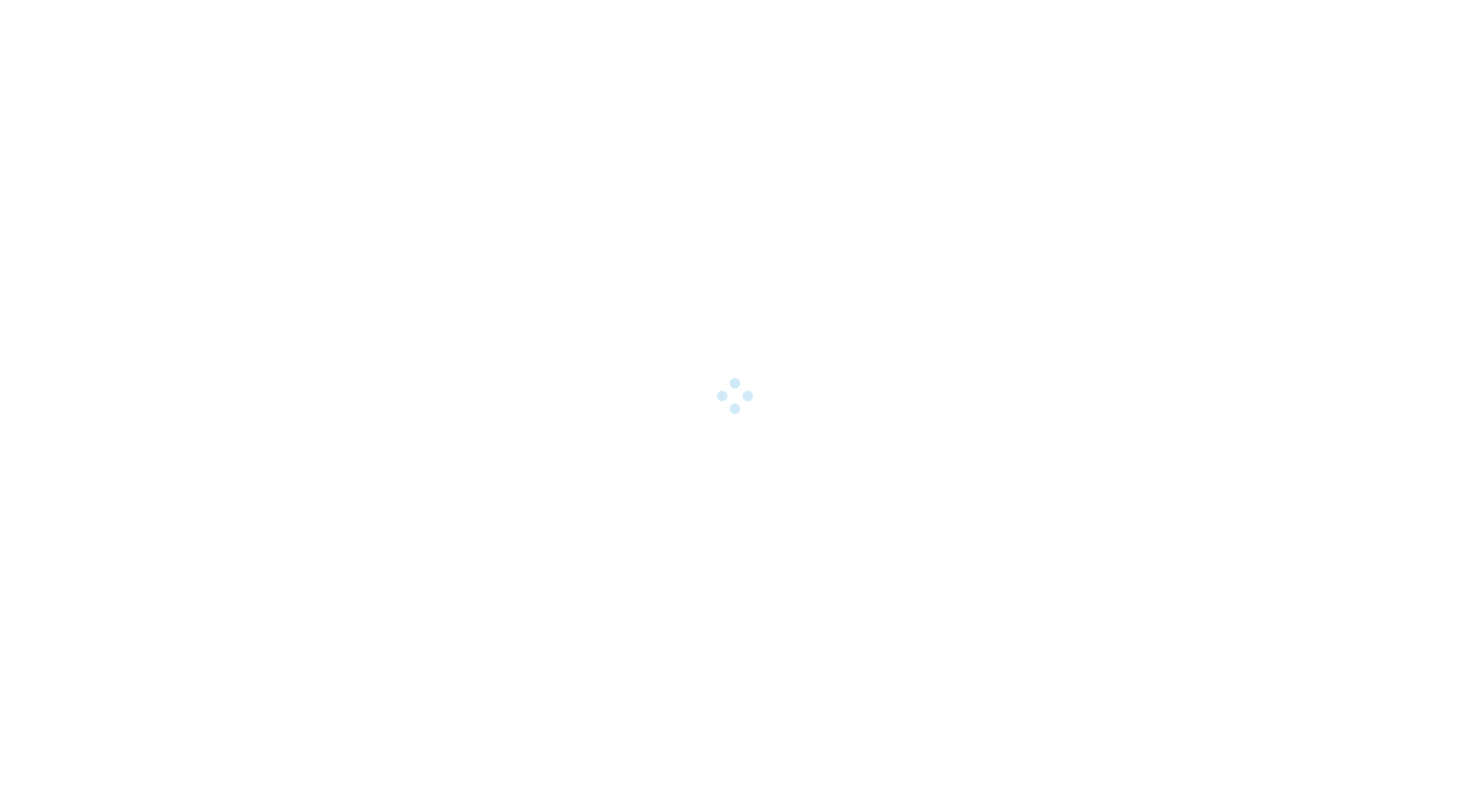 scroll, scrollTop: 0, scrollLeft: 0, axis: both 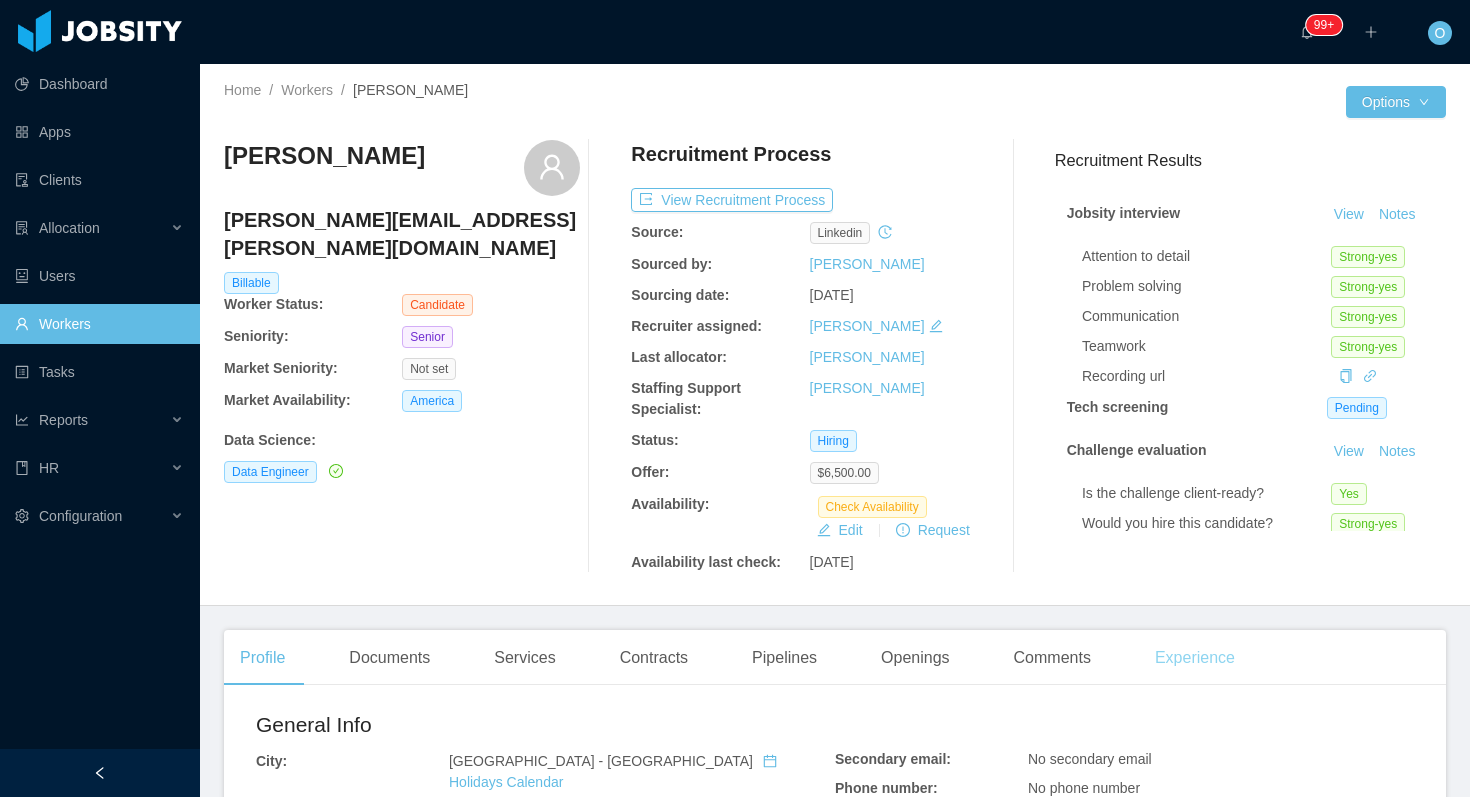 click on "Experience" at bounding box center (1195, 658) 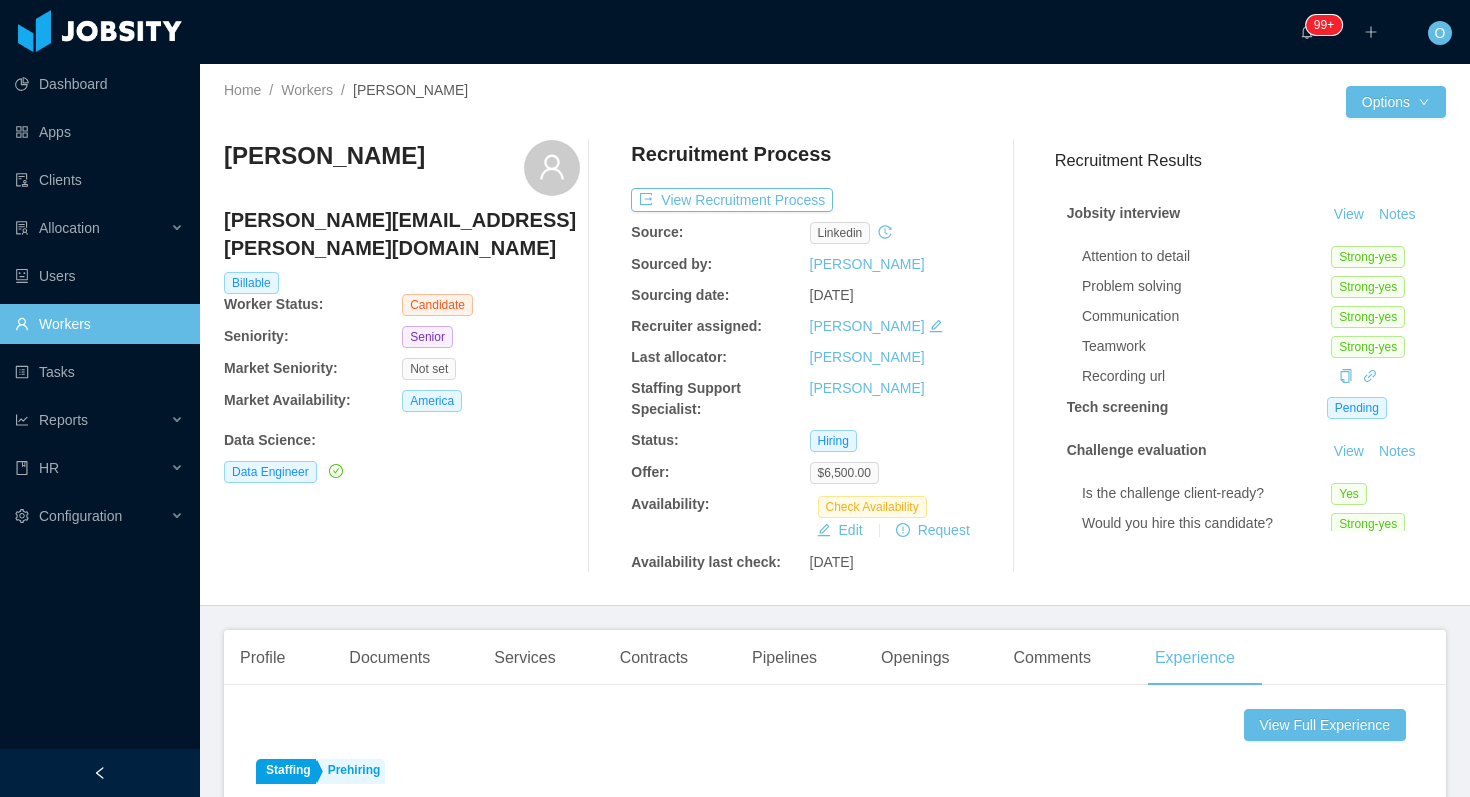scroll, scrollTop: 121, scrollLeft: 0, axis: vertical 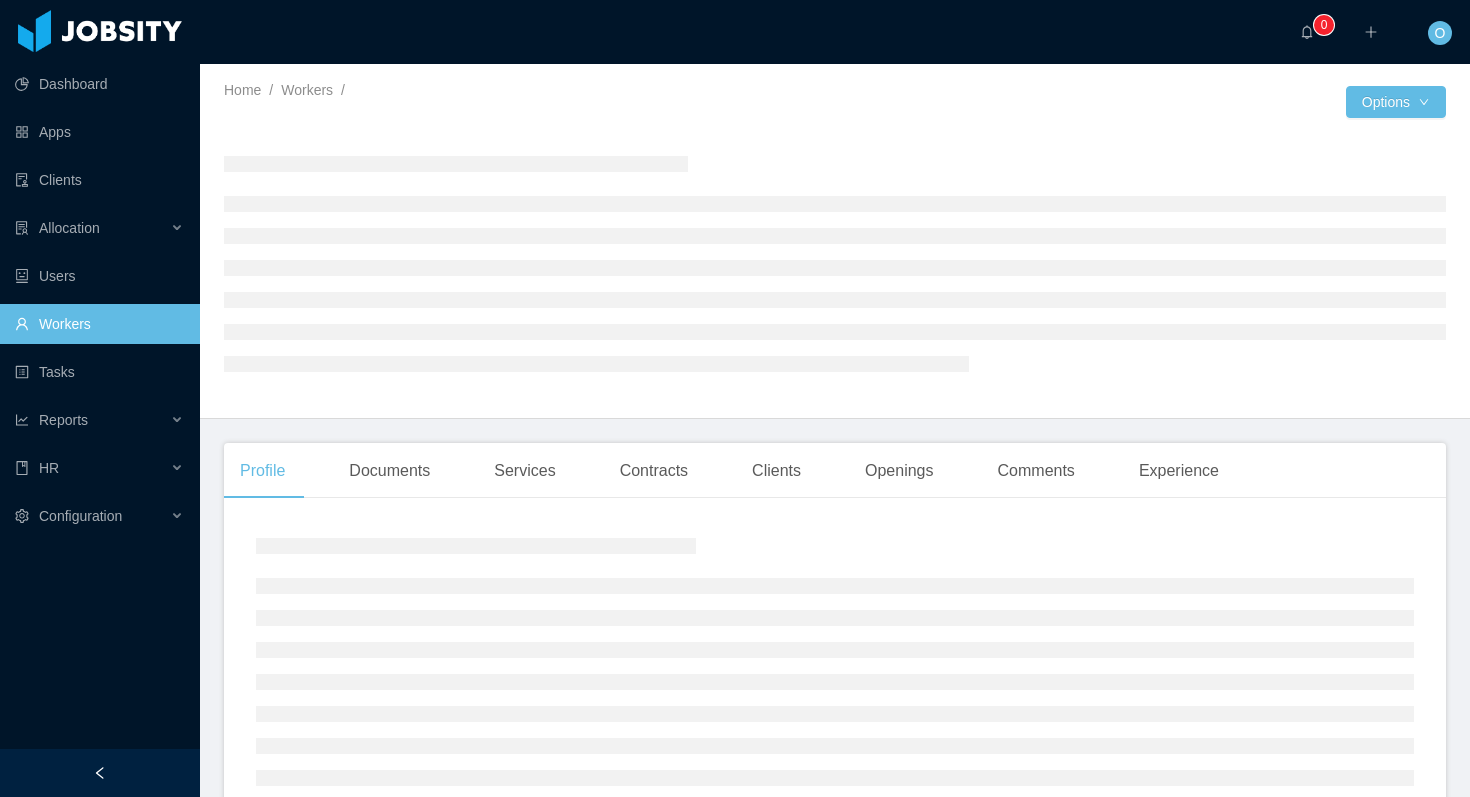 click on "··· 0 ··· ··· O ···" at bounding box center (735, 32) 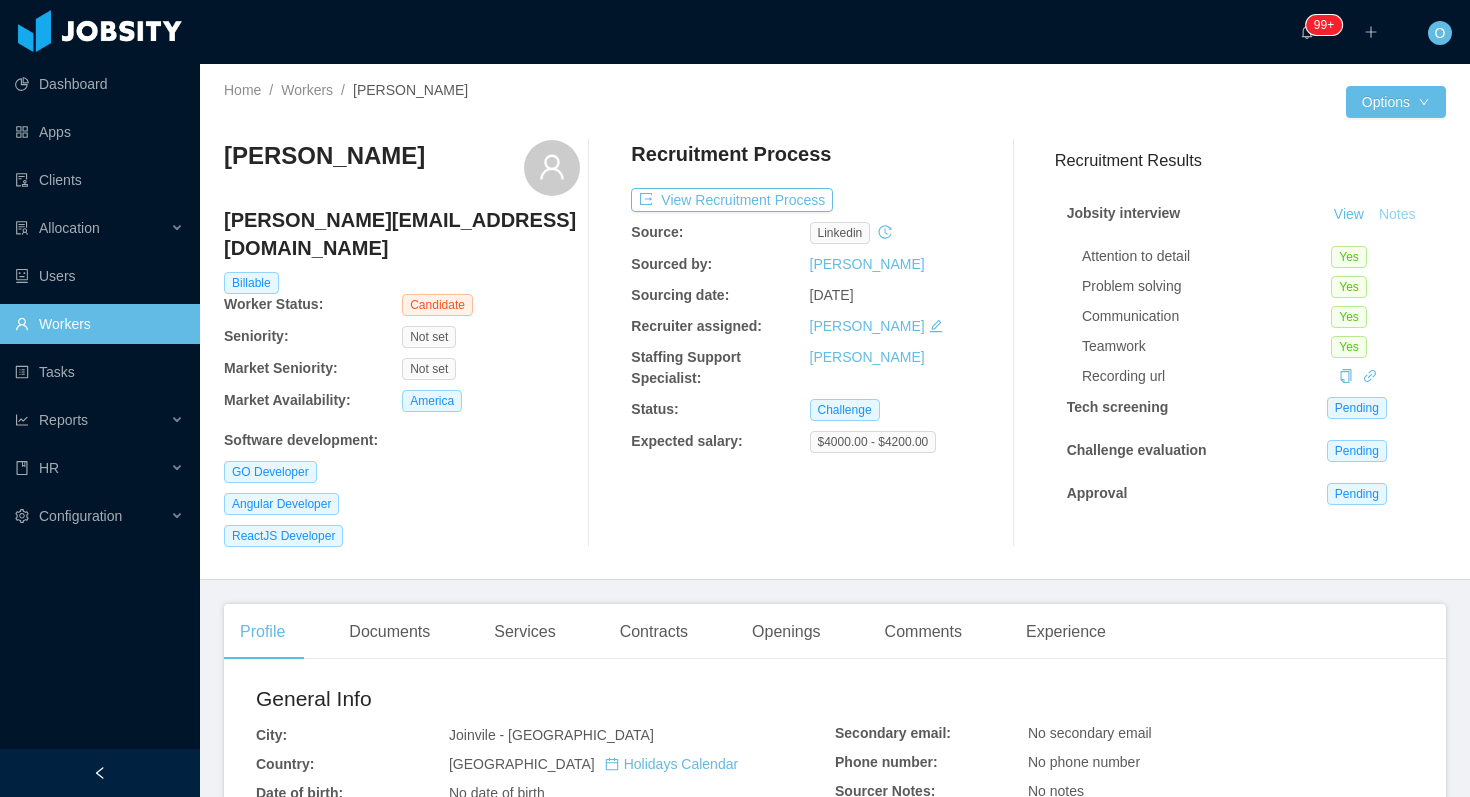 click on "Notes" at bounding box center [1397, 215] 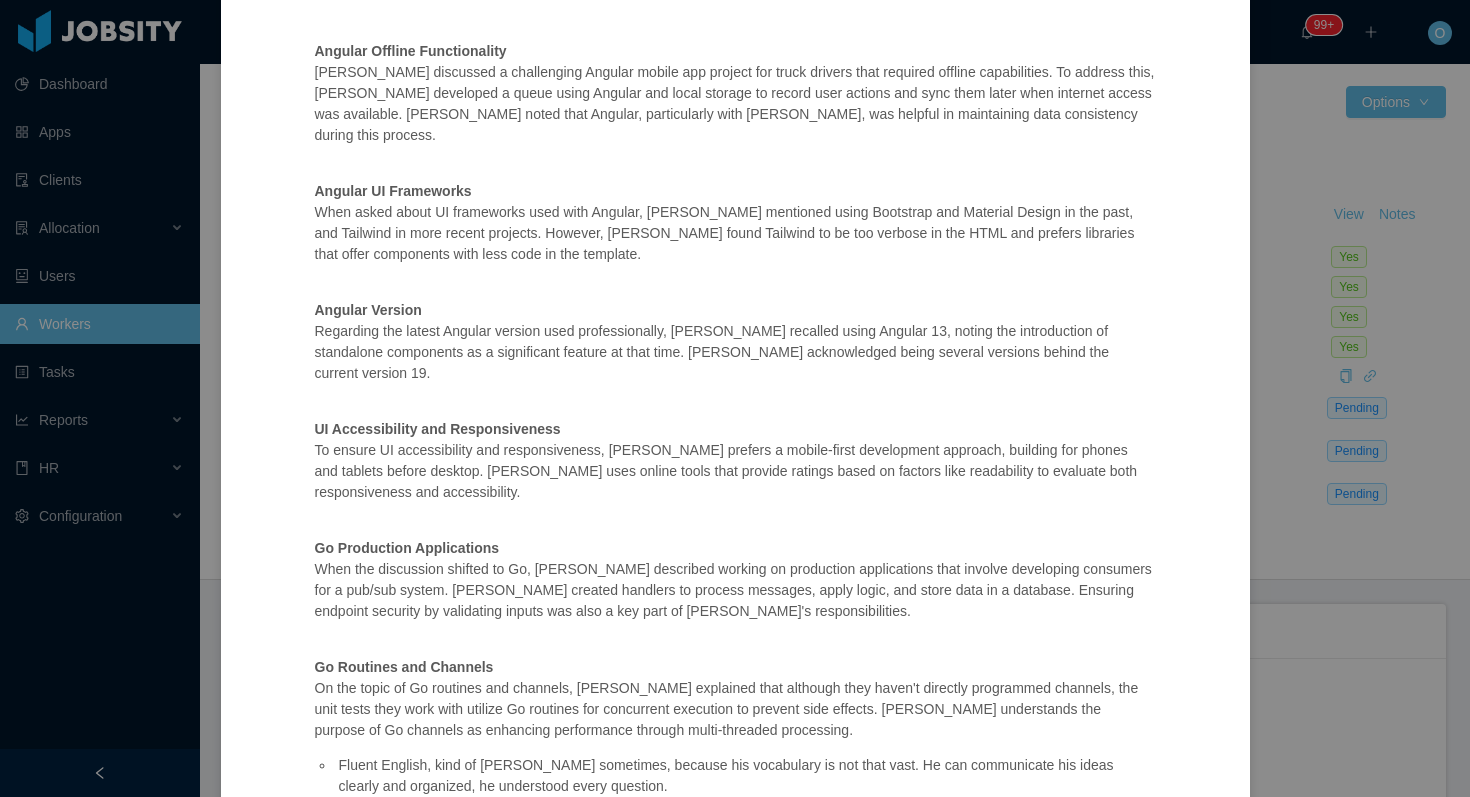 scroll, scrollTop: 0, scrollLeft: 0, axis: both 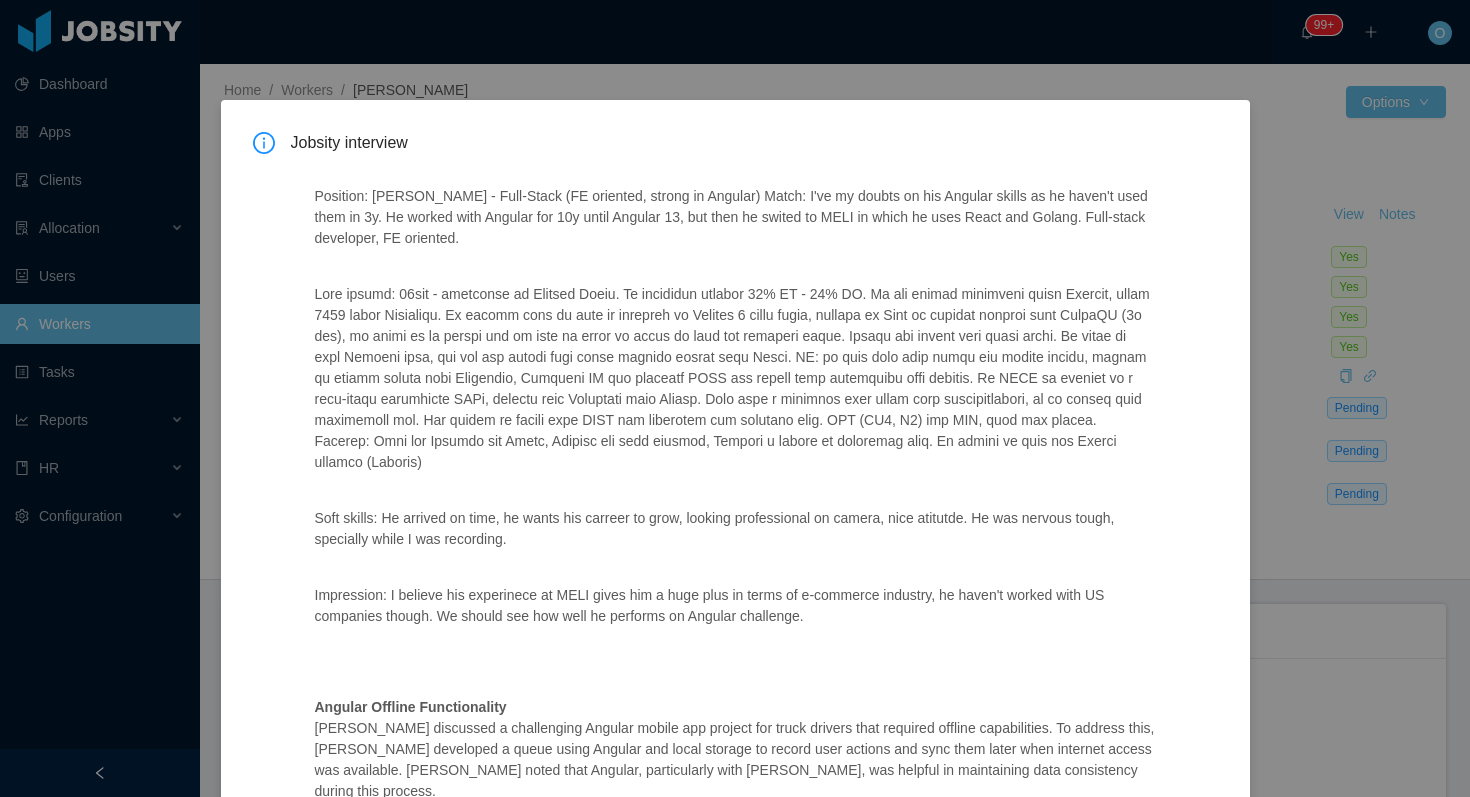 click on "Jobsity interview Position: McGraw-Hill - Full-Stack (FE oriented, strong in Angular) Match: I've my doubts on his Angular skills as he haven't used them in 3y. He worked with Angular for 10y until Angular 13, but then he swited to MELI in which he uses React and Golang. Full-stack developer, FE oriented.  Soft skills: He arrived on time, he wants his carreer to grow, looking professional on camera, nice atitutde. He was nervous tough, specially while I was recording.  Impression: I believe his experinece at MELI gives him a huge plus in terms of e-commerce industry, he haven't worked with US companies though. We should see how well he performs on Angular challenge.  Angular Offline Functionality Angular UI Frameworks  When asked about UI frameworks used with Angular, Pablo mentioned using Bootstrap and Material Design in the past, and Tailwind in more recent projects. However, Pablo found Tailwind to be too verbose in the HTML and prefers libraries that offer components with less code in the template." at bounding box center [735, 398] 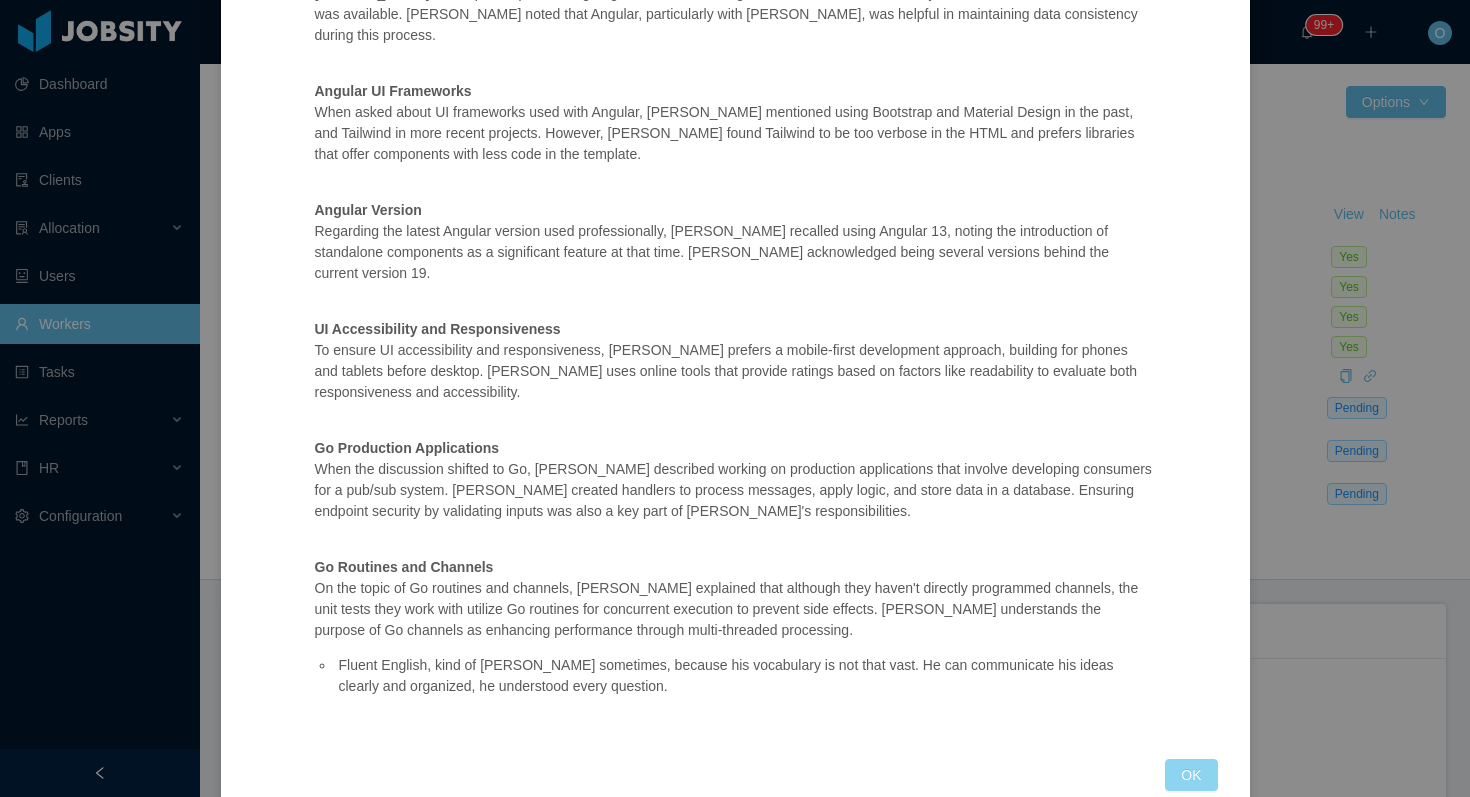 click on "OK" at bounding box center [1191, 775] 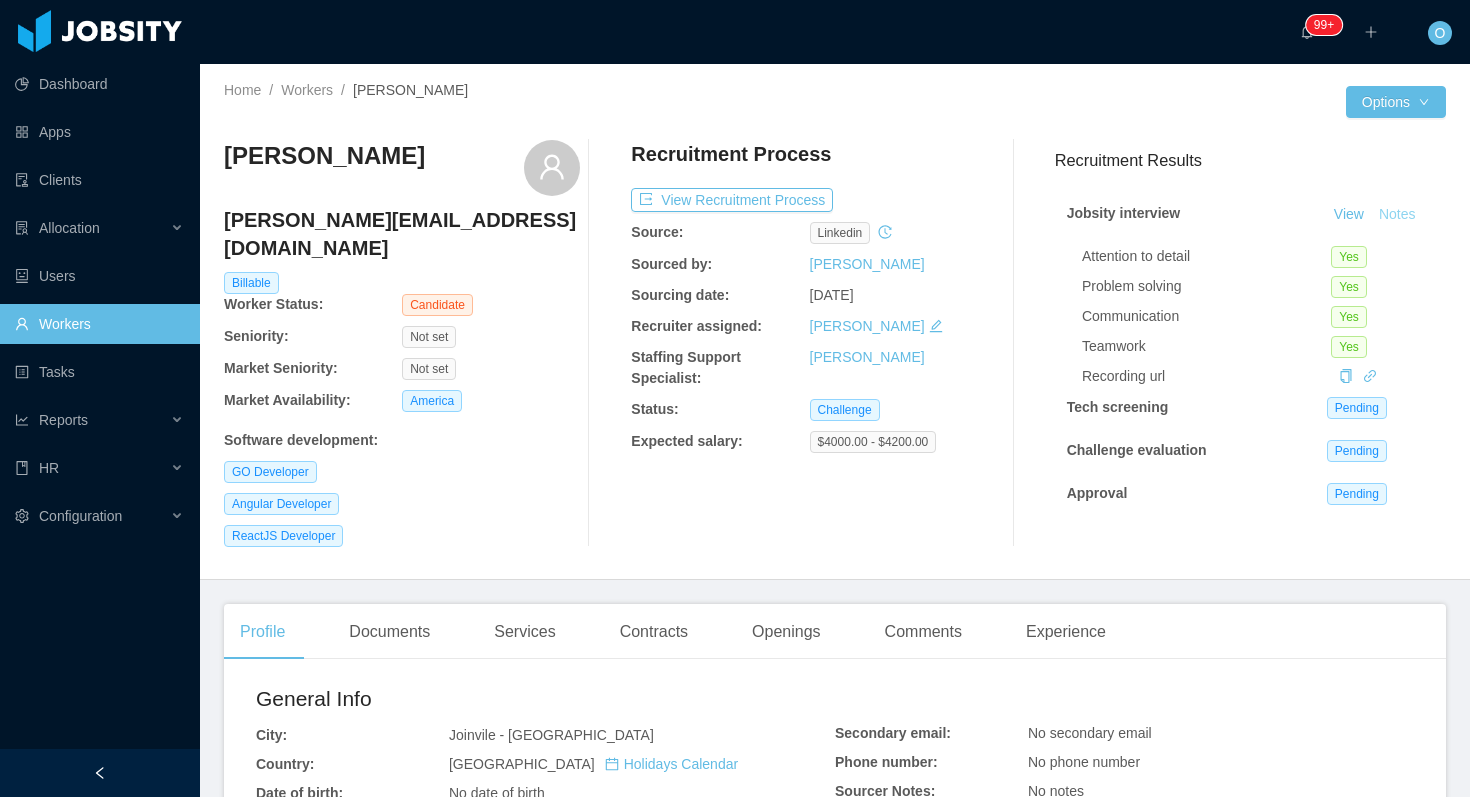 scroll, scrollTop: 656, scrollLeft: 0, axis: vertical 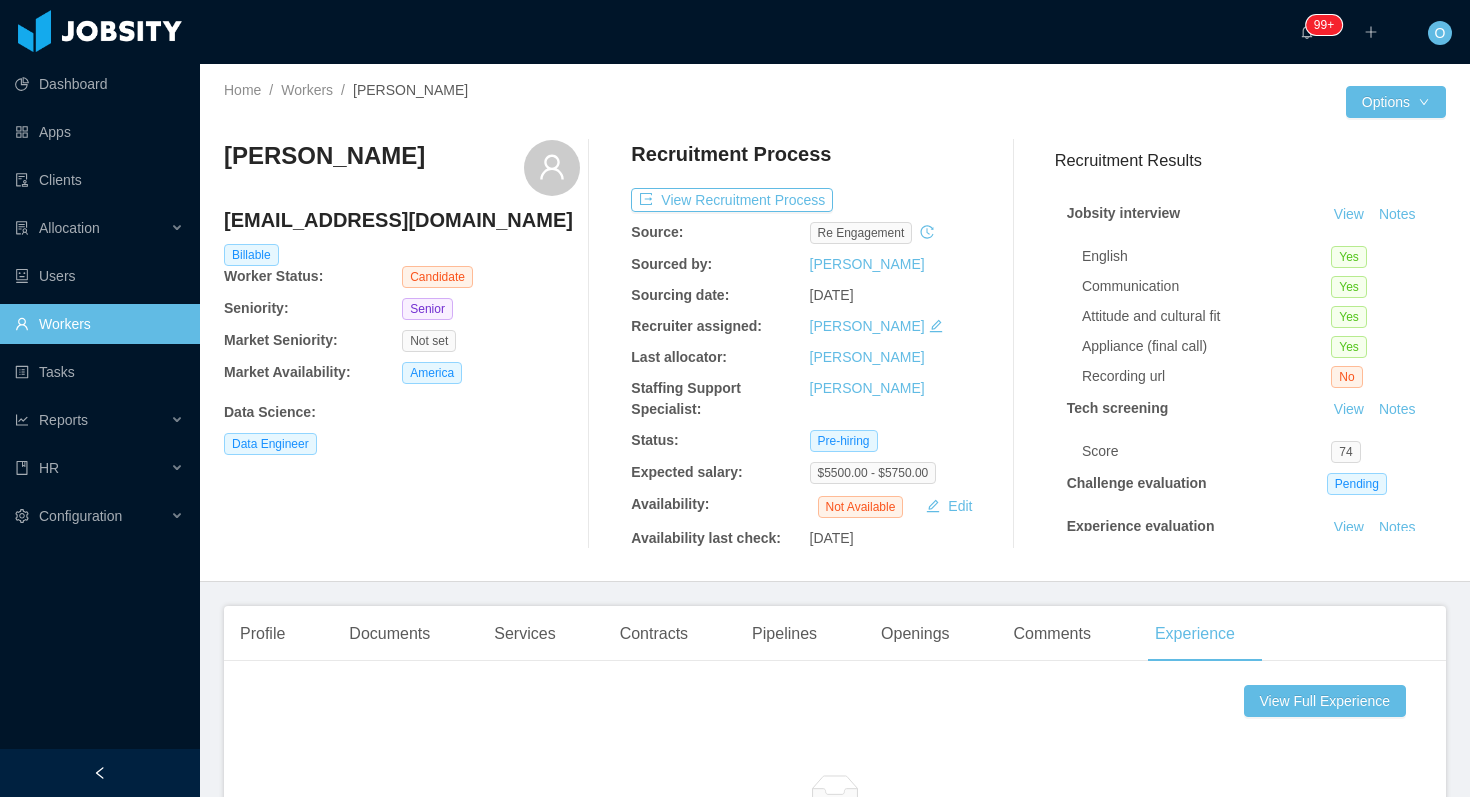 click on "Home / Workers / Eduardo Bartolomeu /   Options Eduardo Bartolomeu eduardobartolomeu@gmail.com  Billable  Worker Status: Candidate Seniority:   Senior   Market Seniority:  Not set  Market Availability: America Data Science : Data Engineer Recruitment Process View Recruitment Process  Source: re engagement Sourced by: Lourdes Sanchis Sourcing date: Oct 27th, 2021 Recruiter assigned: Tiffany Coferre   Last allocator: Merwin Ponce Staffing Support Specialist: Omar Nieves Status: Pre-hiring Expected salary: $5500.00 - $5750.00 Availability: Not Available Edit Availability last check: Mar 5th, 2025 Recruitment Results Jobsity interview
View Notes English Yes Communication Yes Attitude and cultural fit Yes Appliance (final call) Yes Recording url No Tech screening
View Notes Score 74 Challenge evaluation
Pending Experience evaluation
View Notes Approval
View Notes Approved Yes" at bounding box center (835, 323) 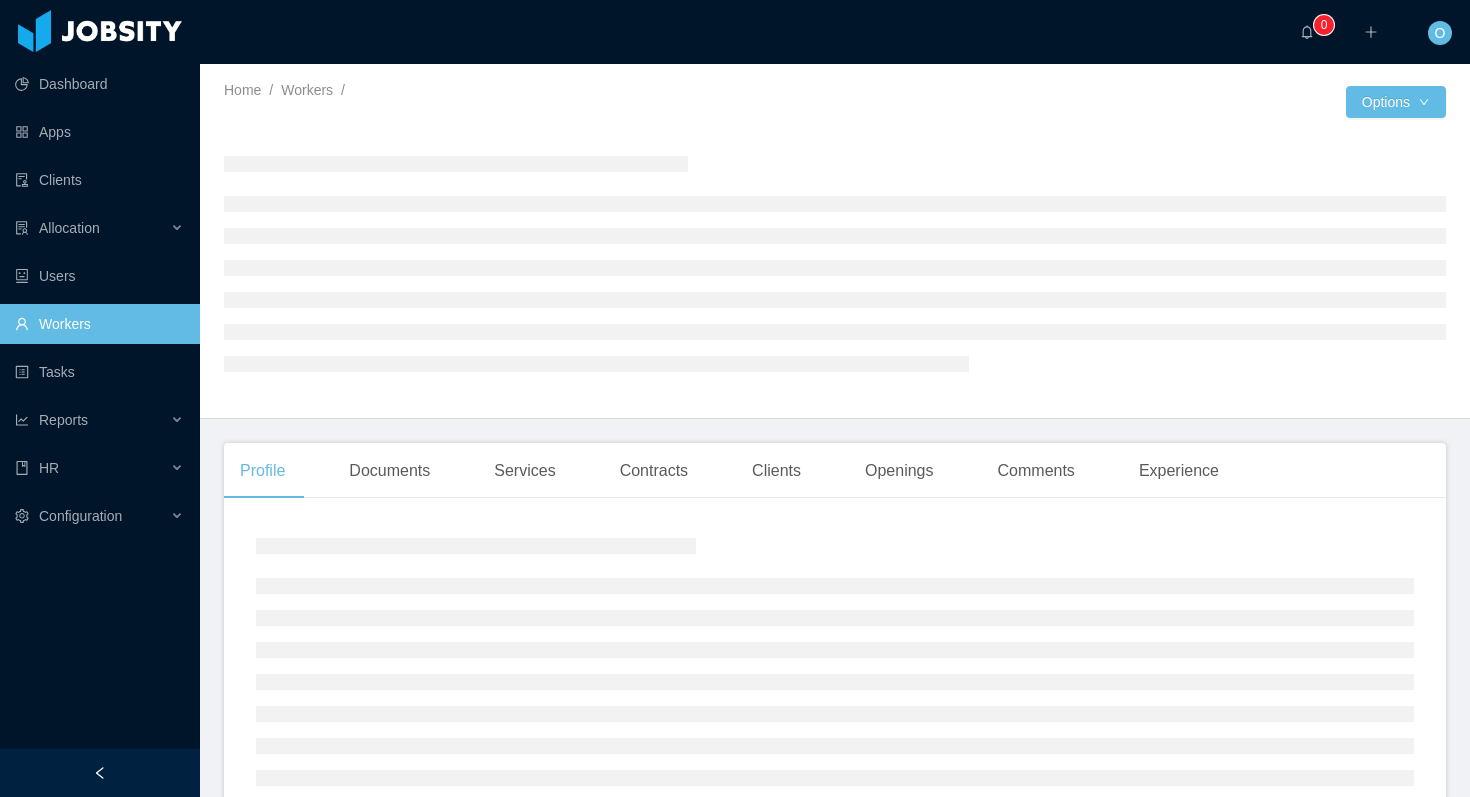 scroll, scrollTop: 0, scrollLeft: 0, axis: both 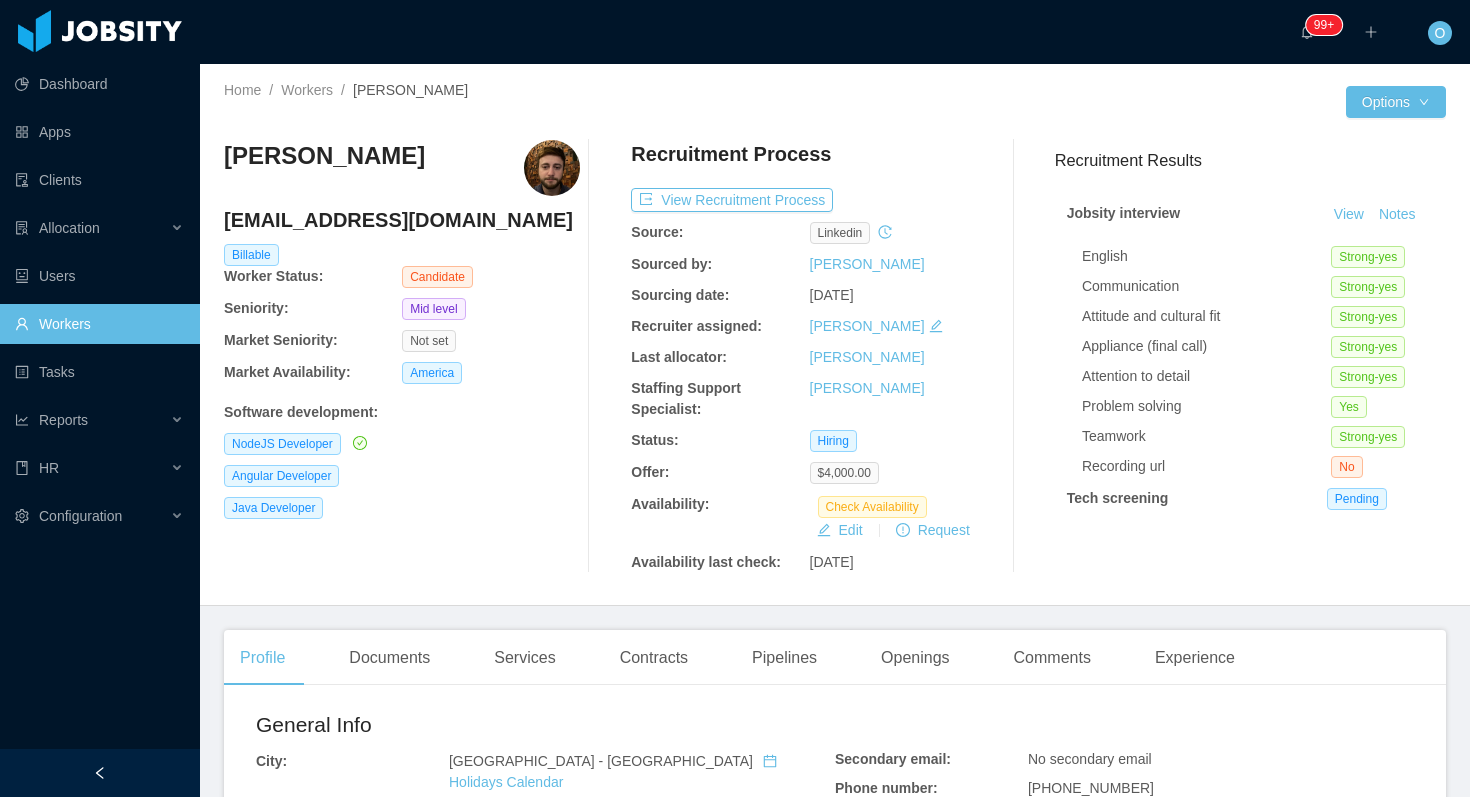 click on "[EMAIL_ADDRESS][DOMAIN_NAME]" at bounding box center (402, 220) 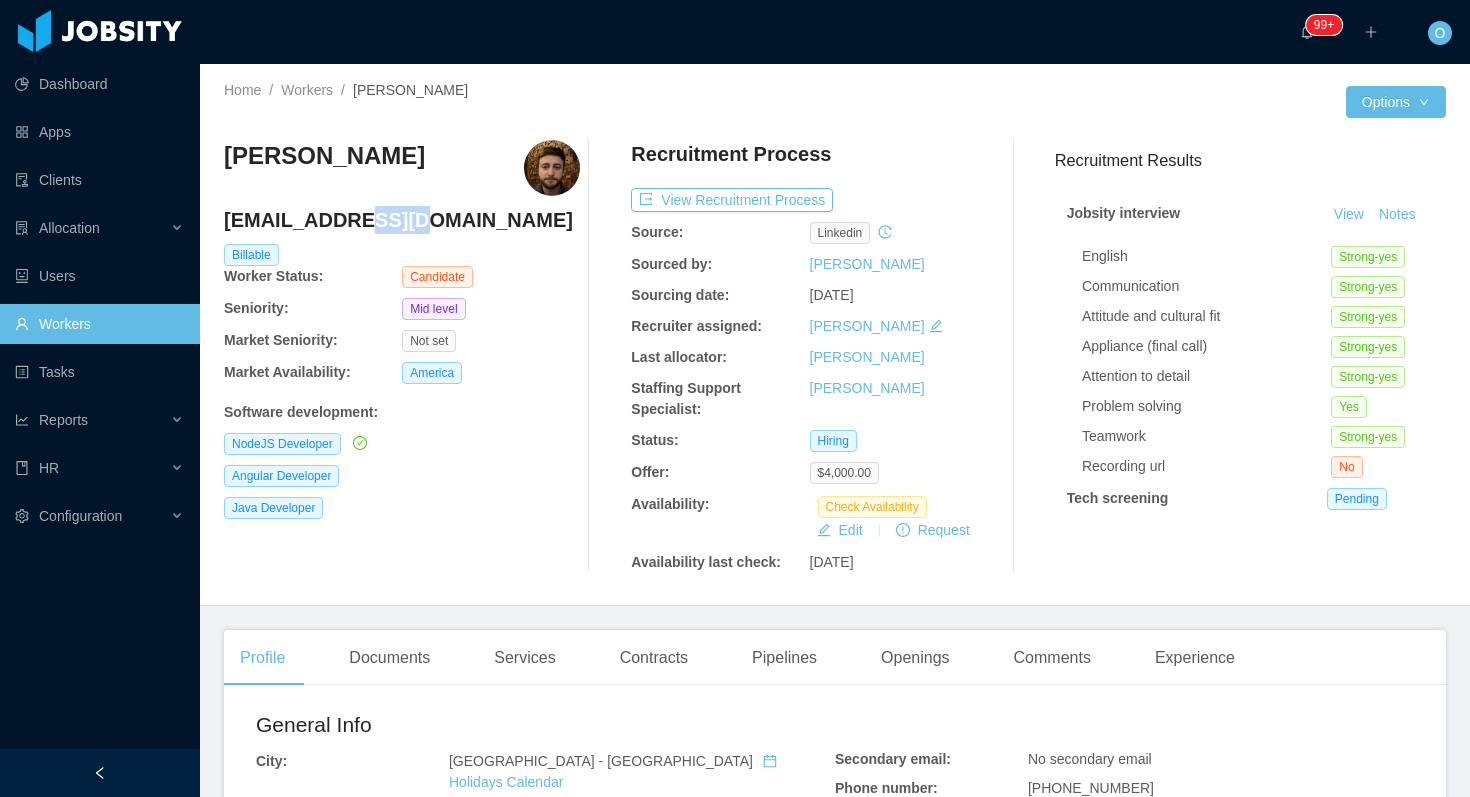 click on "luanrocha96@gmail.com" at bounding box center [402, 220] 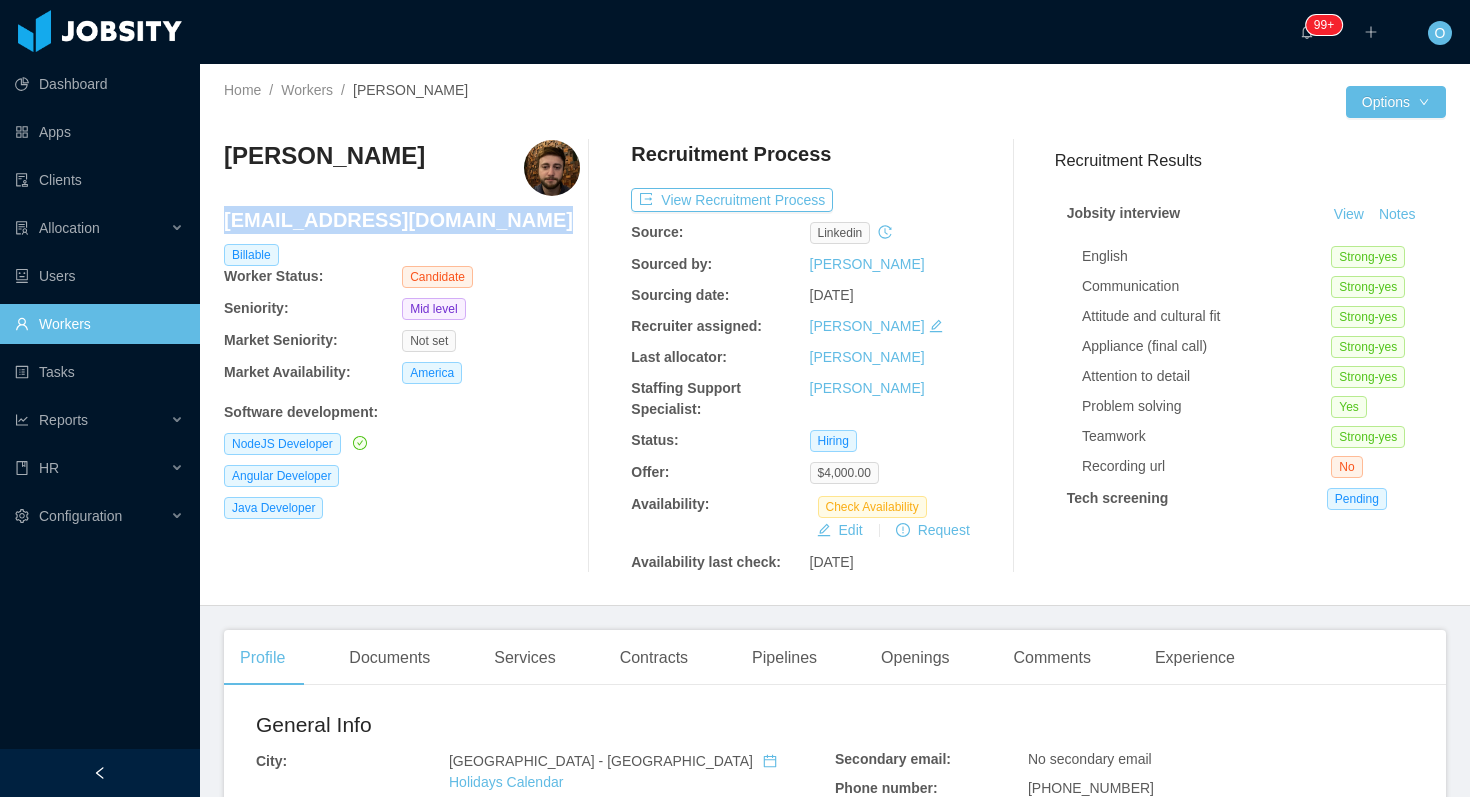 click on "luanrocha96@gmail.com" at bounding box center [402, 220] 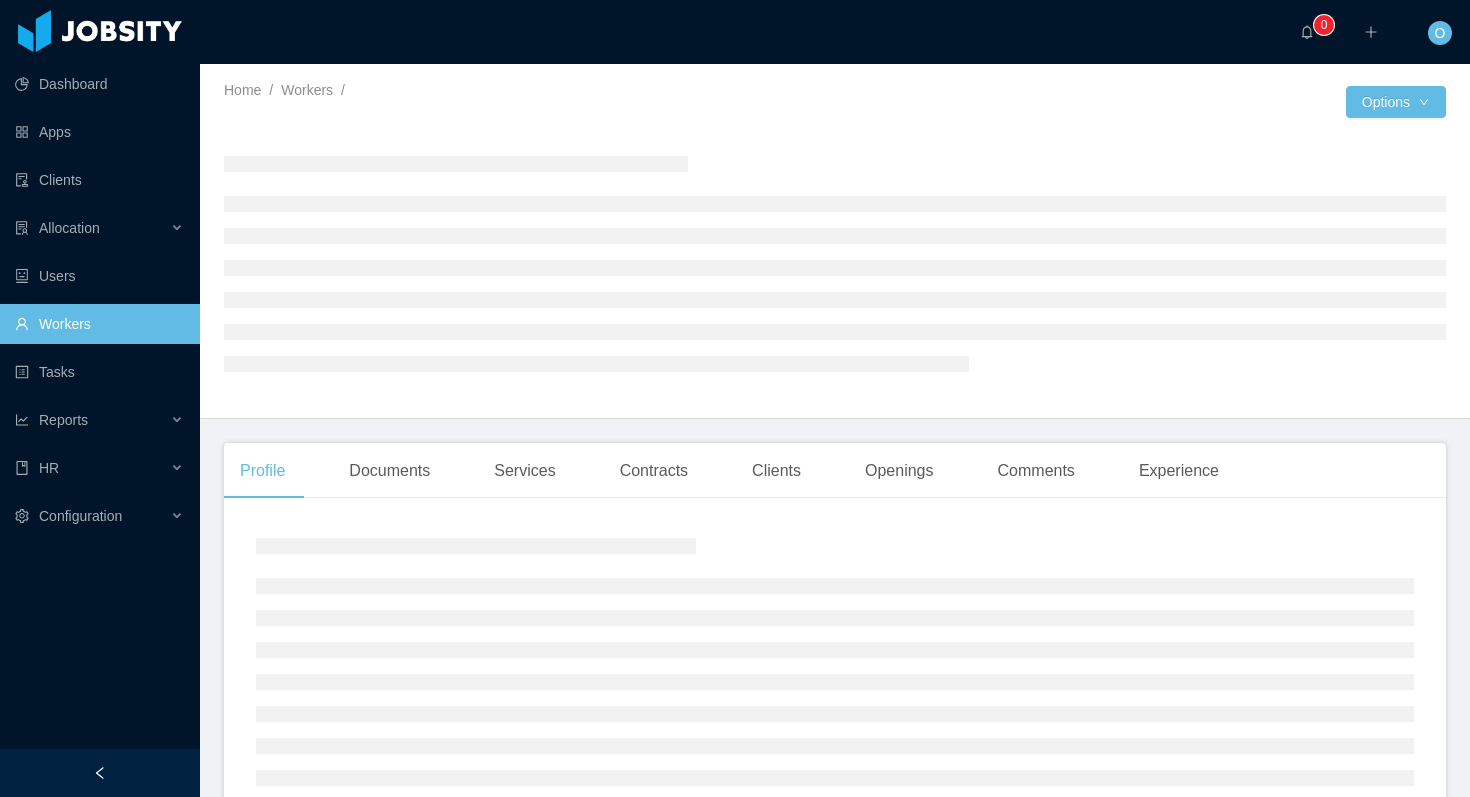 scroll, scrollTop: 0, scrollLeft: 0, axis: both 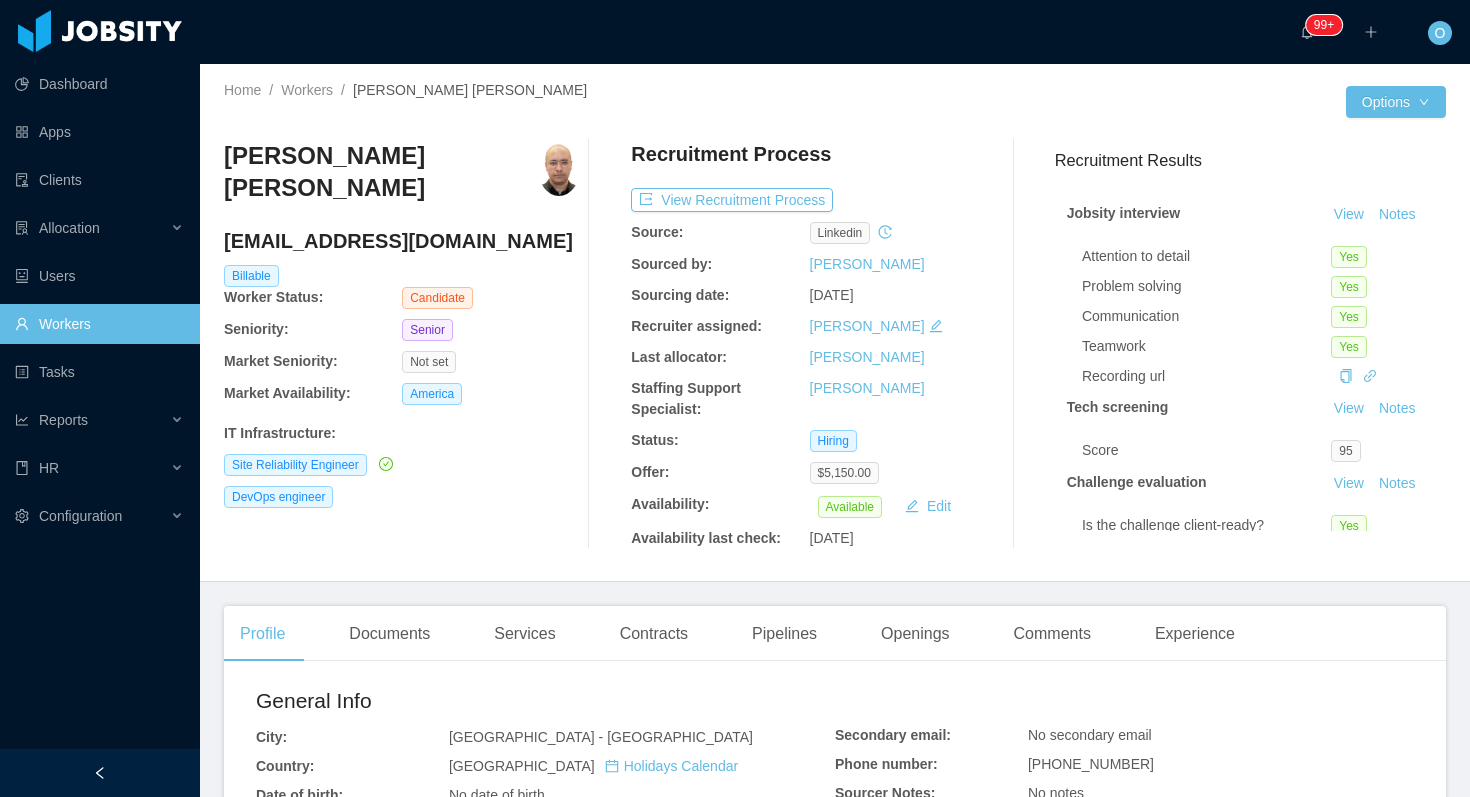 click on "me@inet.sh" at bounding box center (402, 241) 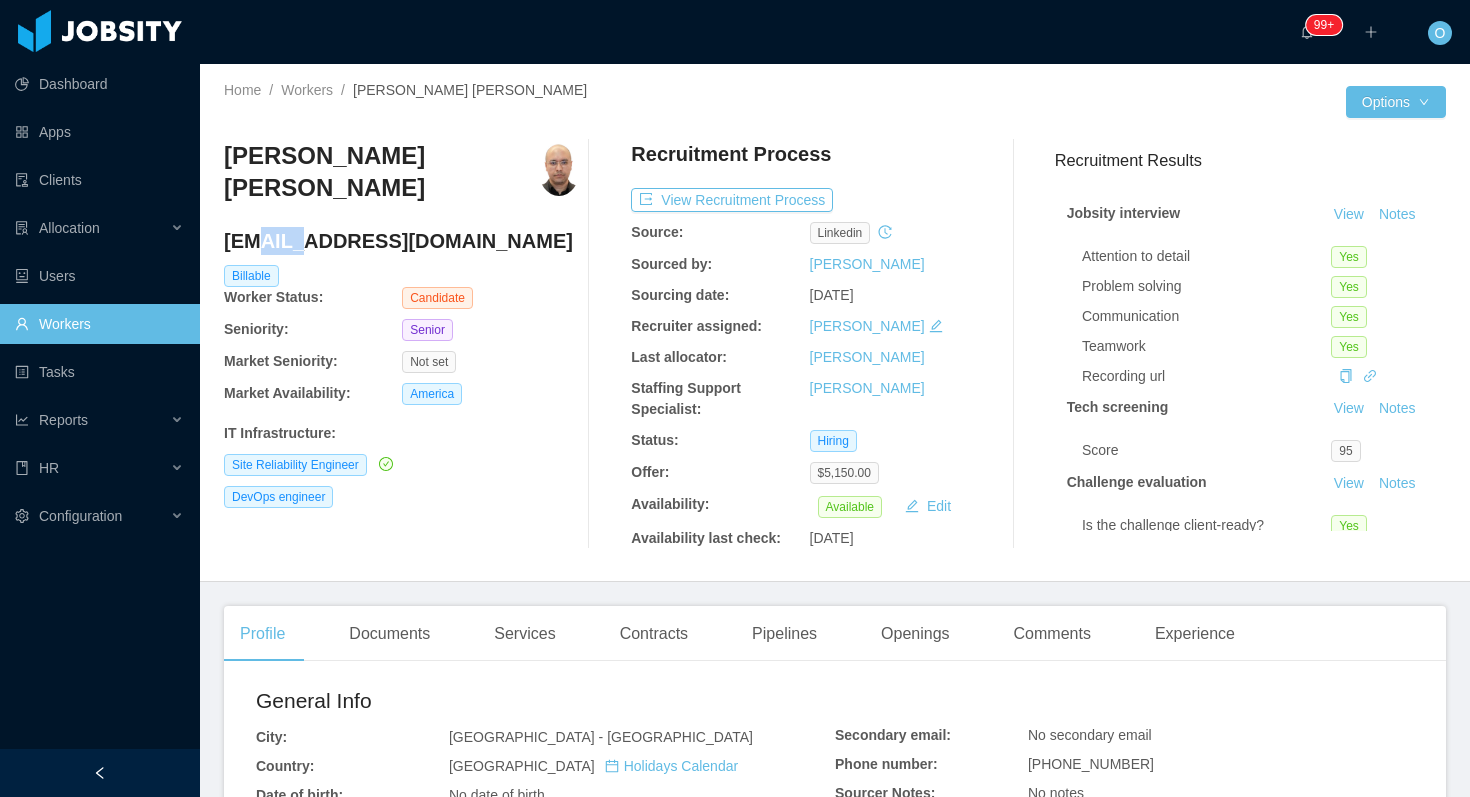 click on "me@inet.sh" at bounding box center (402, 241) 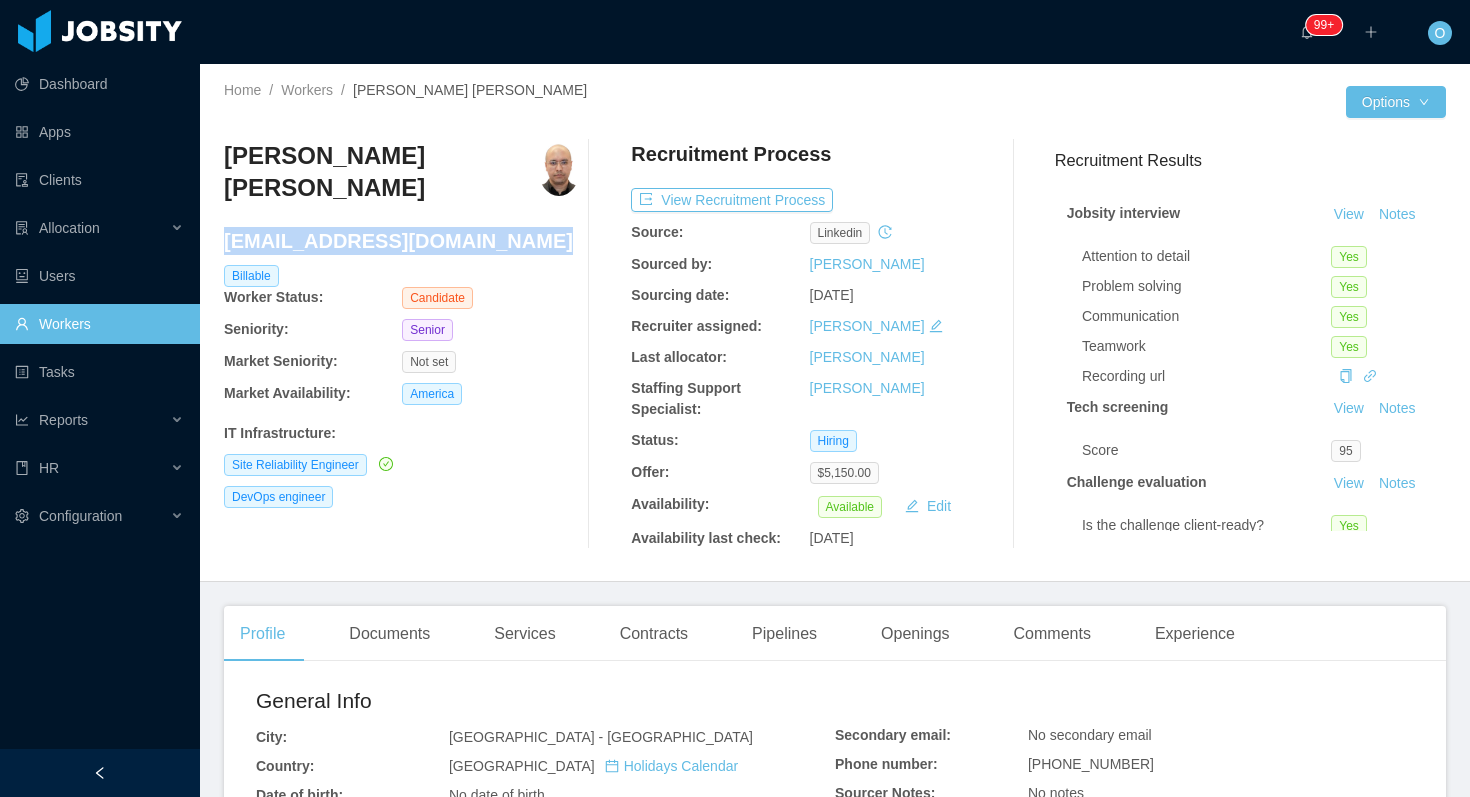click on "me@inet.sh" at bounding box center (402, 241) 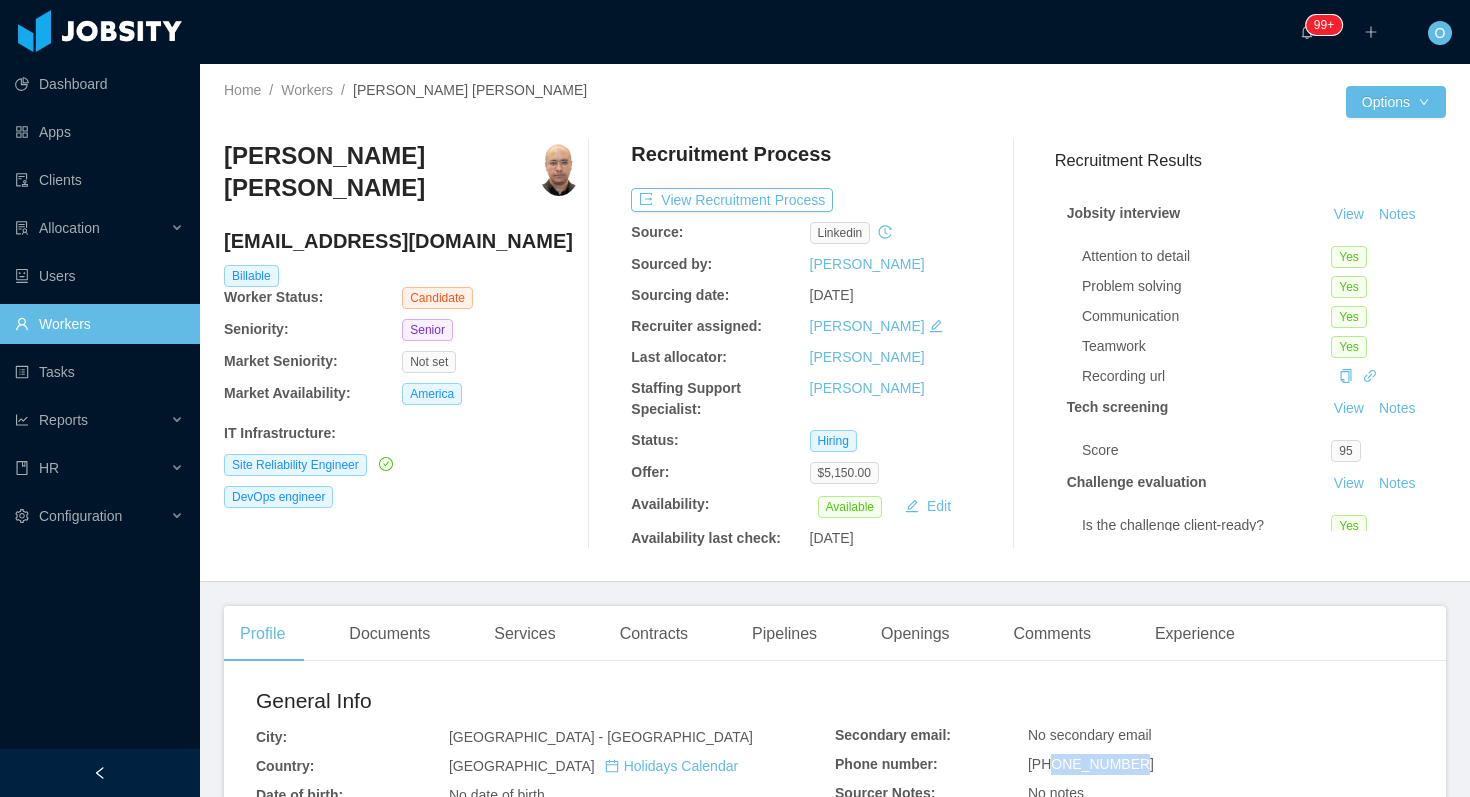drag, startPoint x: 1144, startPoint y: 761, endPoint x: 1057, endPoint y: 771, distance: 87.57283 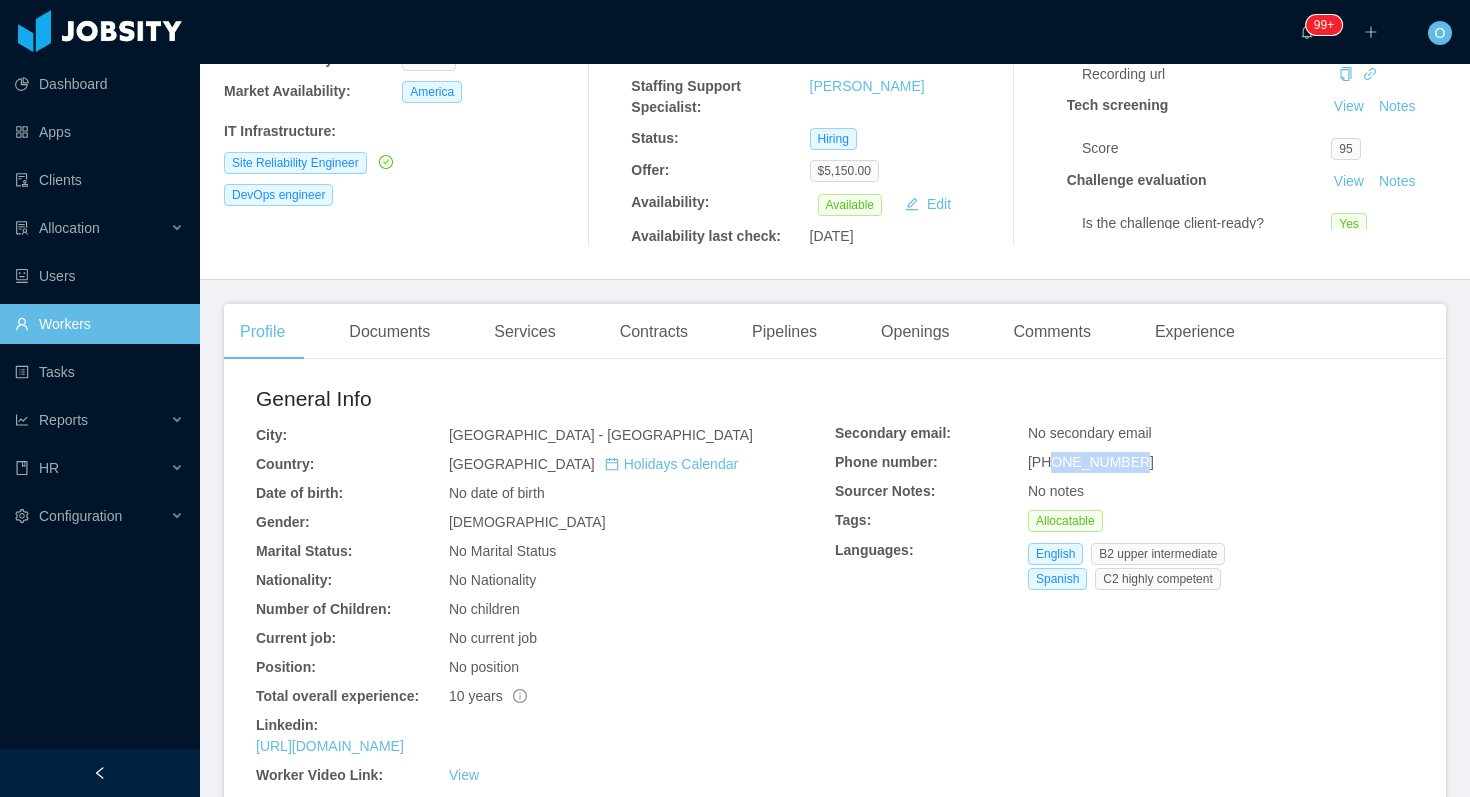 scroll, scrollTop: 316, scrollLeft: 0, axis: vertical 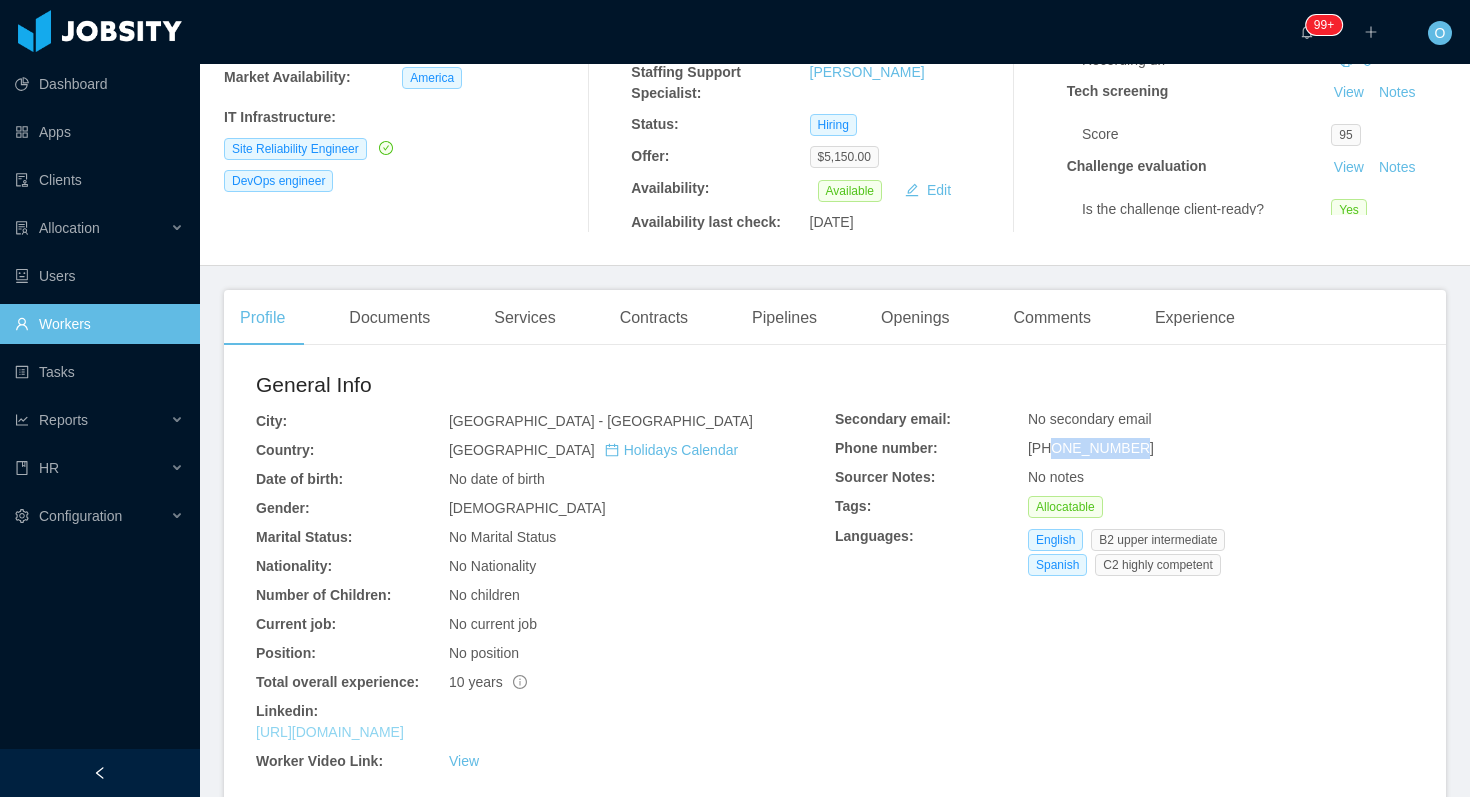 click on "https://mx.linkedin.com/in/inetshell" at bounding box center [330, 732] 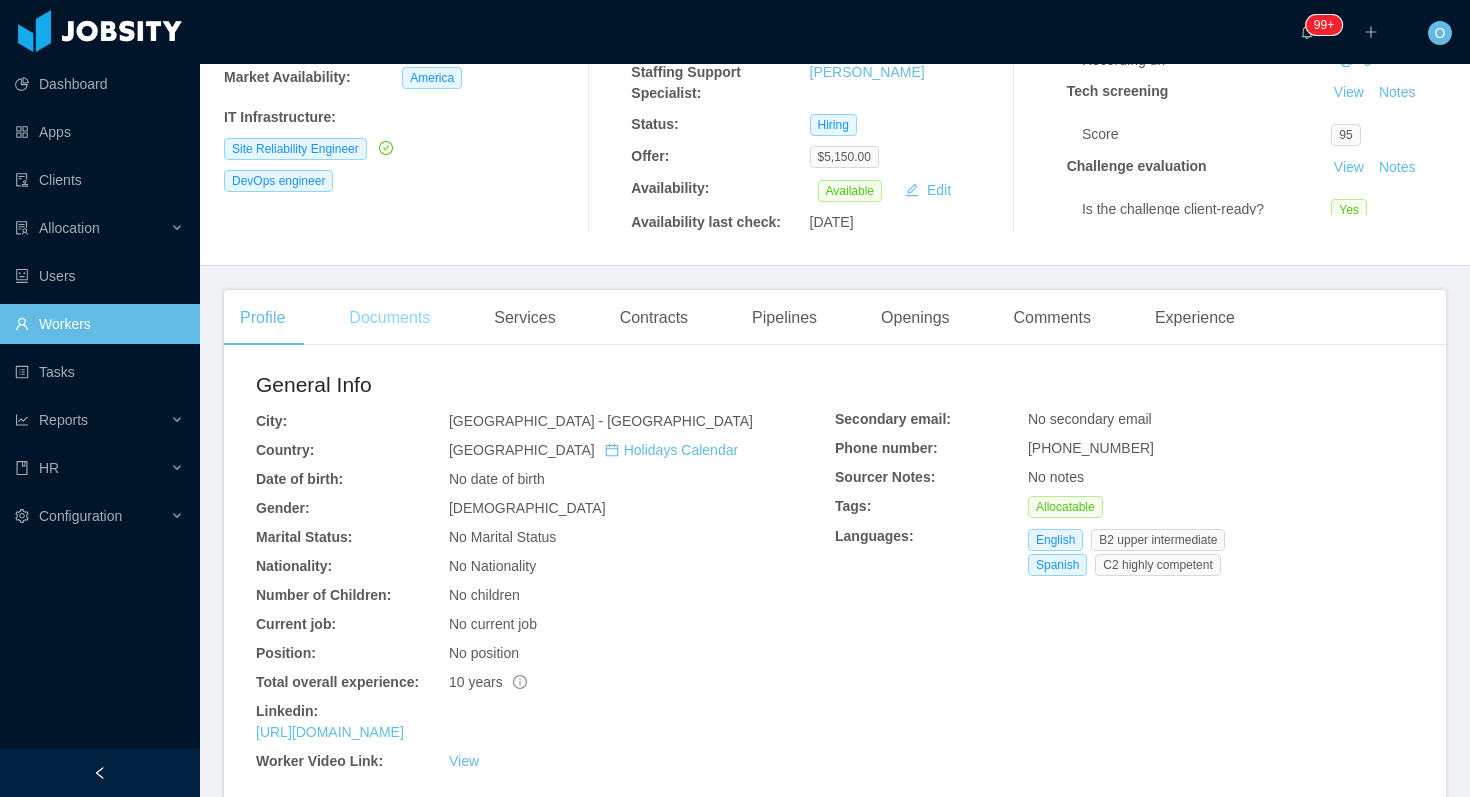 click on "Documents" at bounding box center [389, 318] 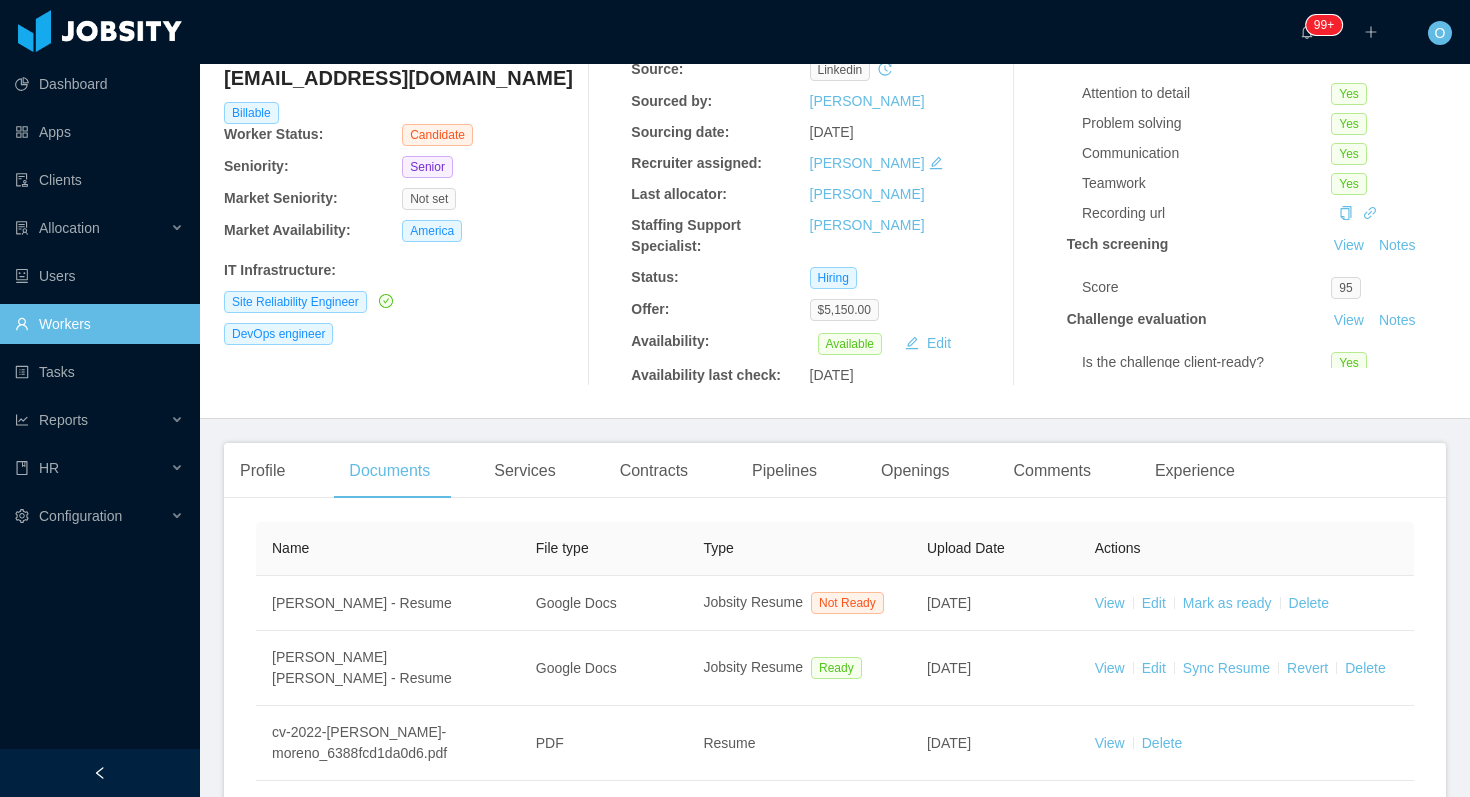 scroll, scrollTop: 491, scrollLeft: 0, axis: vertical 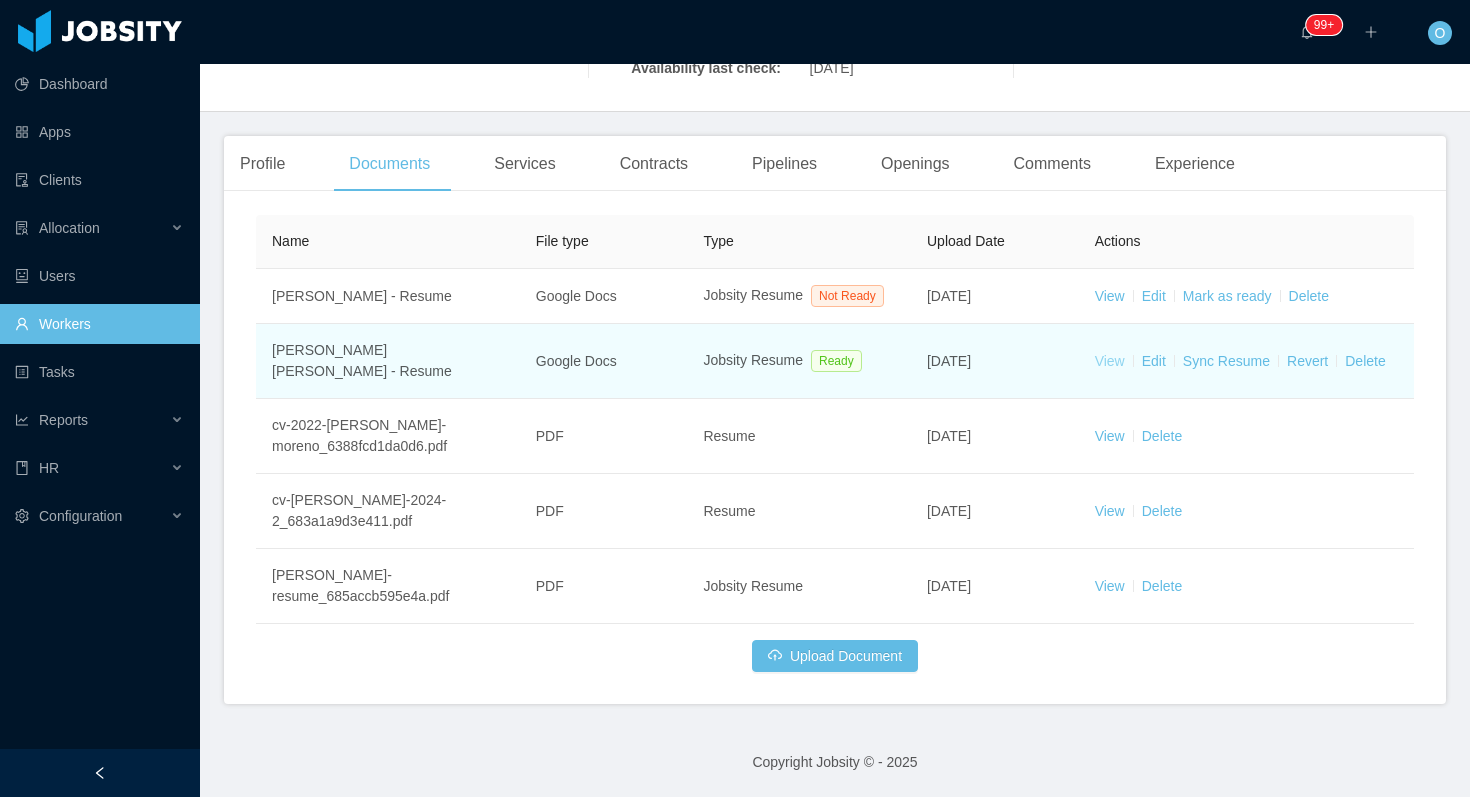 click on "View" at bounding box center (1110, 361) 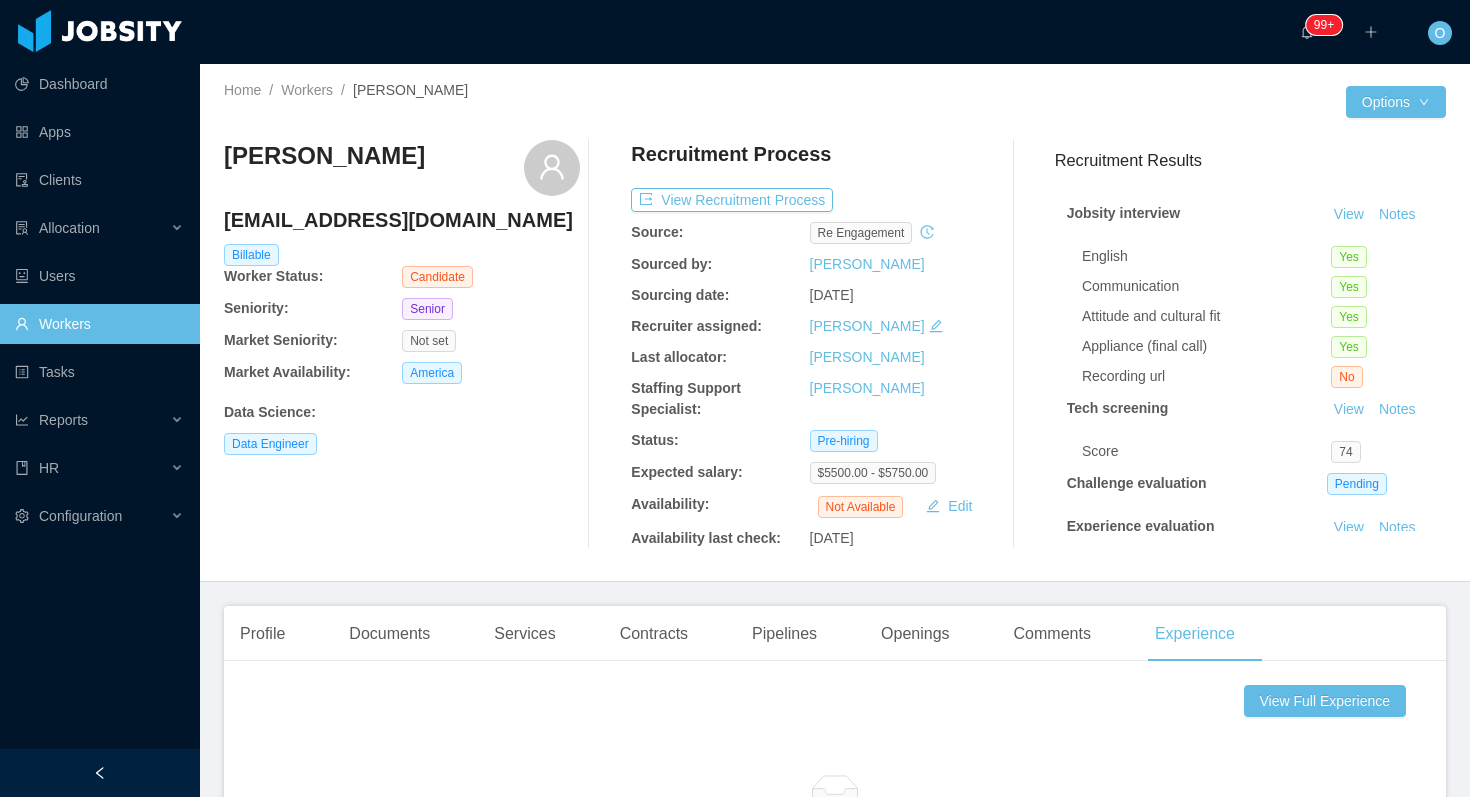 scroll, scrollTop: 0, scrollLeft: 0, axis: both 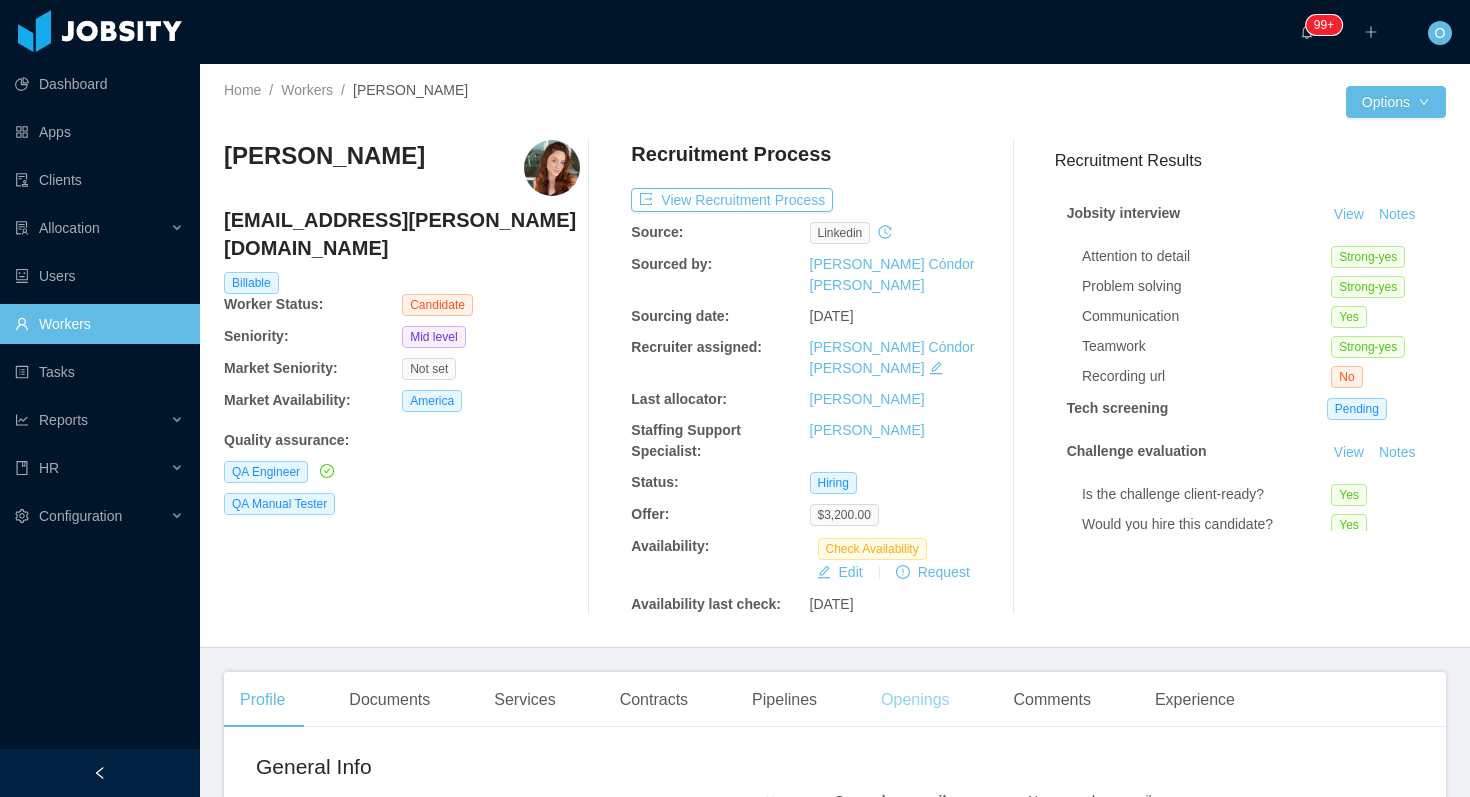 click on "Openings" at bounding box center [915, 700] 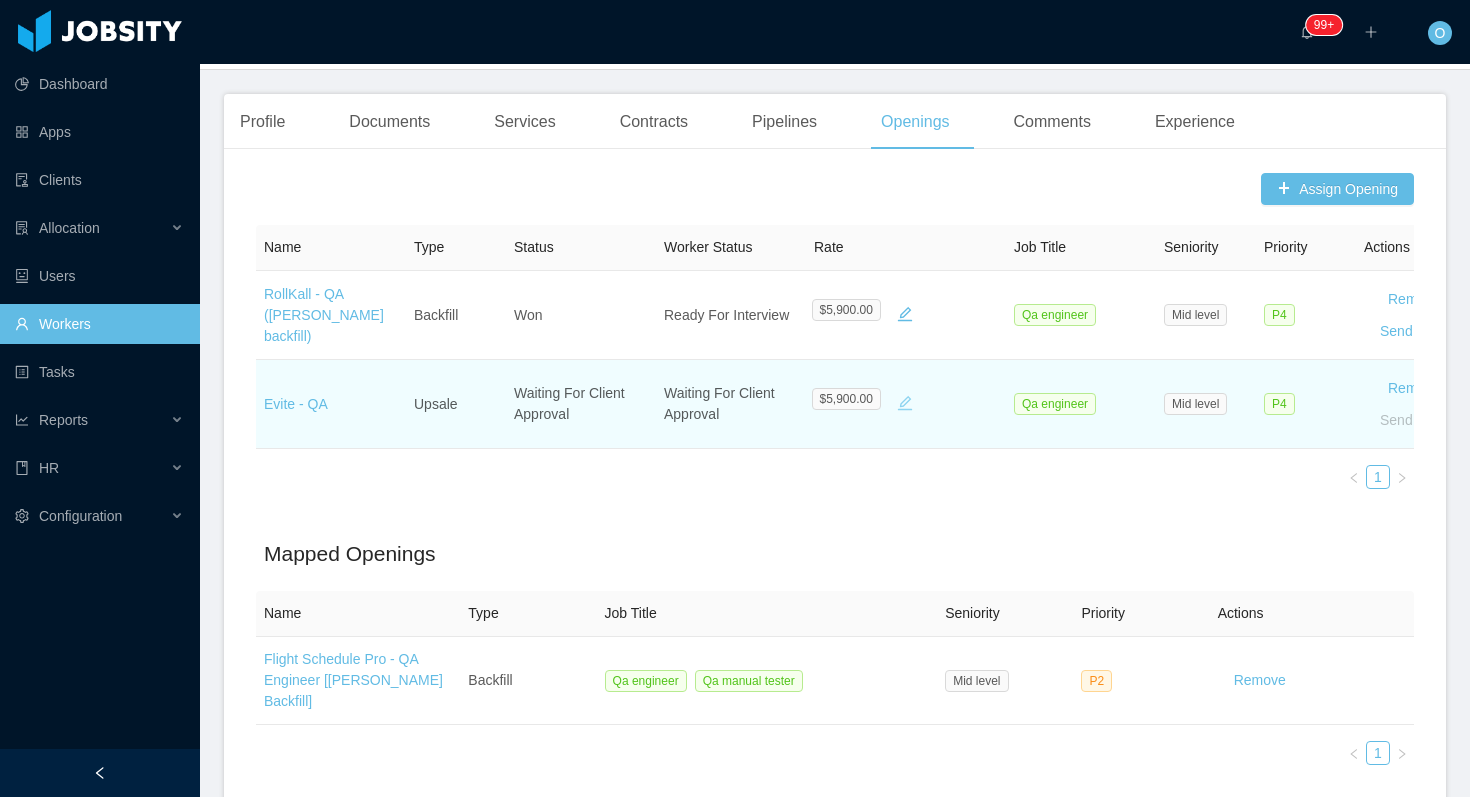 scroll, scrollTop: 0, scrollLeft: 0, axis: both 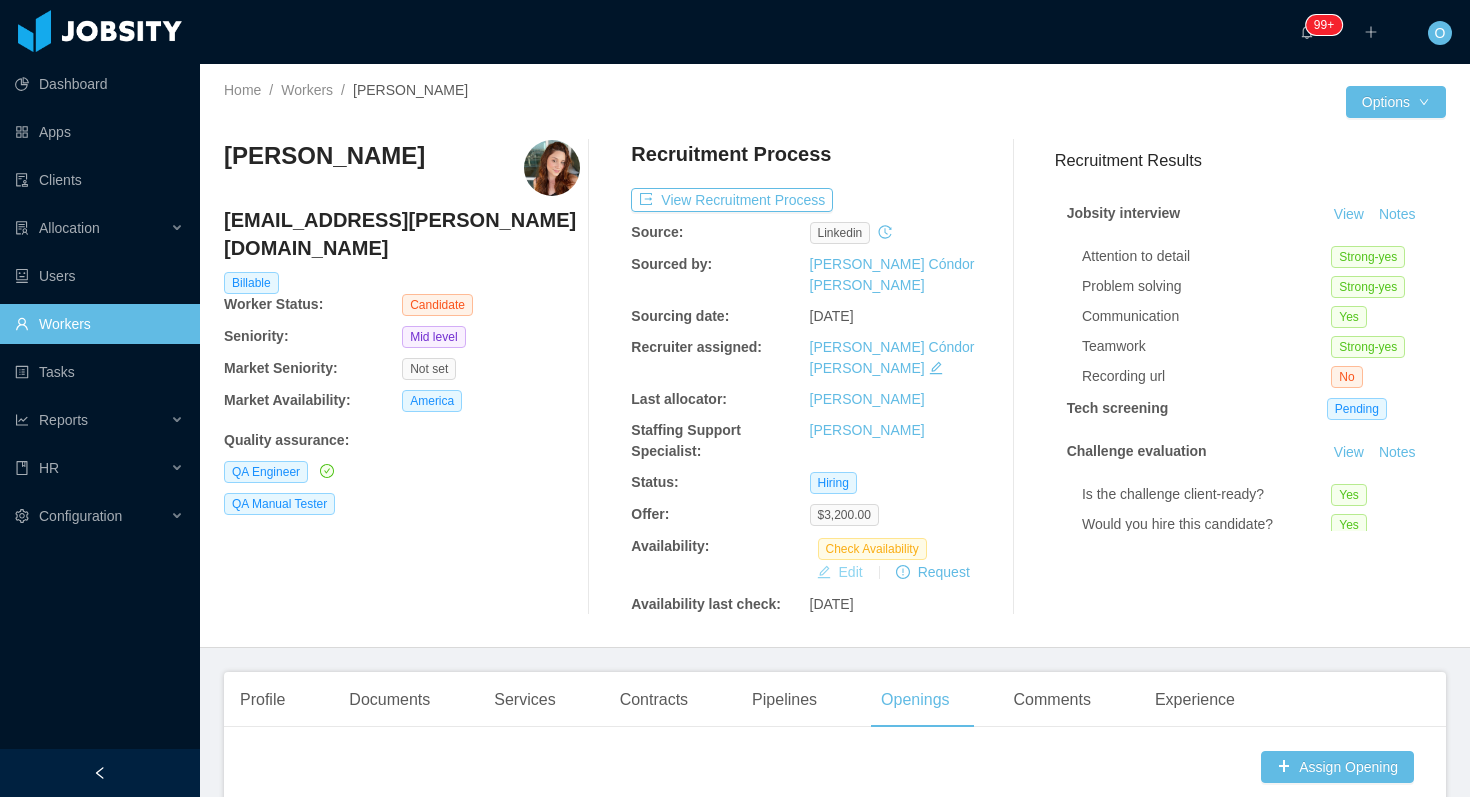 click on "Edit" at bounding box center (840, 572) 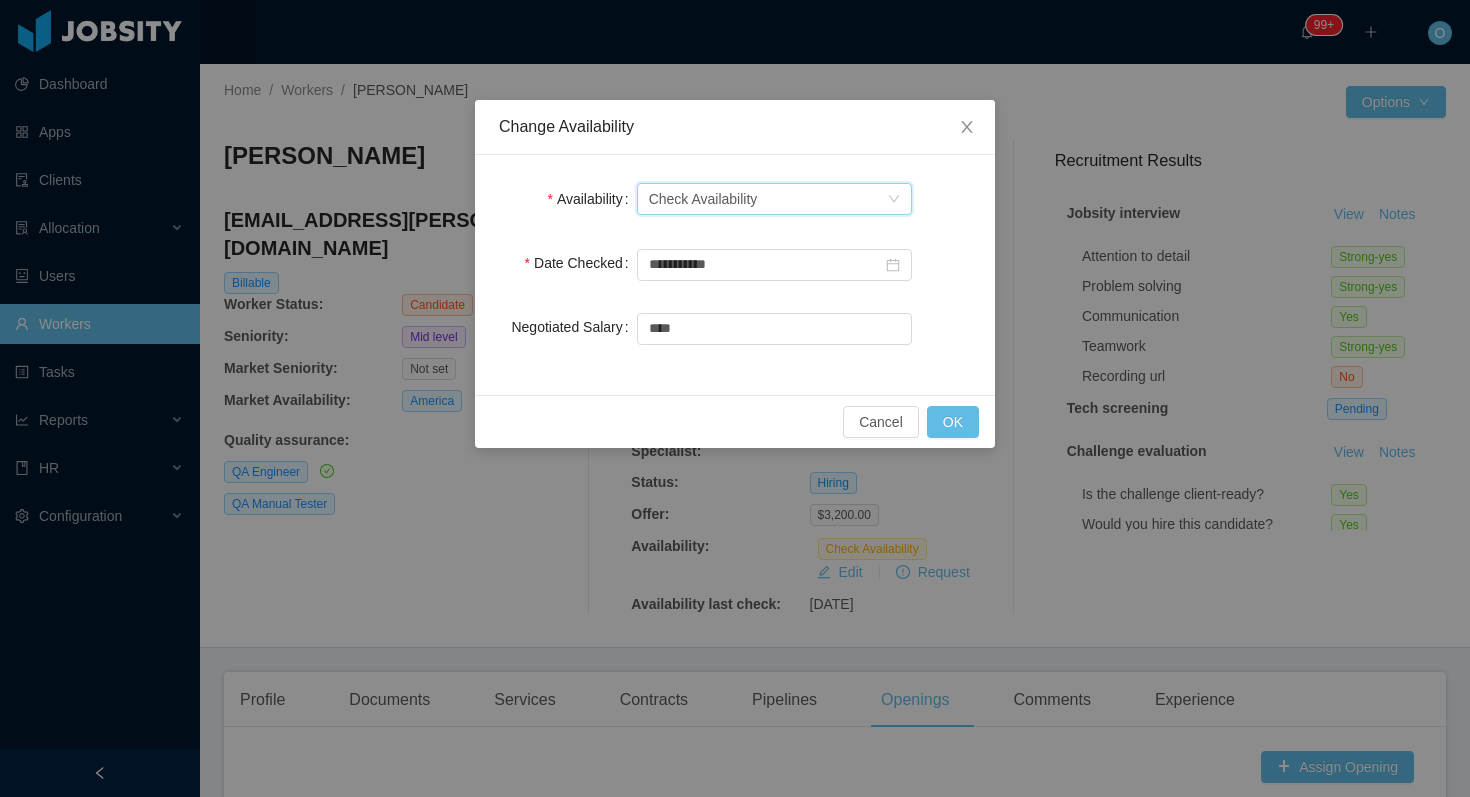 click on "Select one Check Availability" at bounding box center (768, 199) 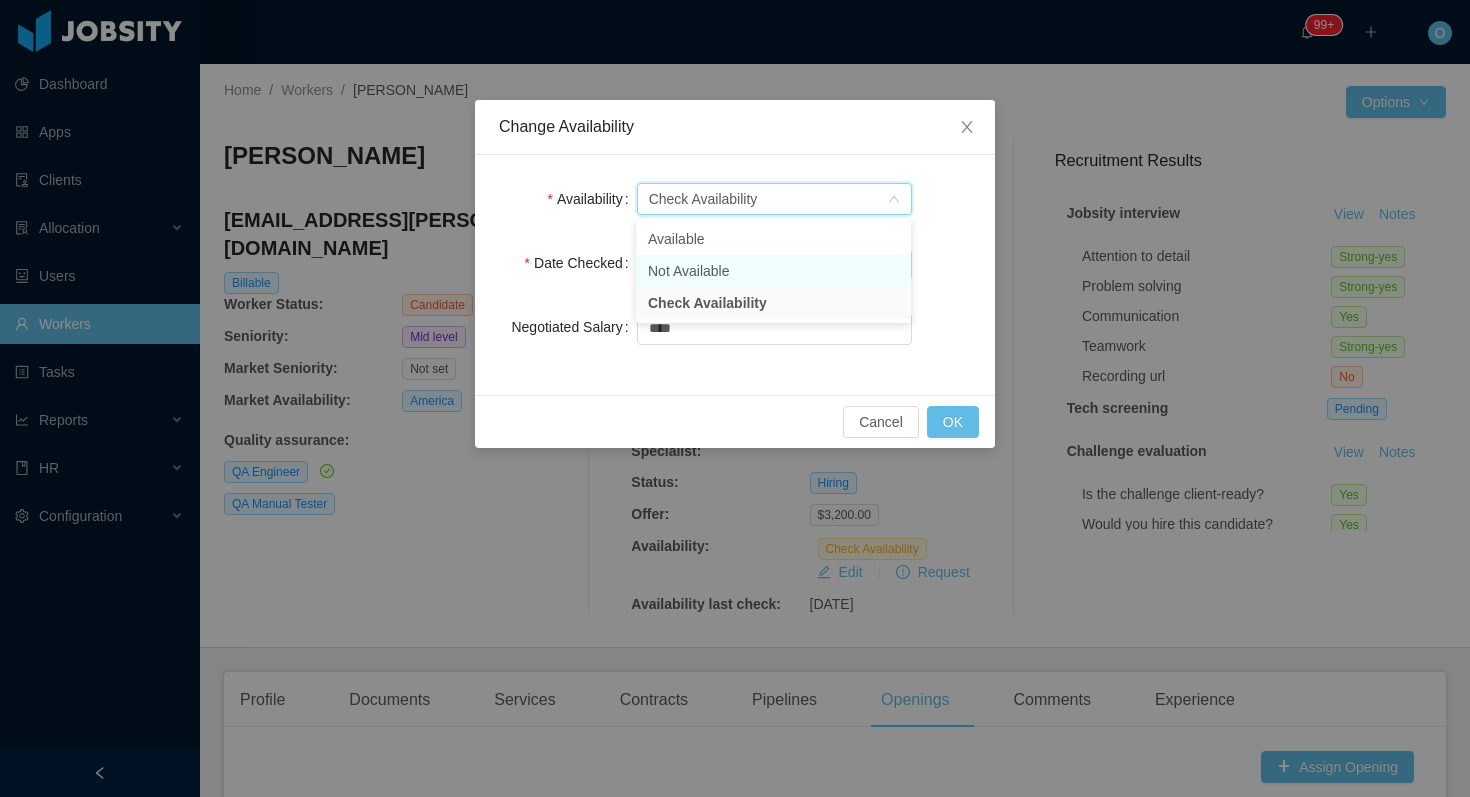 click on "Not Available" at bounding box center [773, 271] 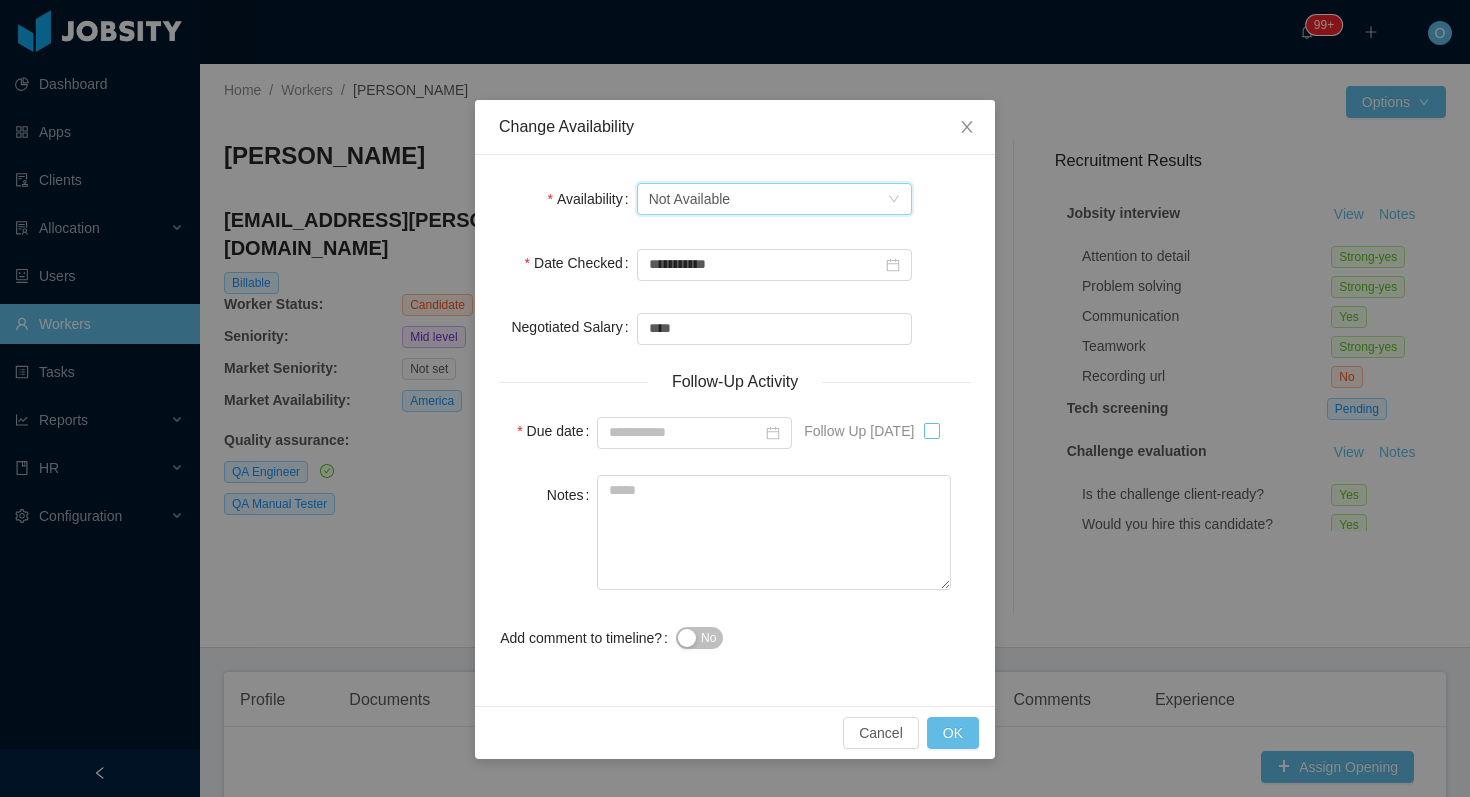 type on "**********" 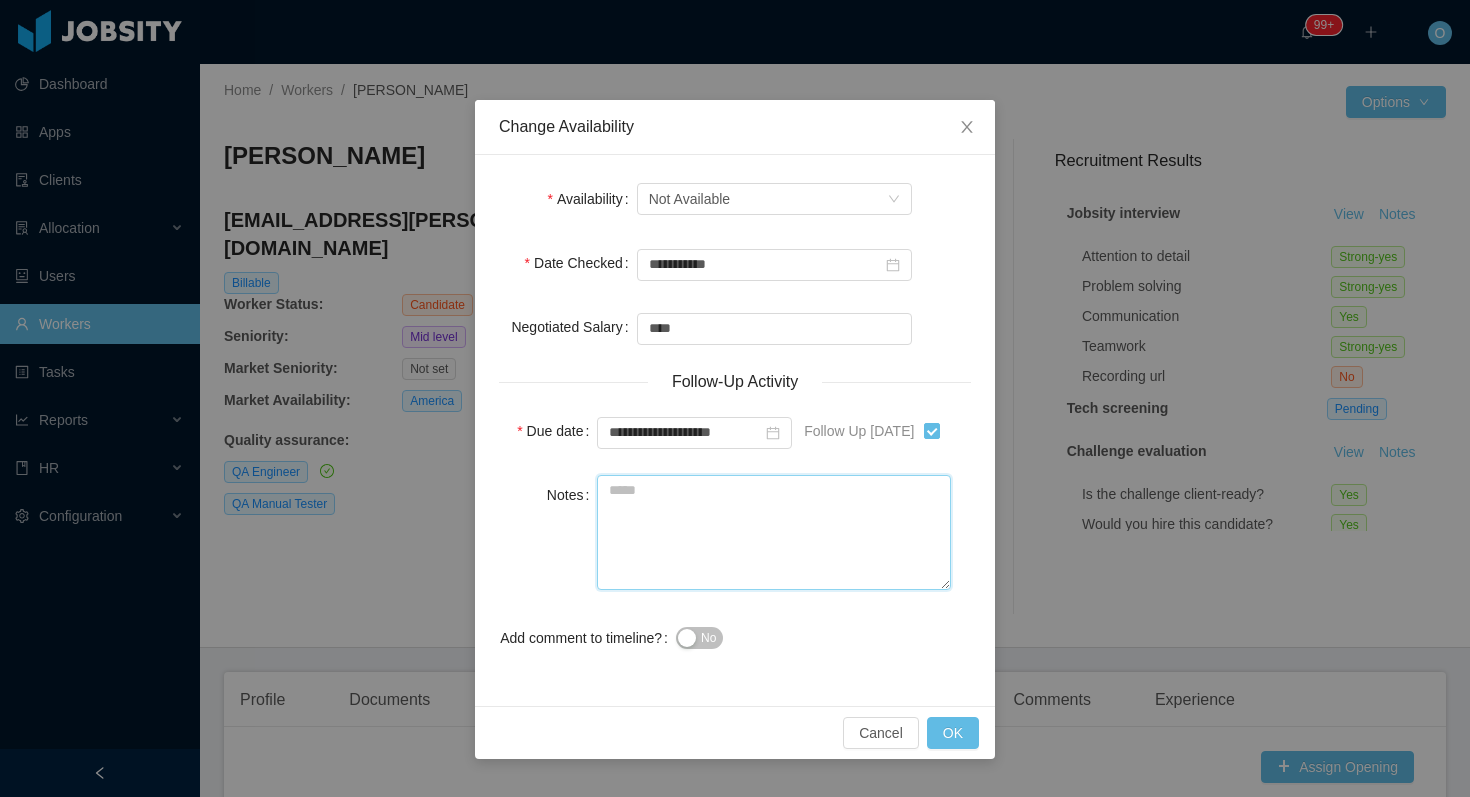 click on "Notes" at bounding box center (774, 532) 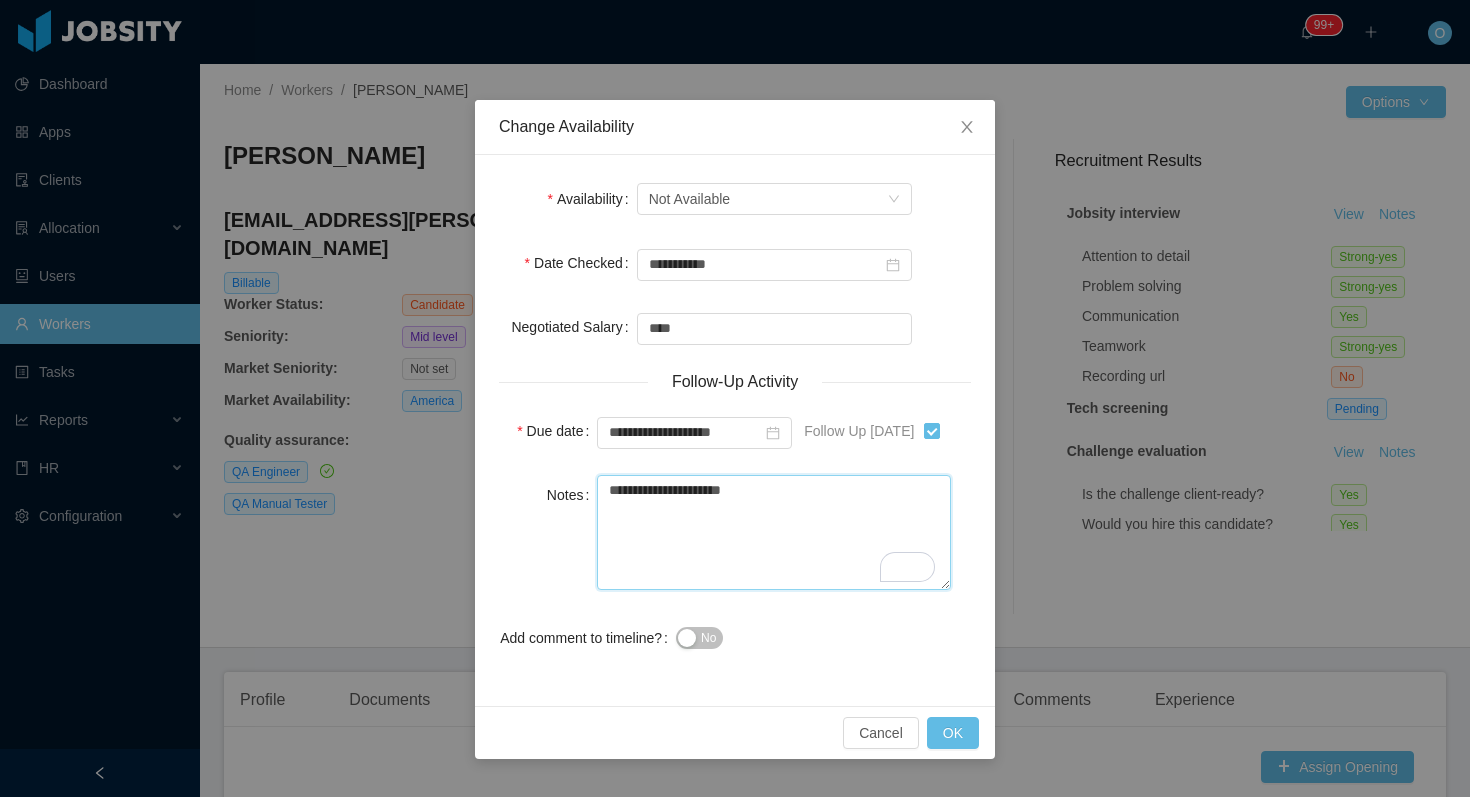 type on "**********" 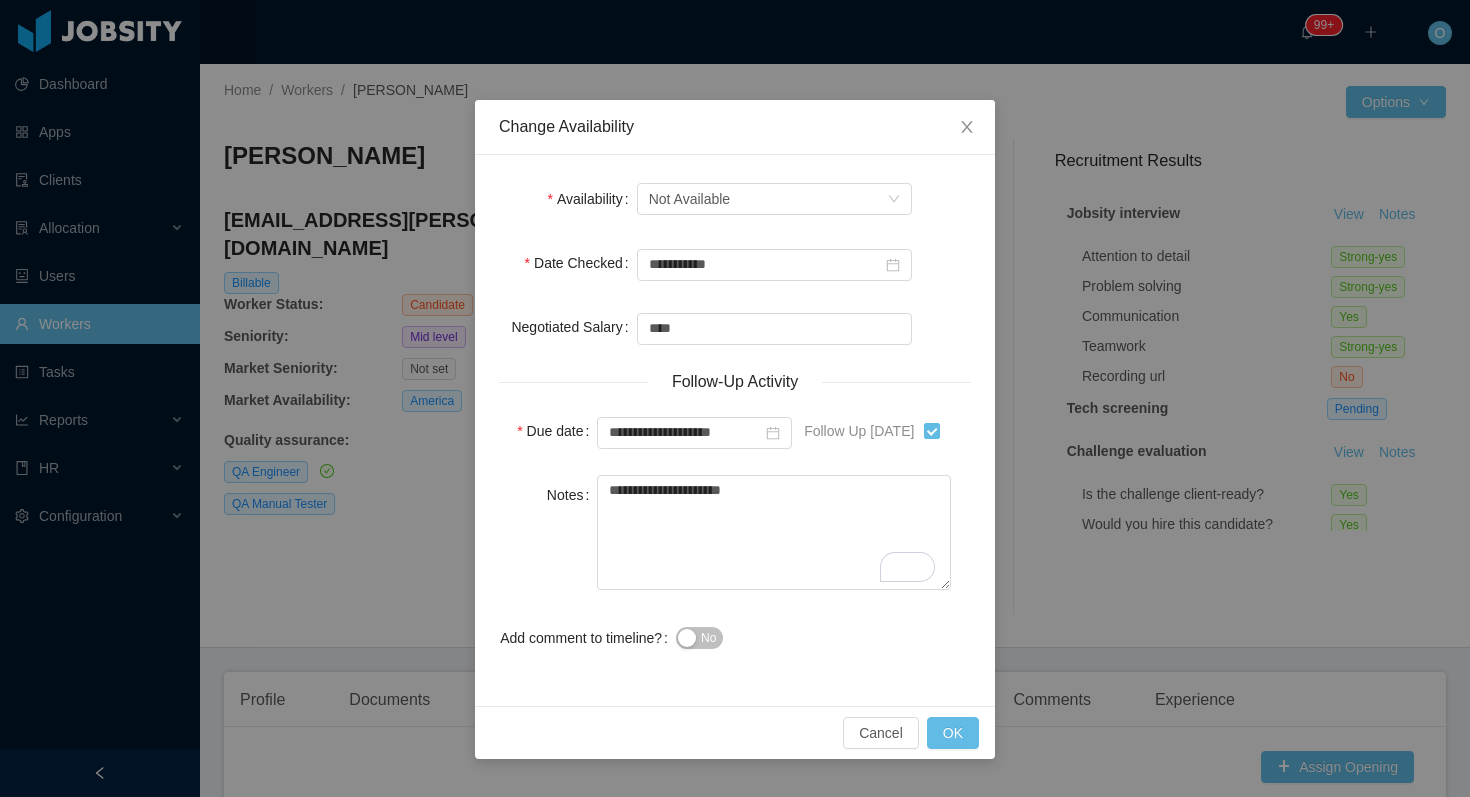 click on "No" at bounding box center [708, 638] 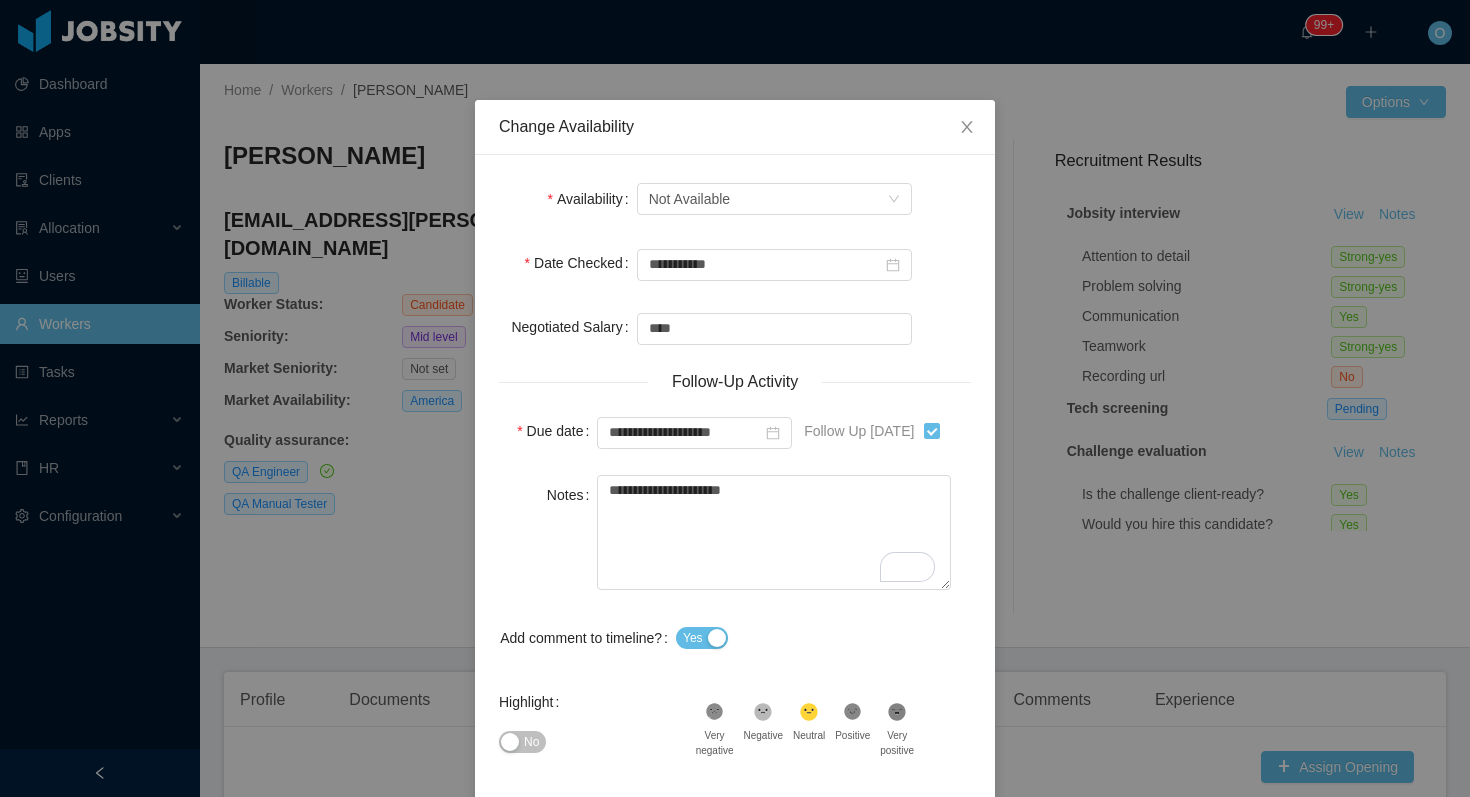 scroll, scrollTop: 90, scrollLeft: 0, axis: vertical 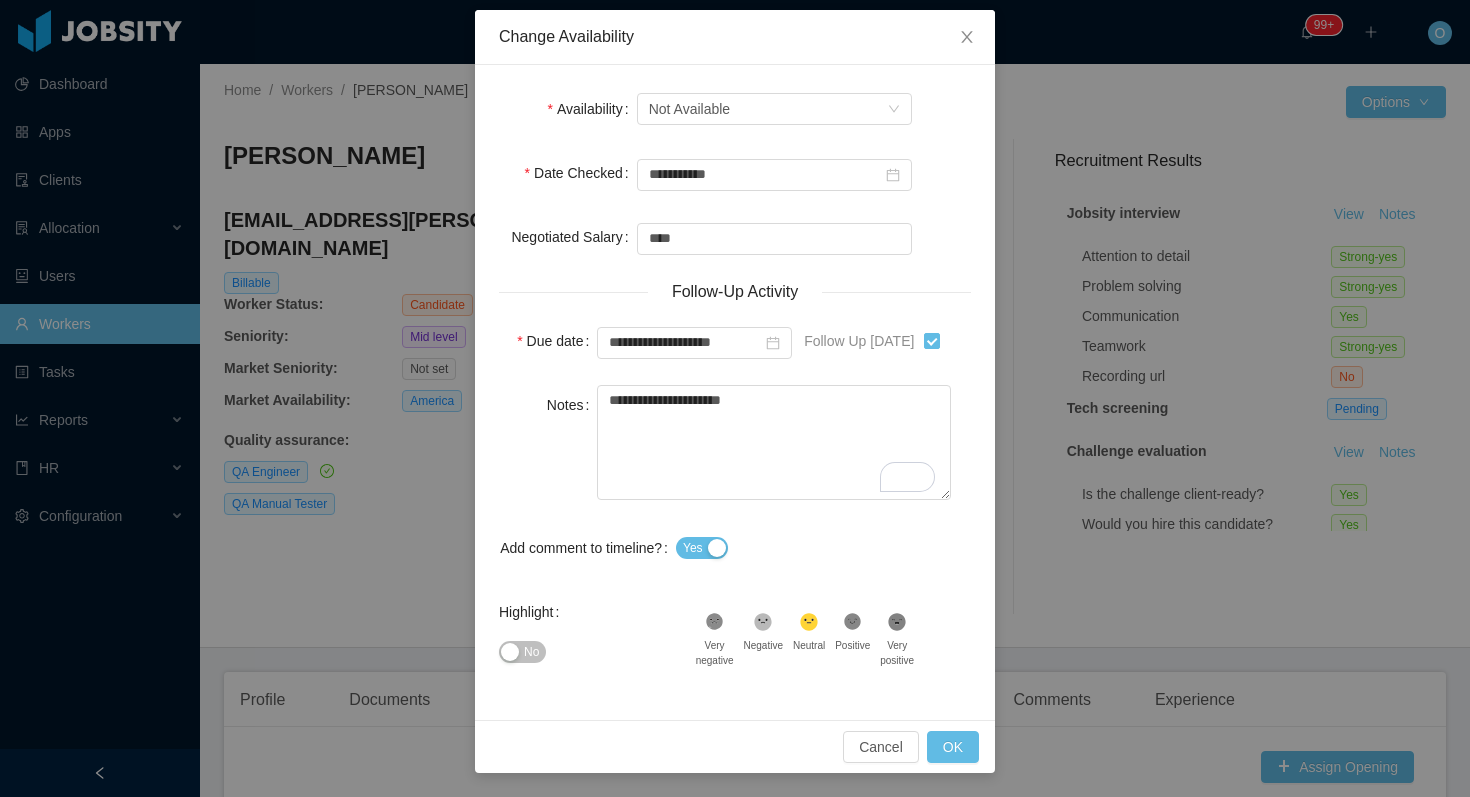 click on "No" at bounding box center [522, 652] 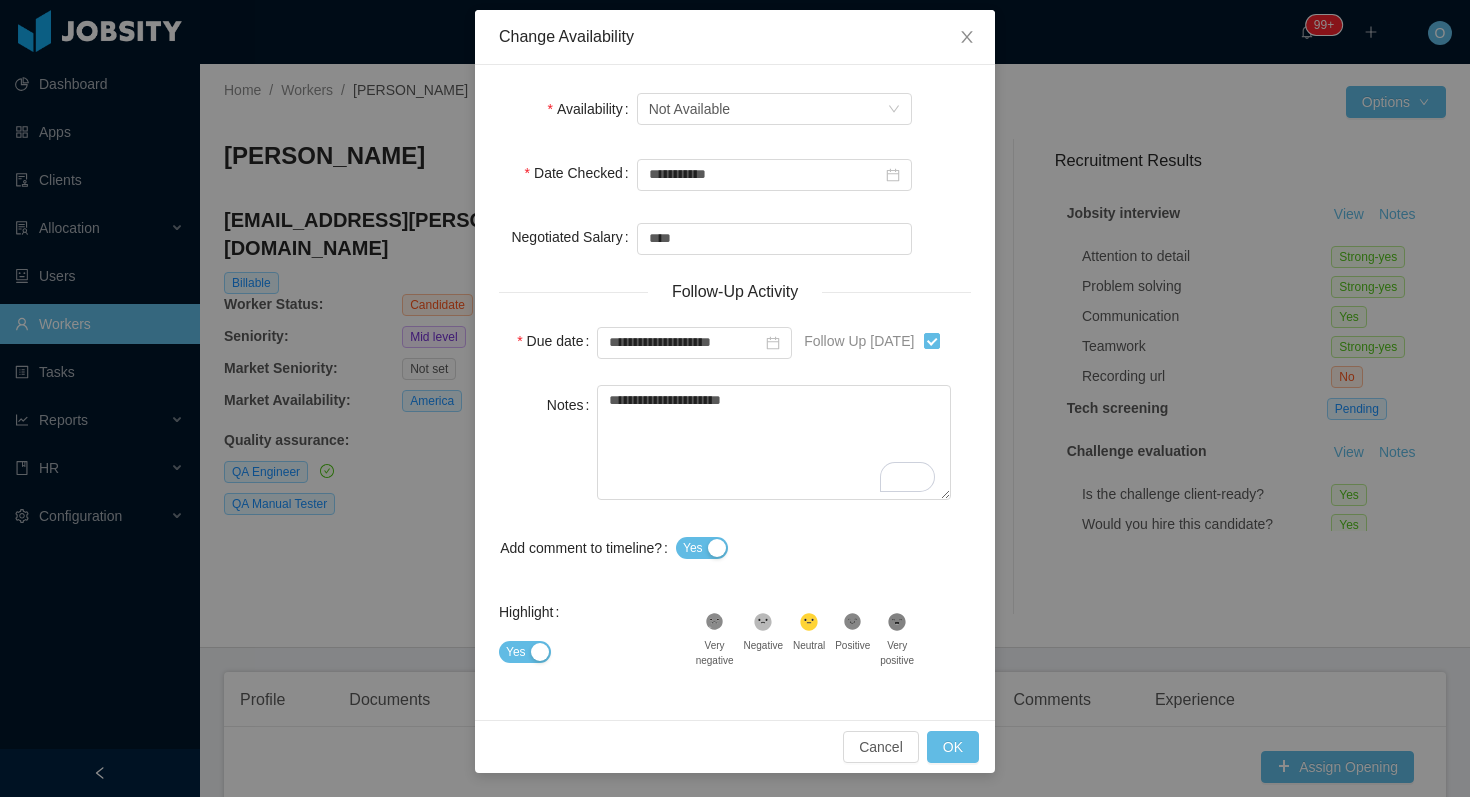 click 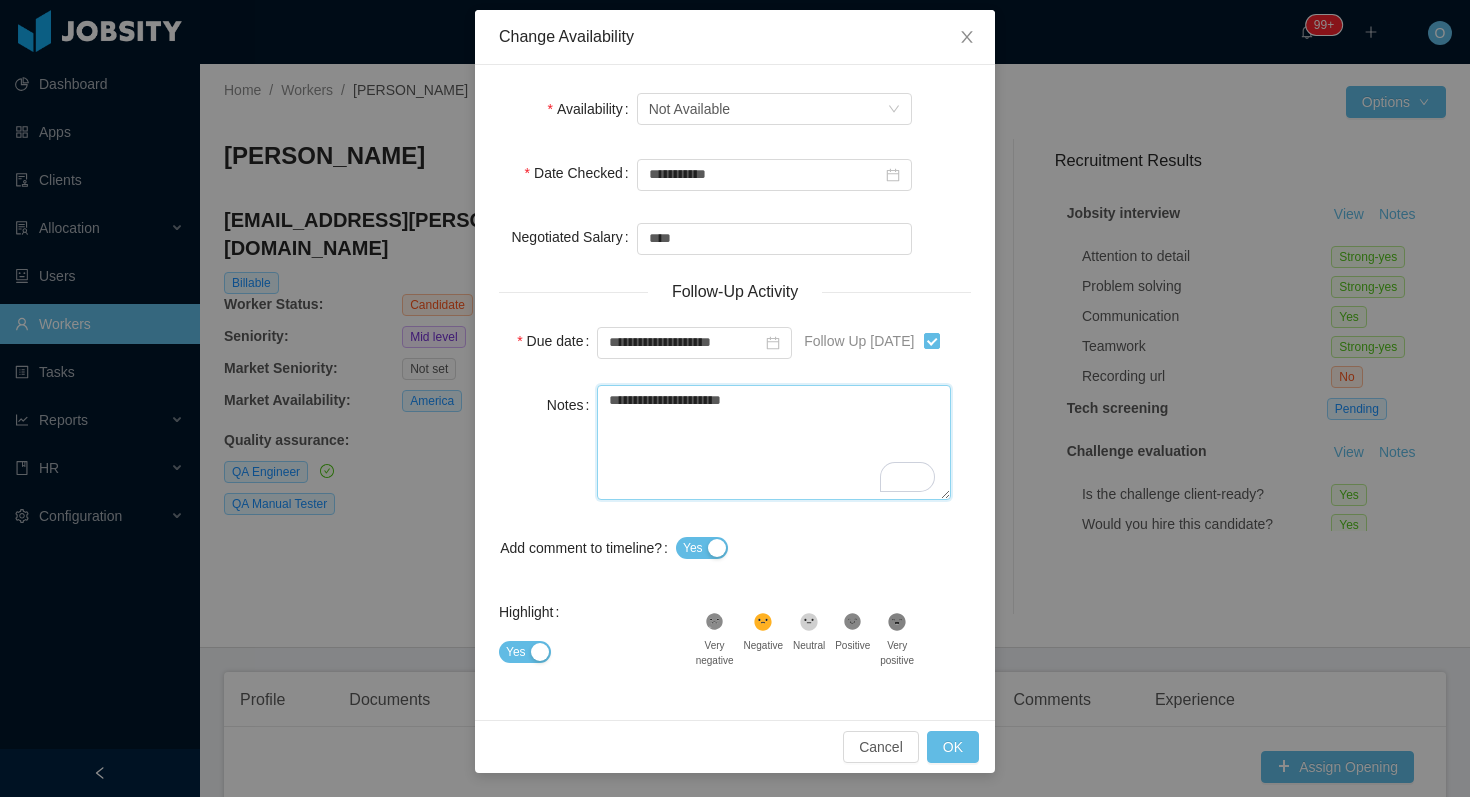click on "**********" at bounding box center (774, 442) 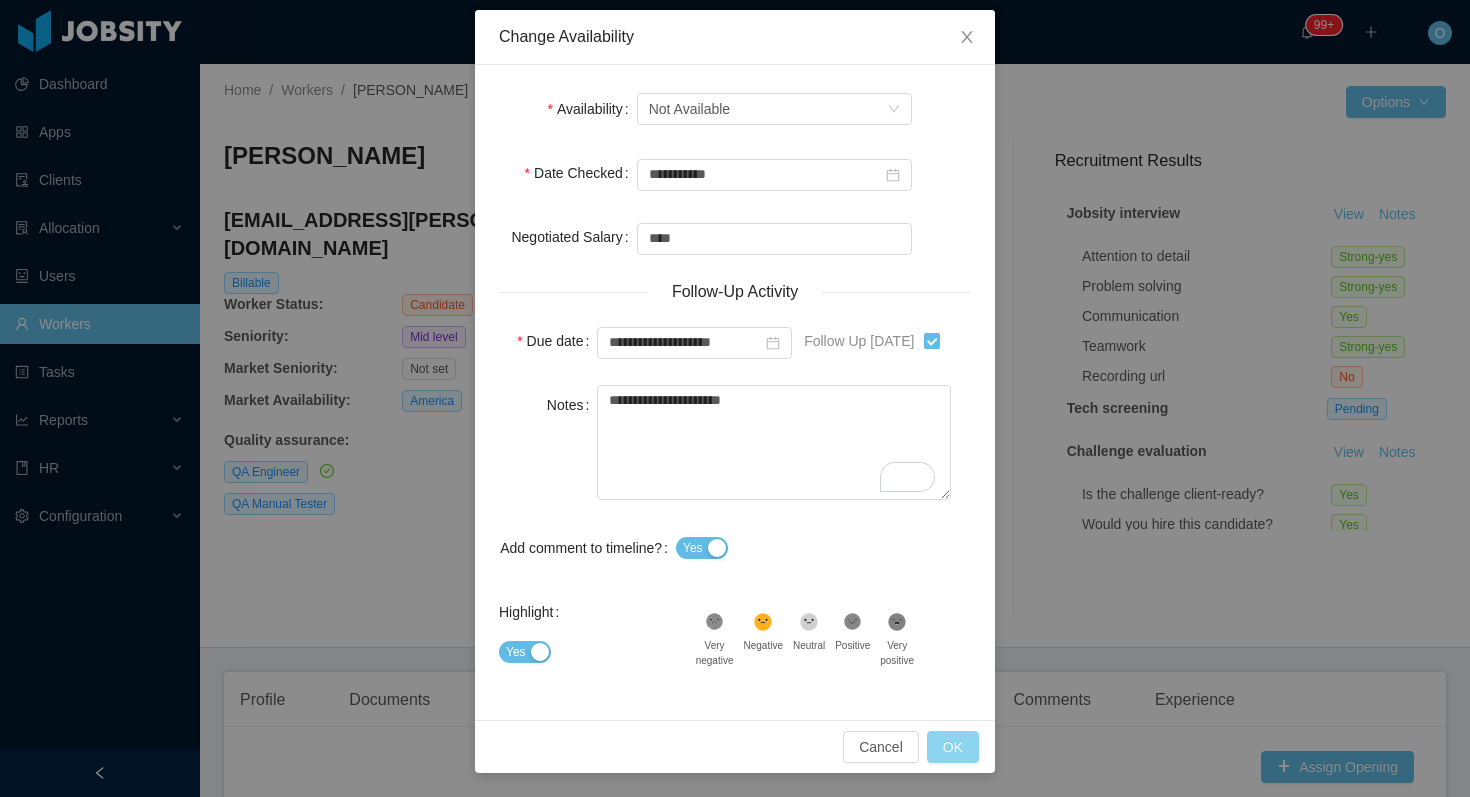 click on "OK" at bounding box center (953, 747) 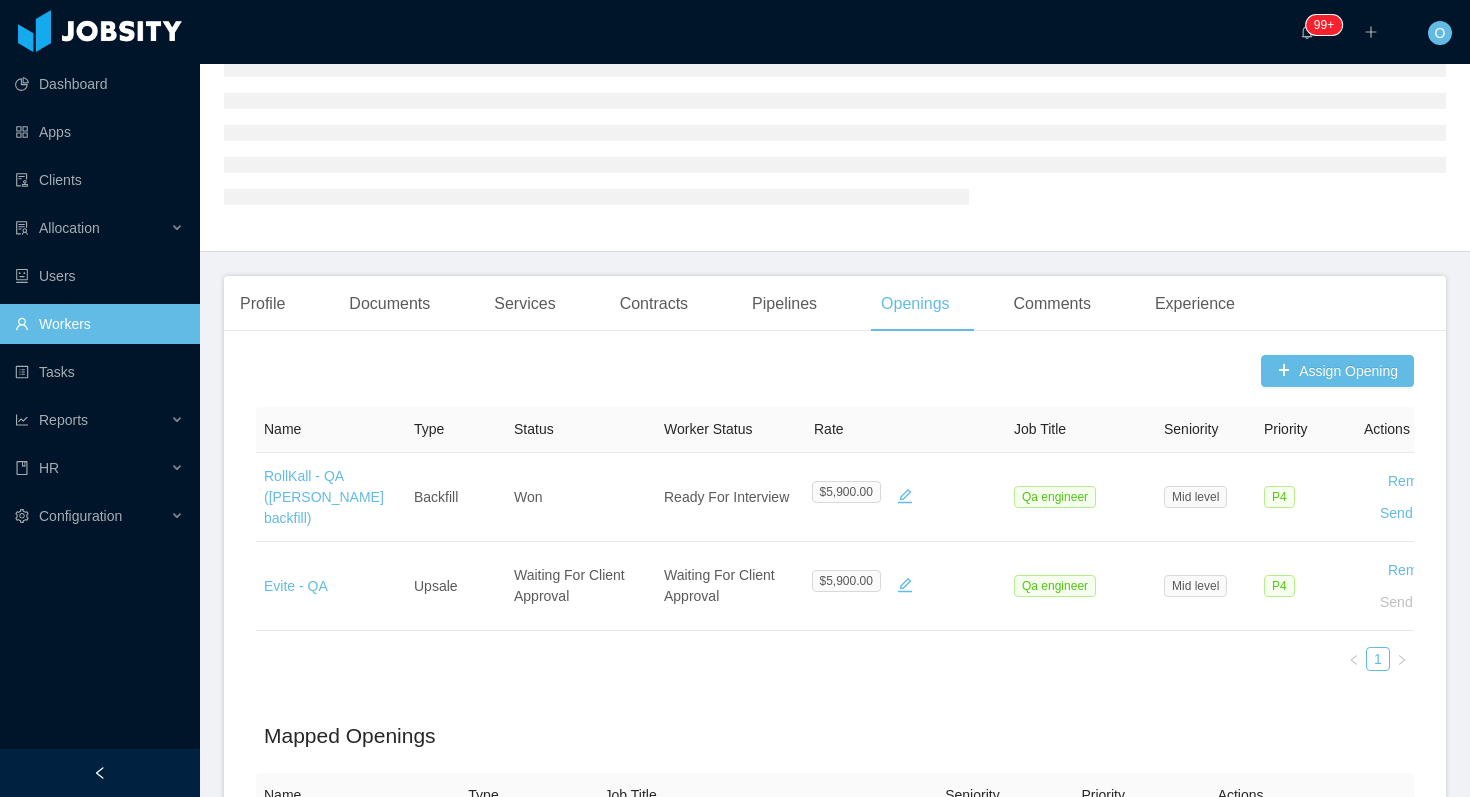 scroll, scrollTop: 327, scrollLeft: 0, axis: vertical 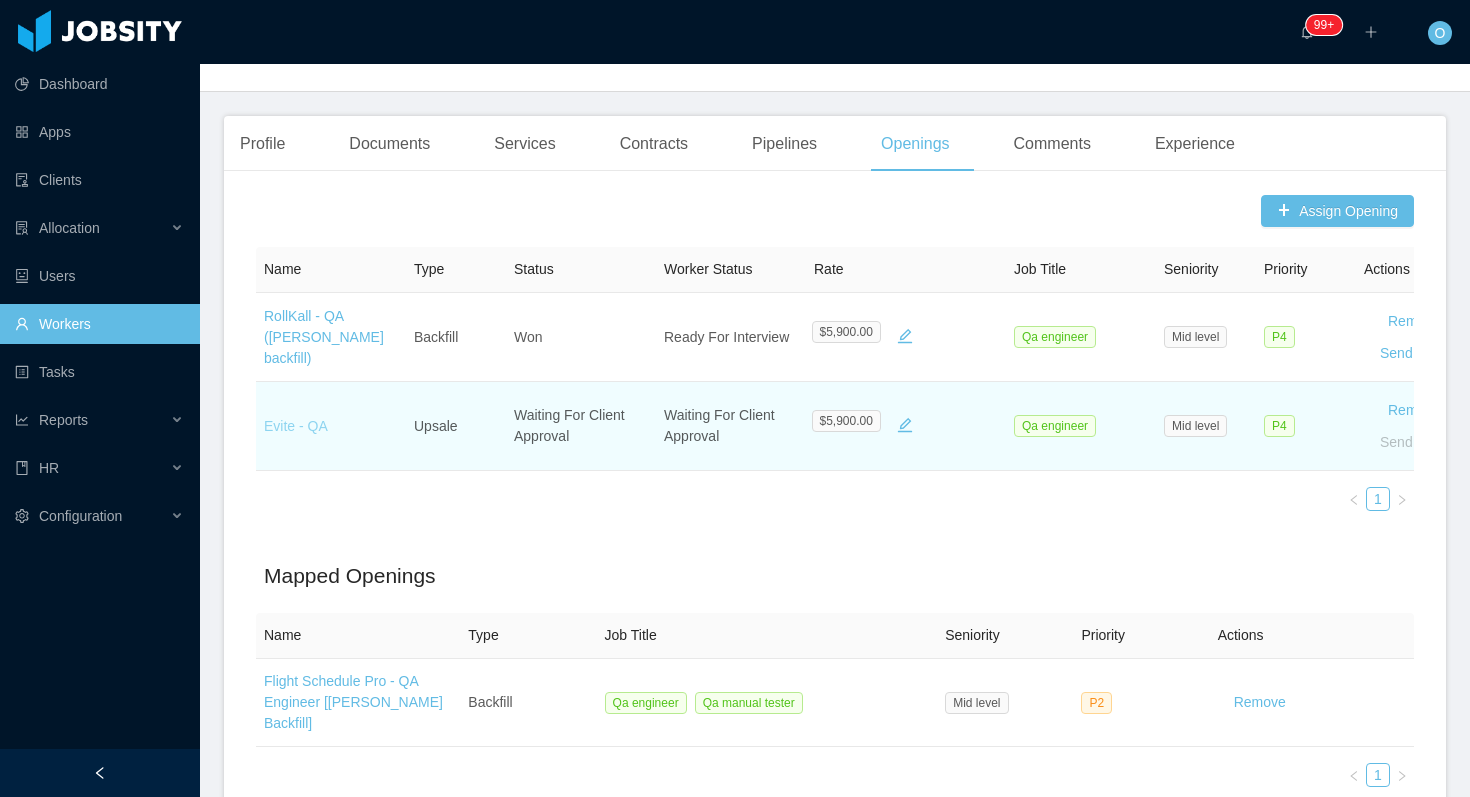 click on "Evite - QA" at bounding box center (296, 426) 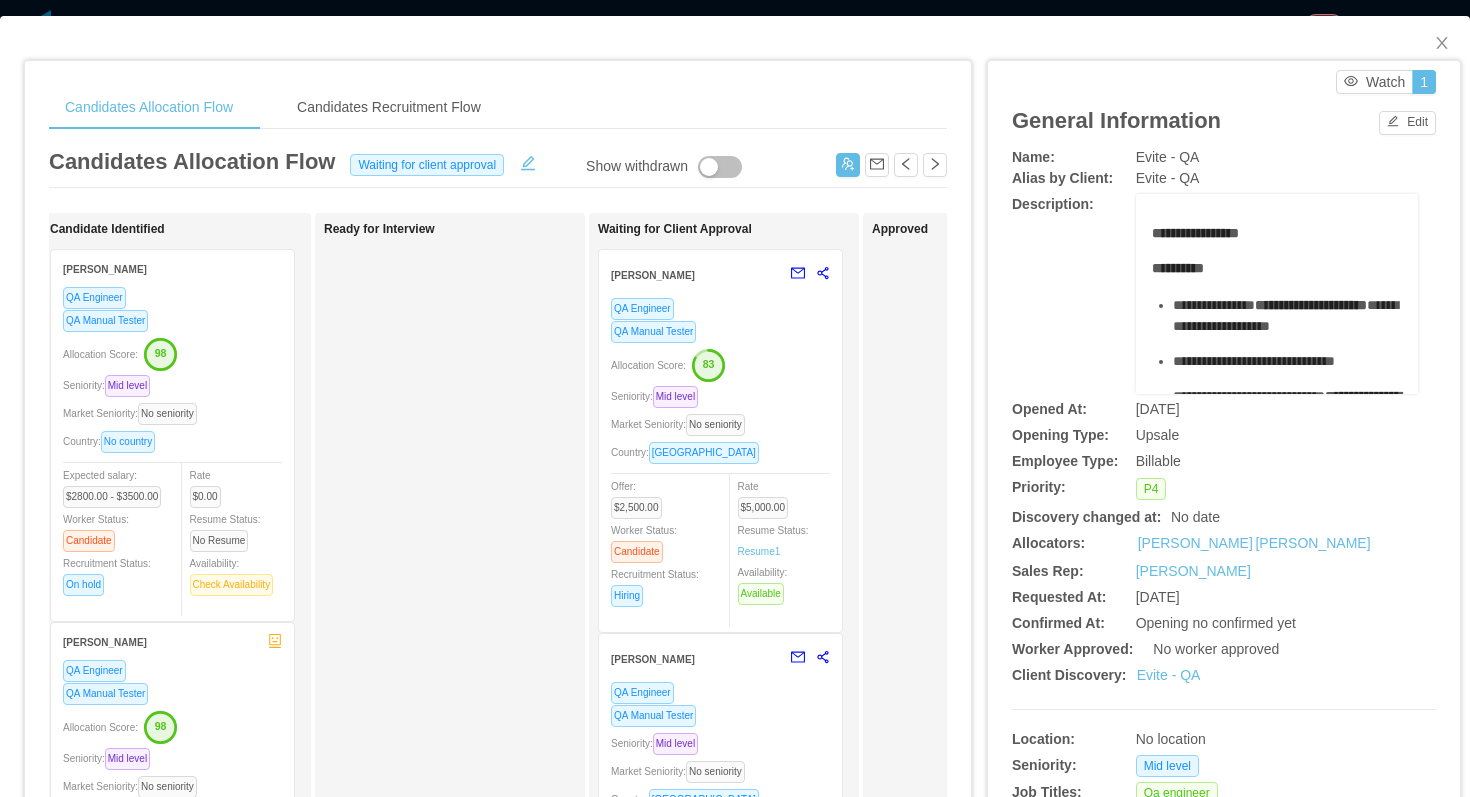 scroll, scrollTop: 0, scrollLeft: 308, axis: horizontal 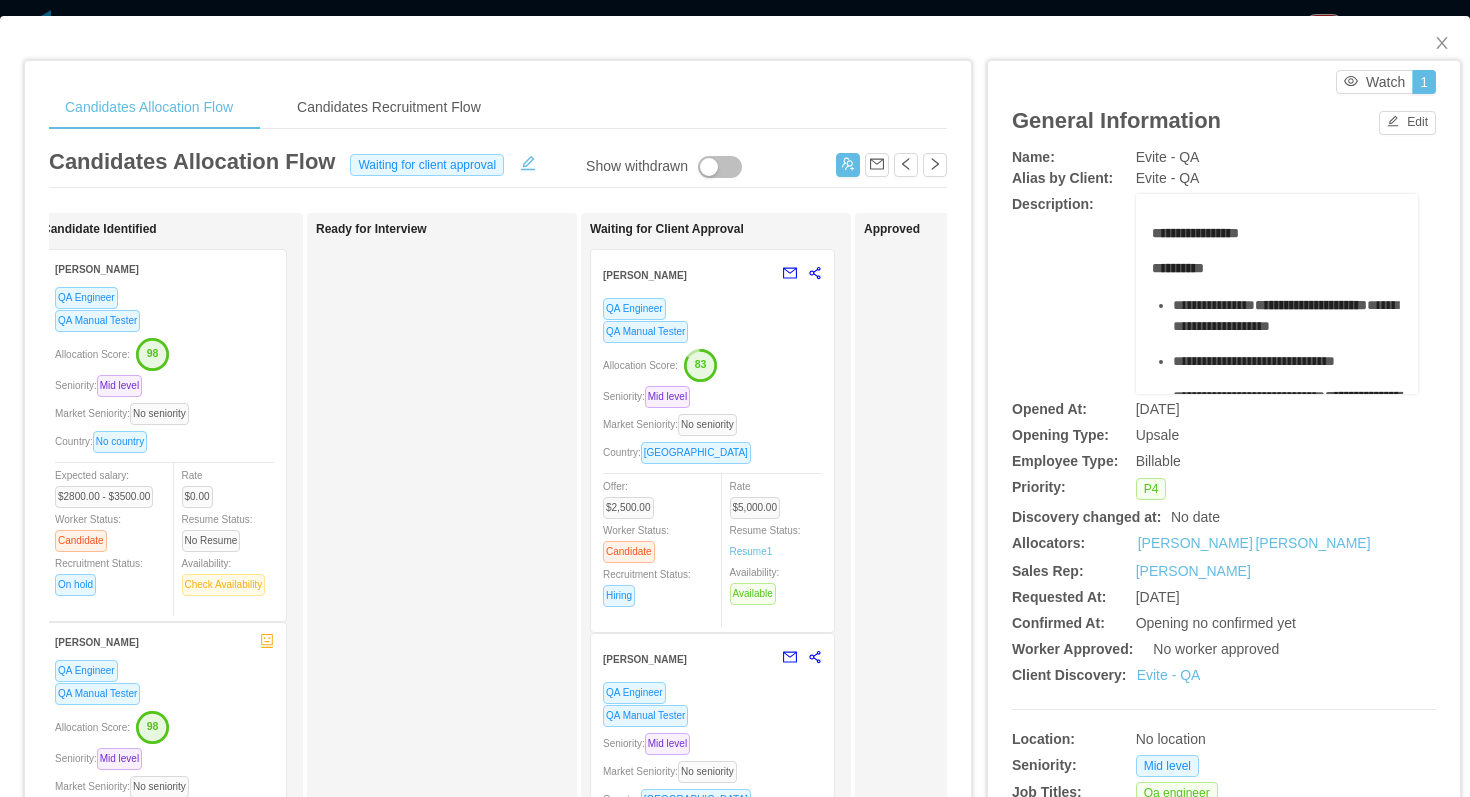 click on "QA Manual Tester" at bounding box center (712, 715) 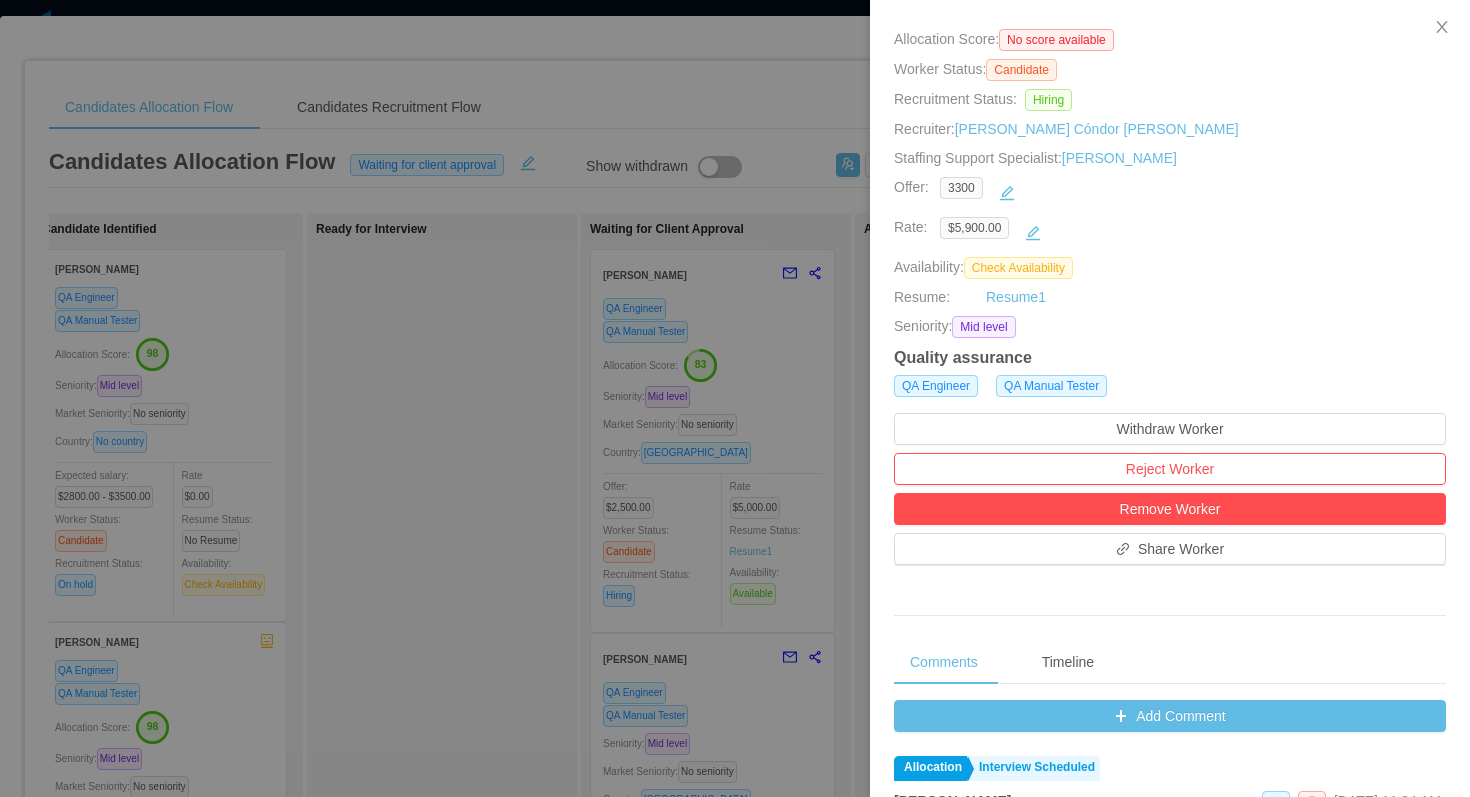 scroll, scrollTop: 521, scrollLeft: 0, axis: vertical 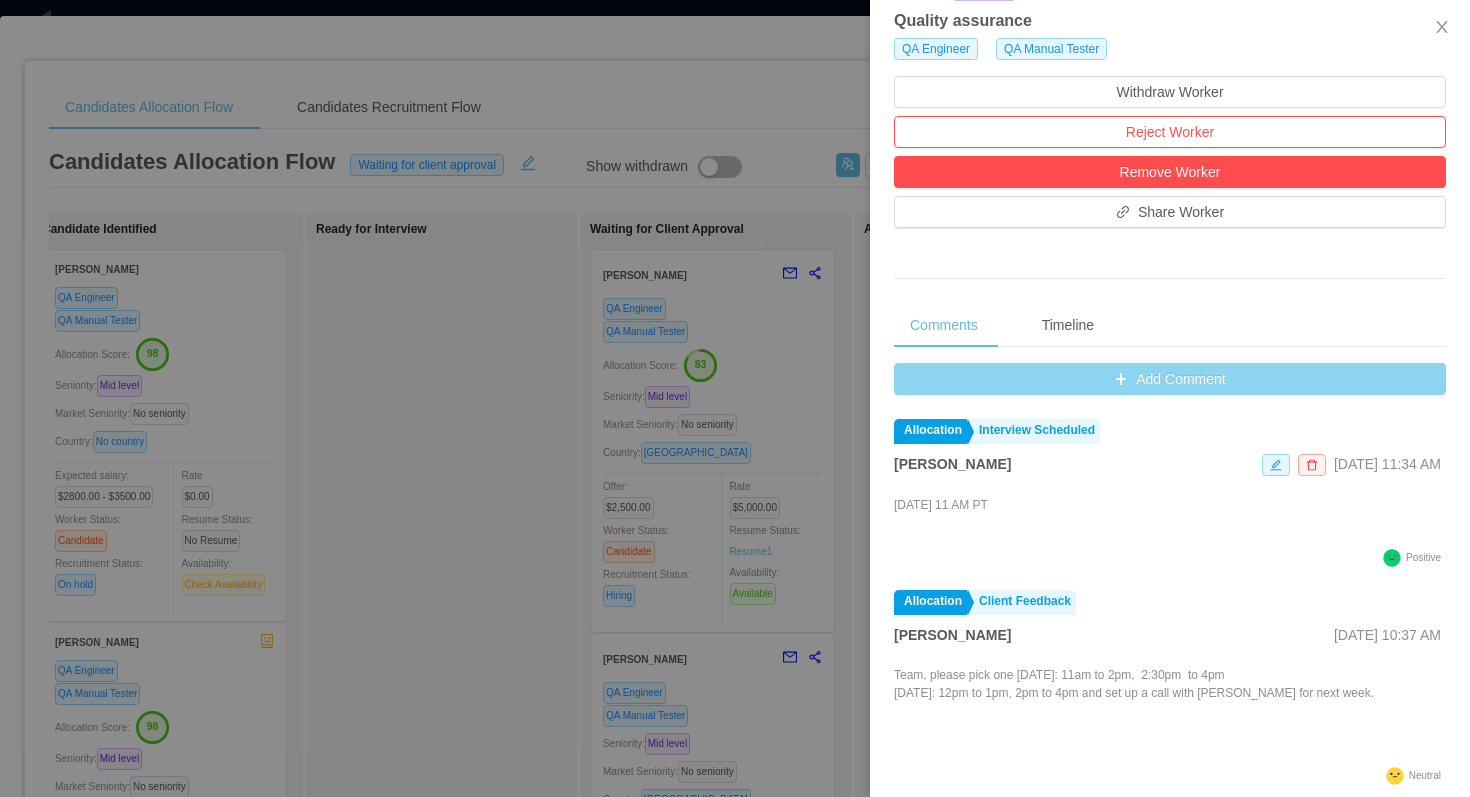click on "Add Comment" at bounding box center [1170, 379] 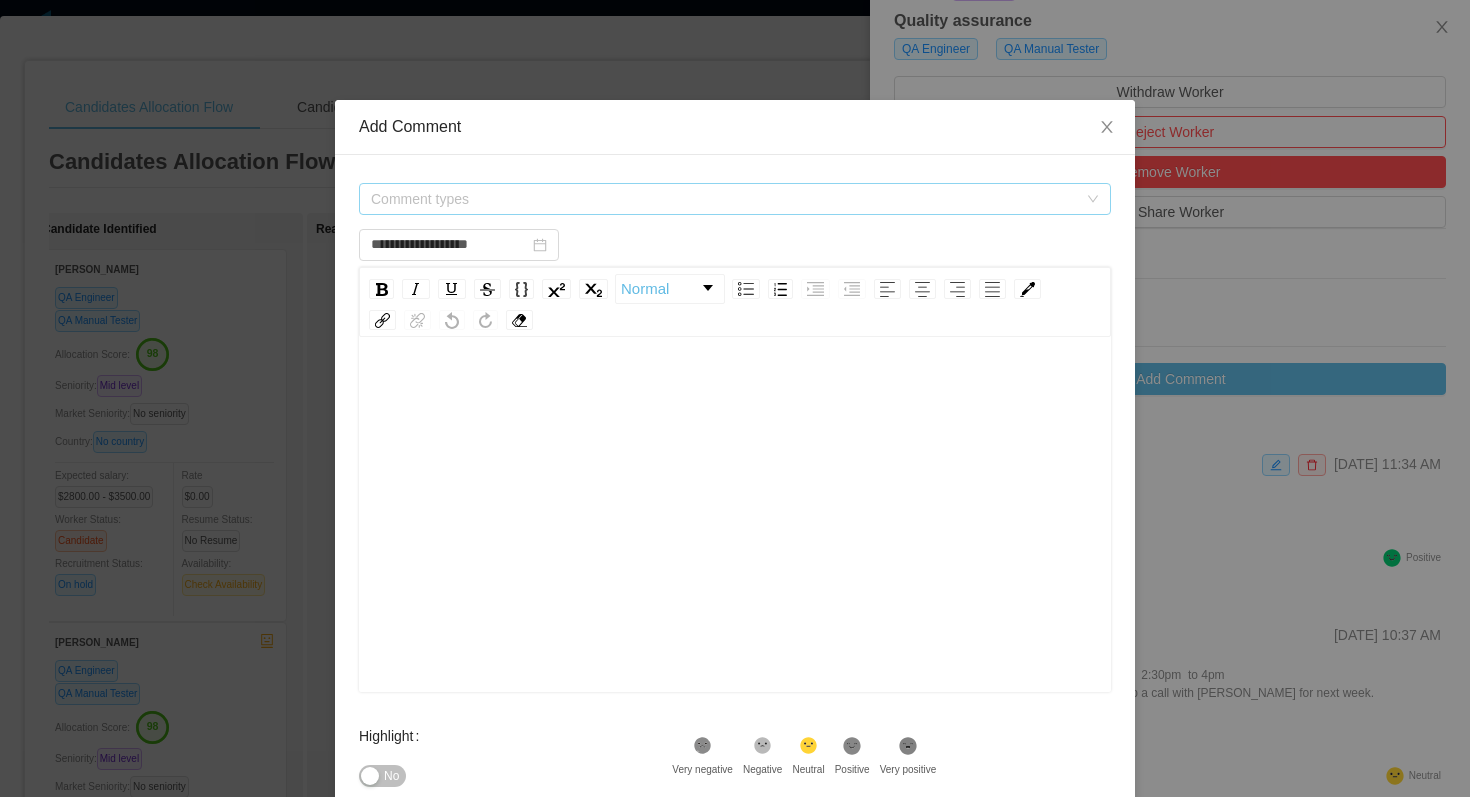 click on "Comment types" at bounding box center [724, 199] 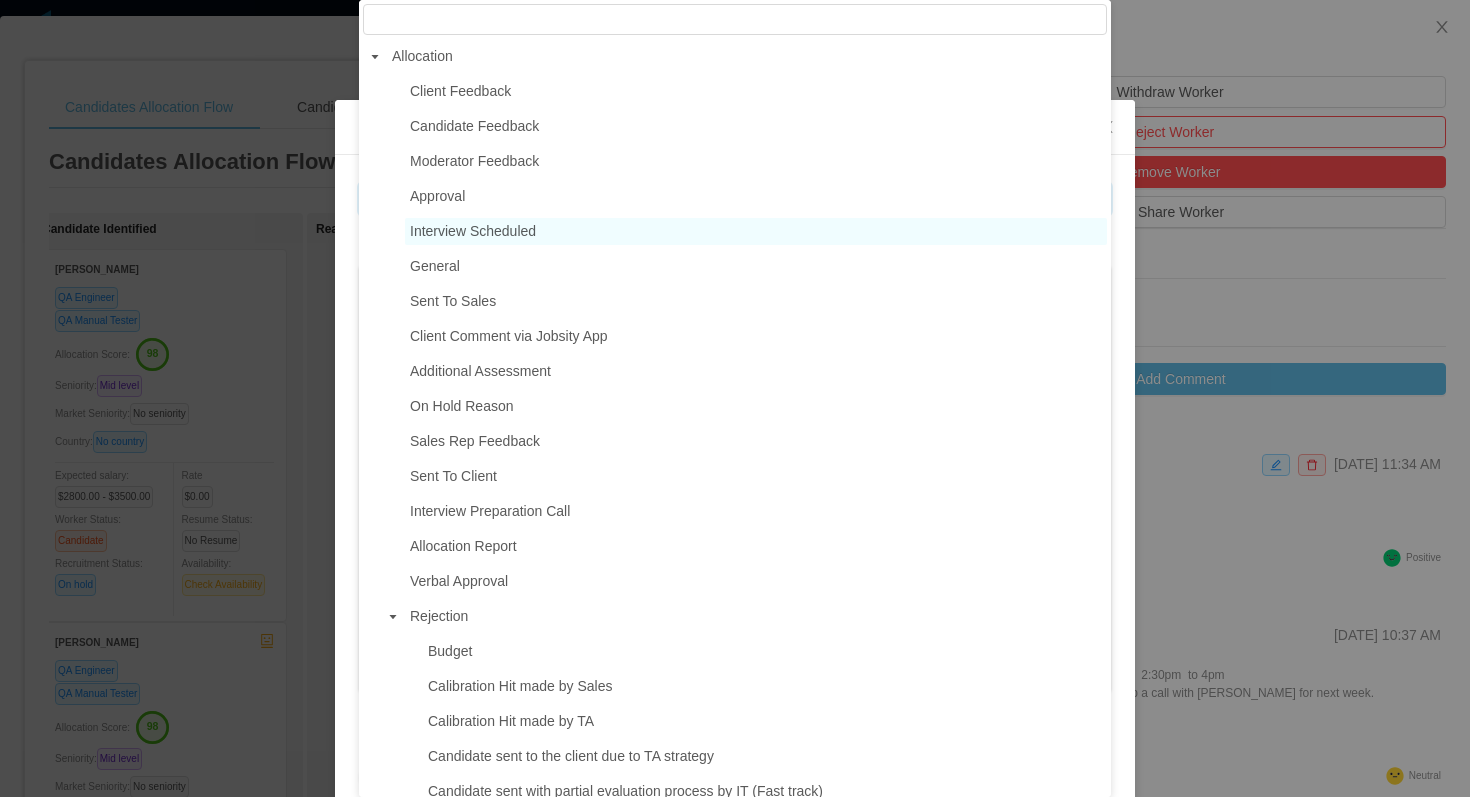 type on "**********" 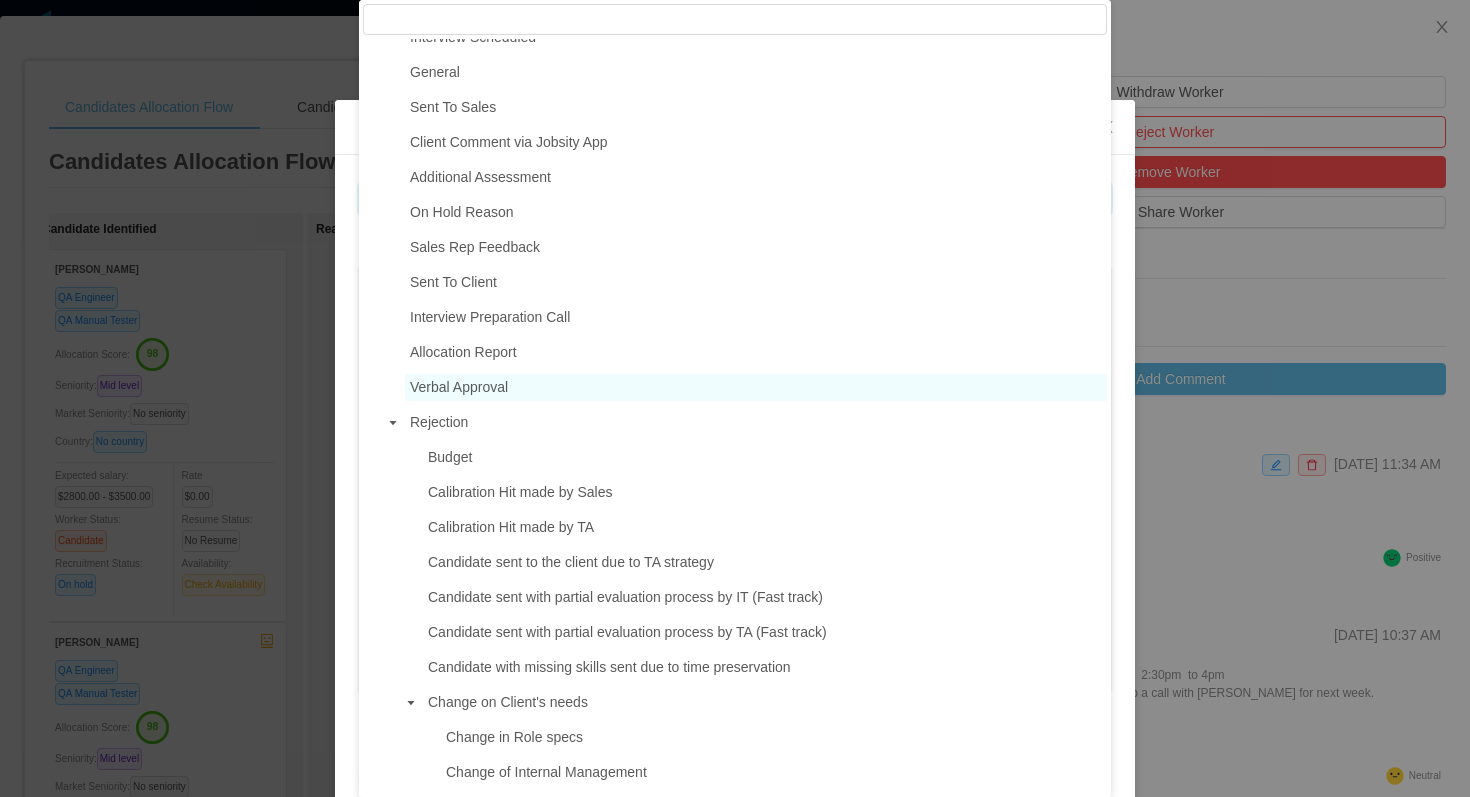 scroll, scrollTop: 197, scrollLeft: 0, axis: vertical 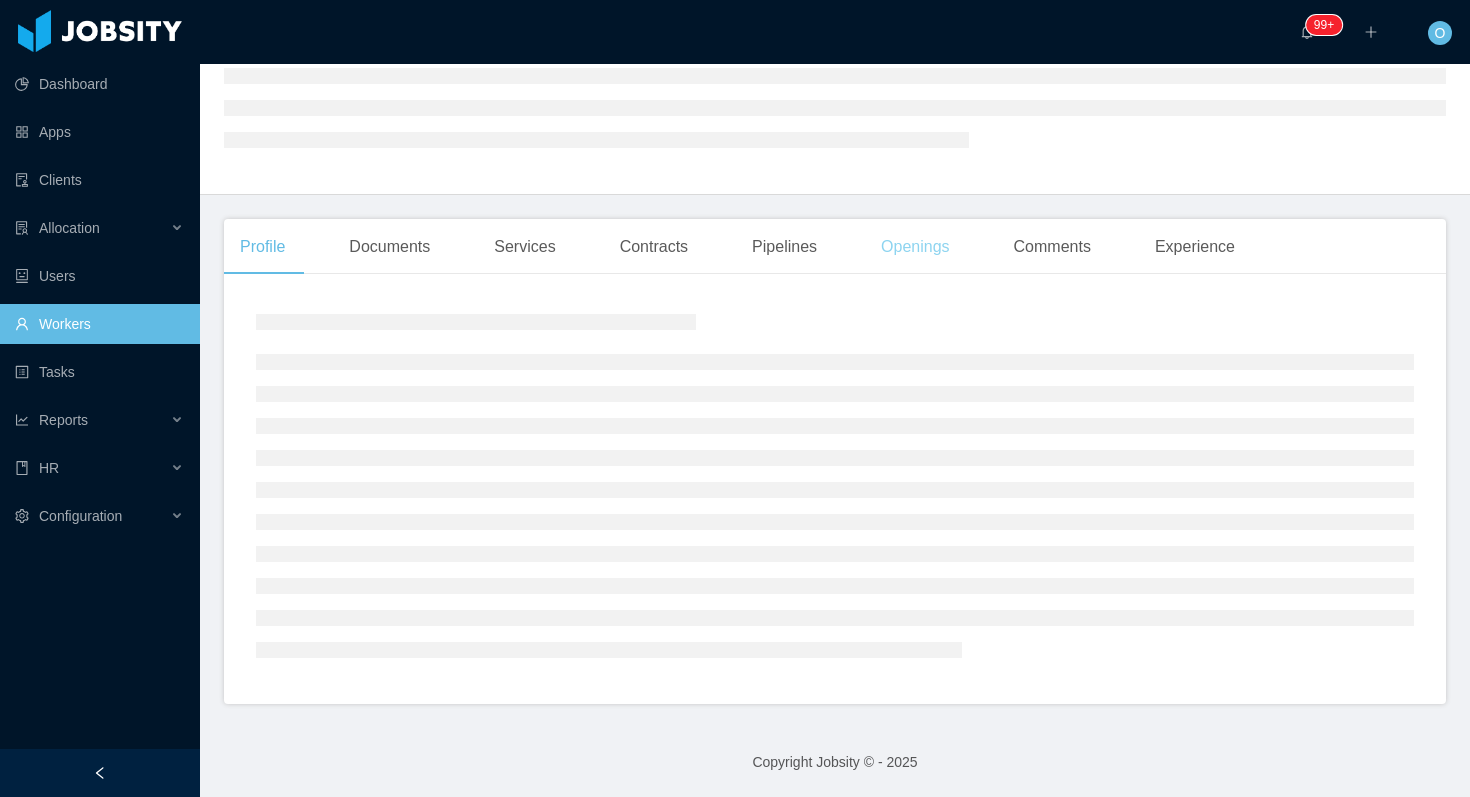 click on "Openings" at bounding box center (915, 247) 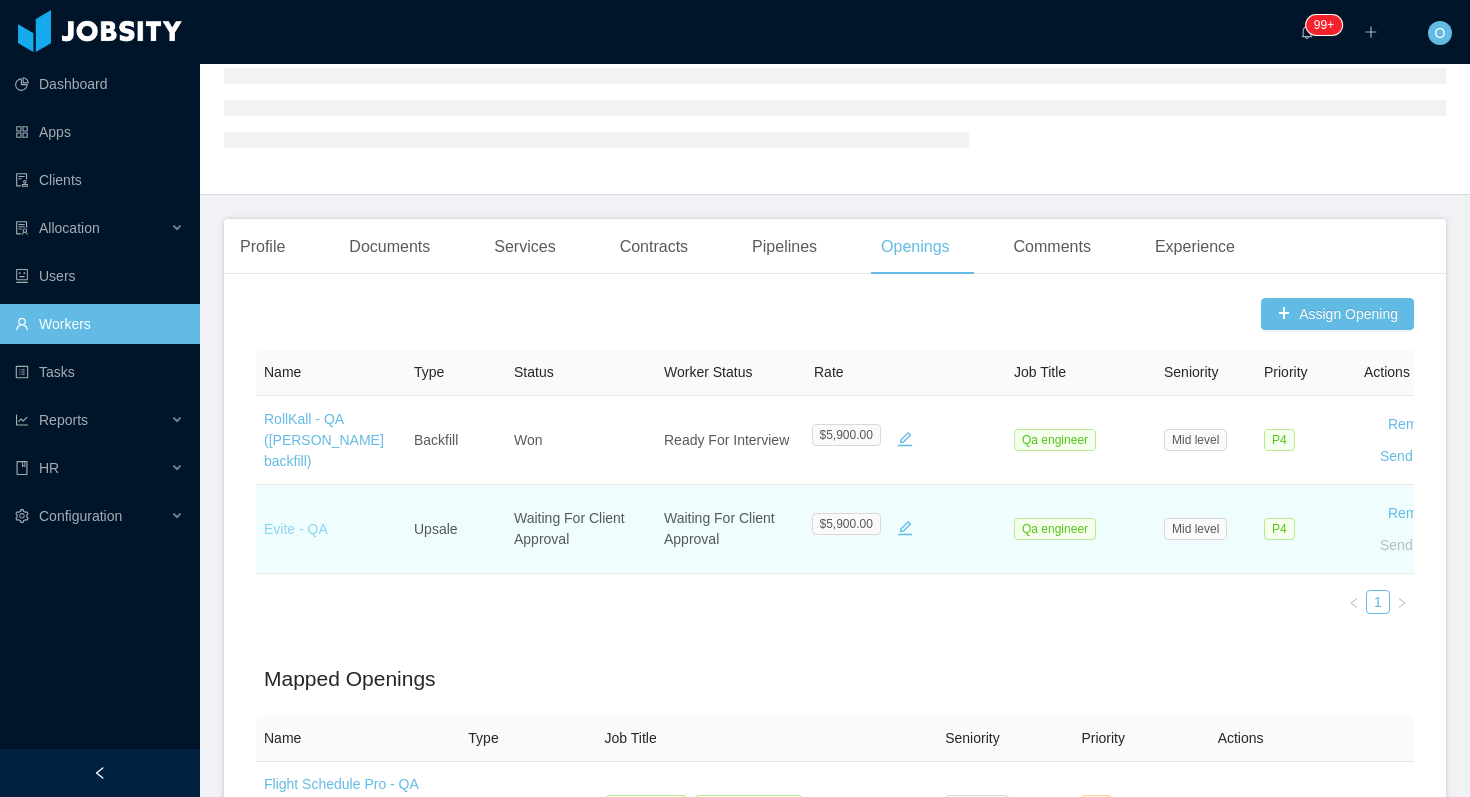 click on "Evite - QA" at bounding box center [296, 529] 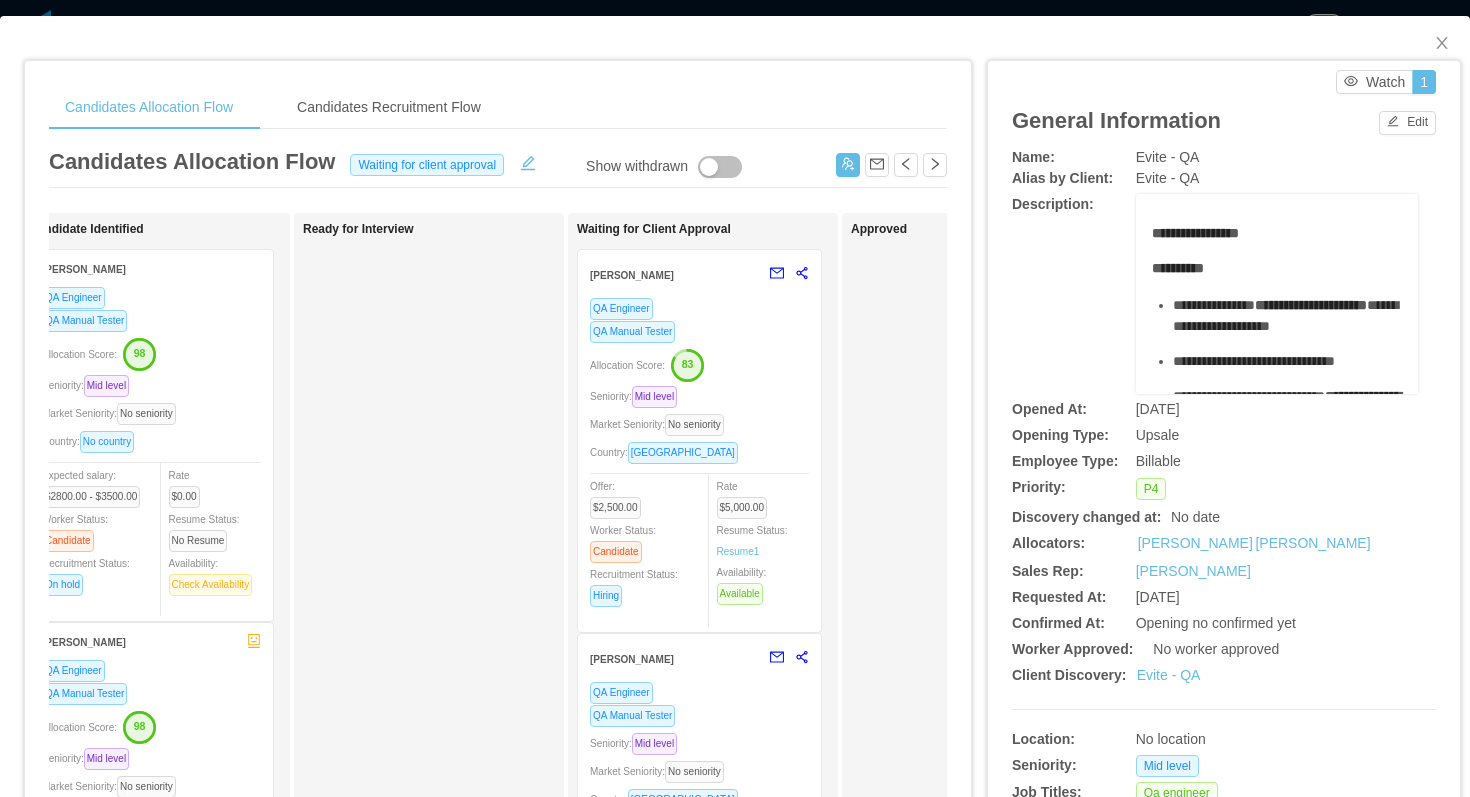 scroll, scrollTop: 0, scrollLeft: 493, axis: horizontal 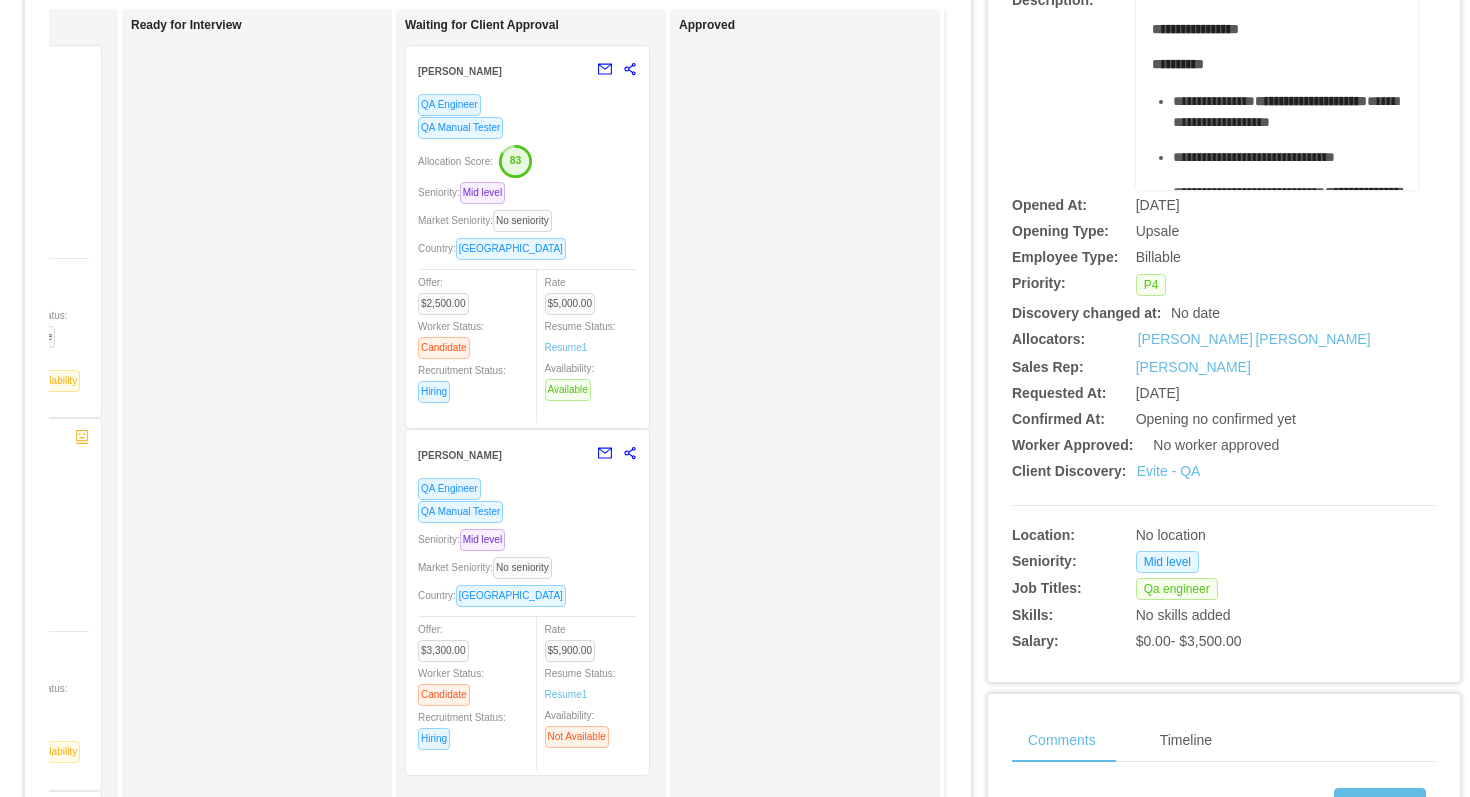 click on "QA Engineer QA Manual Tester Seniority:   Mid level Market Seniority:   No seniority Country:   [GEOGRAPHIC_DATA] Offer:  $3,300.00 Worker Status:   Candidate Recruitment Status:   Hiring Rate $5,900.00 Resume Status:   Resume  1 Availability:     Not Available" at bounding box center [527, 620] 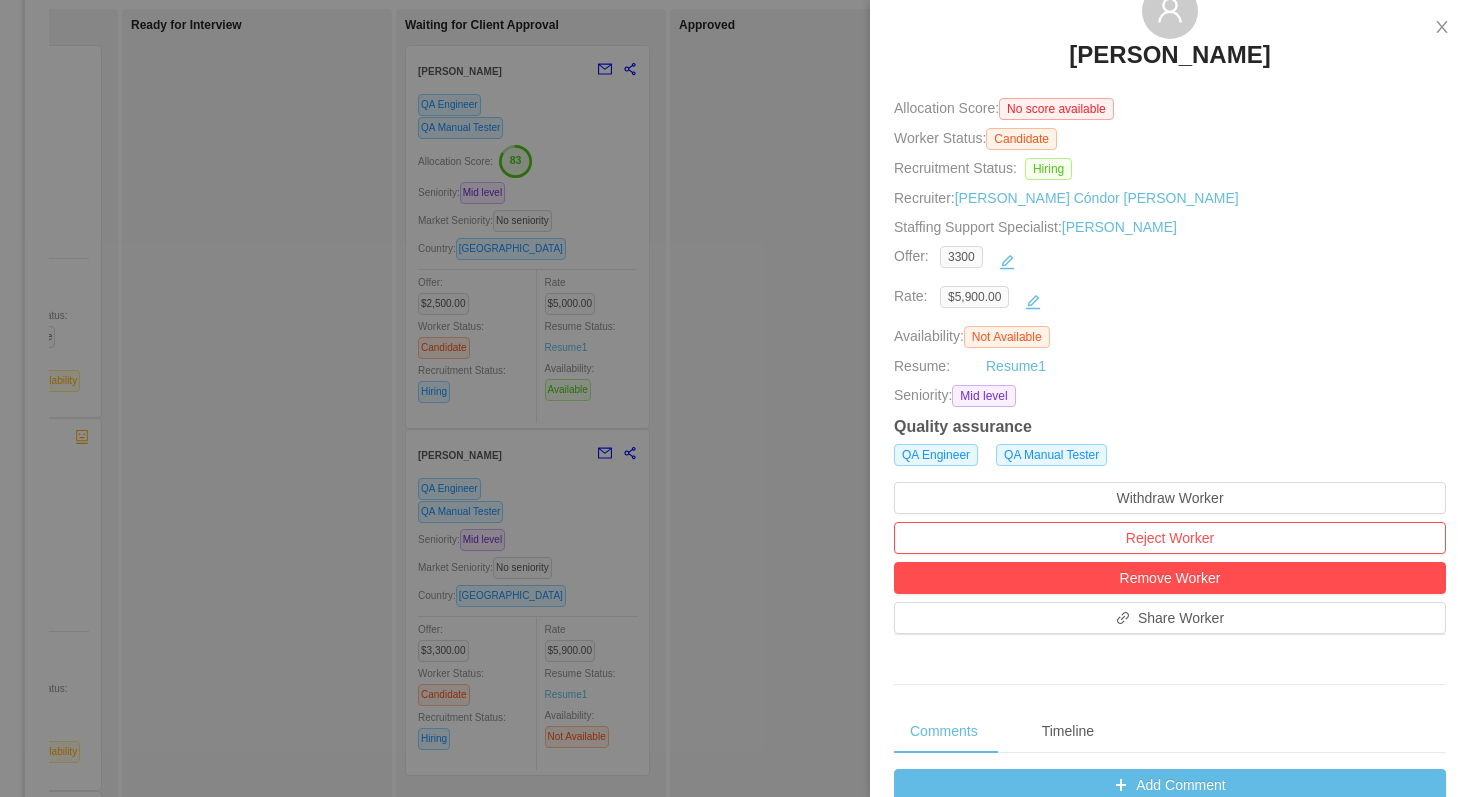scroll, scrollTop: 299, scrollLeft: 0, axis: vertical 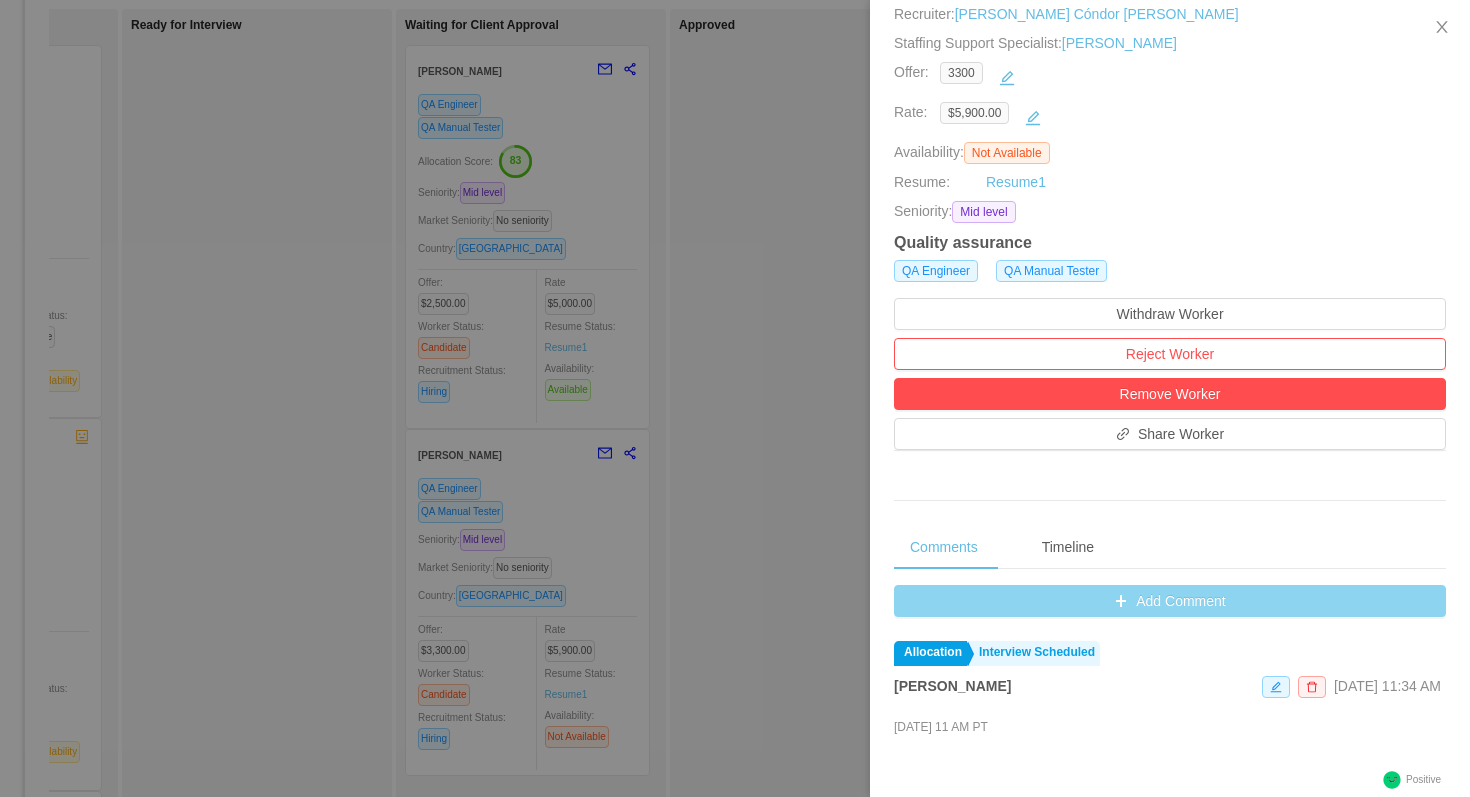 click on "Add Comment" at bounding box center [1170, 601] 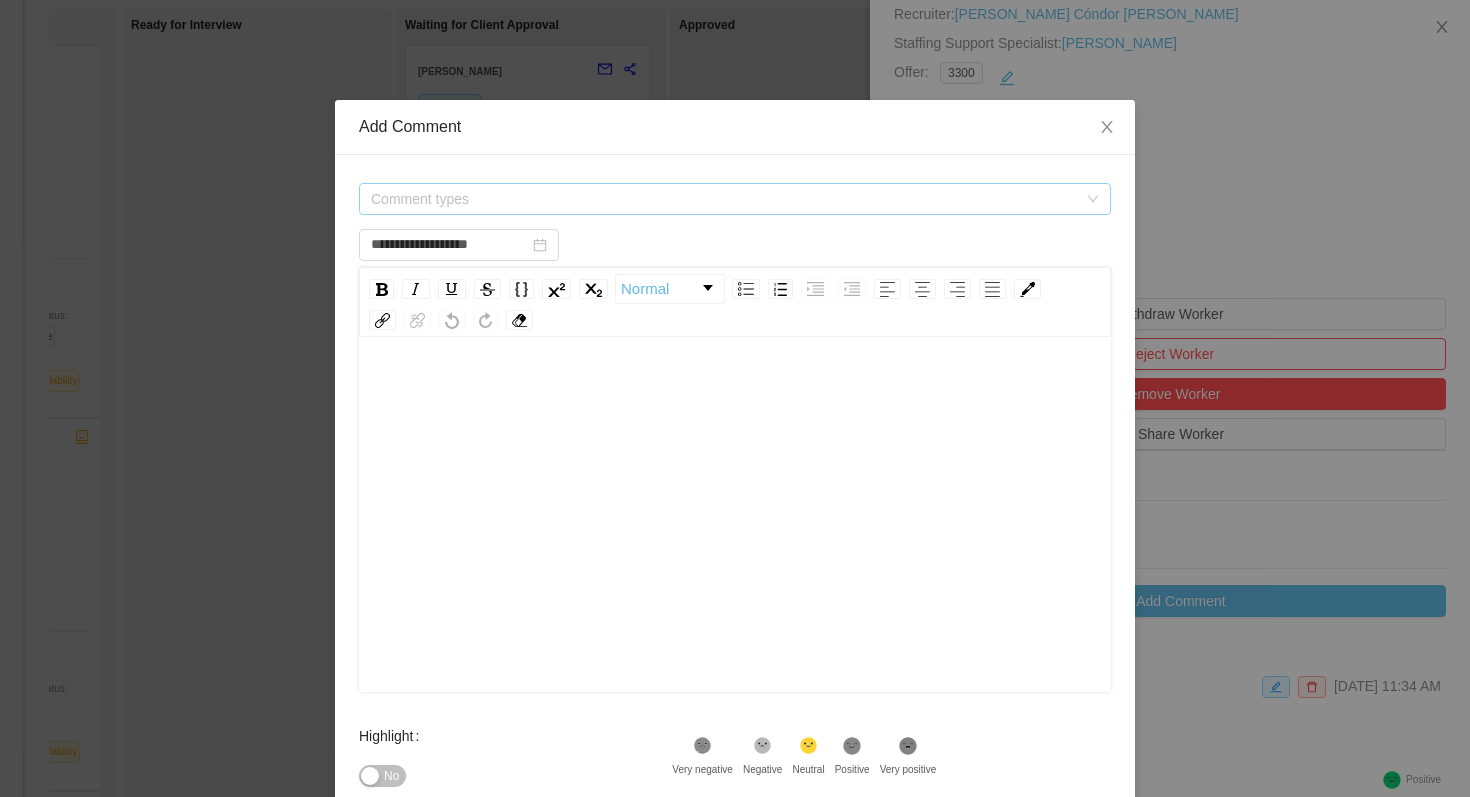 click on "Comment types" at bounding box center (724, 199) 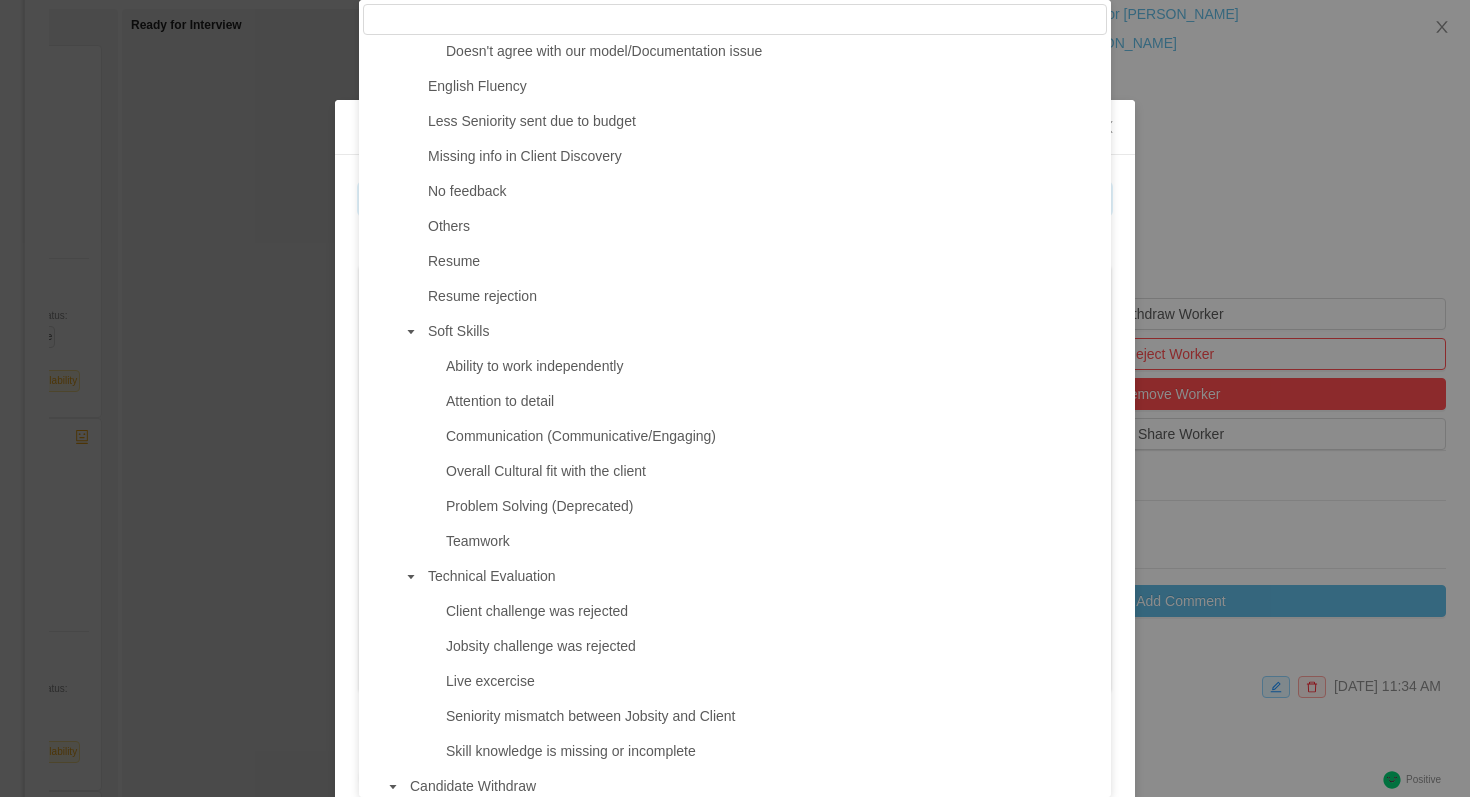 scroll, scrollTop: 1206, scrollLeft: 0, axis: vertical 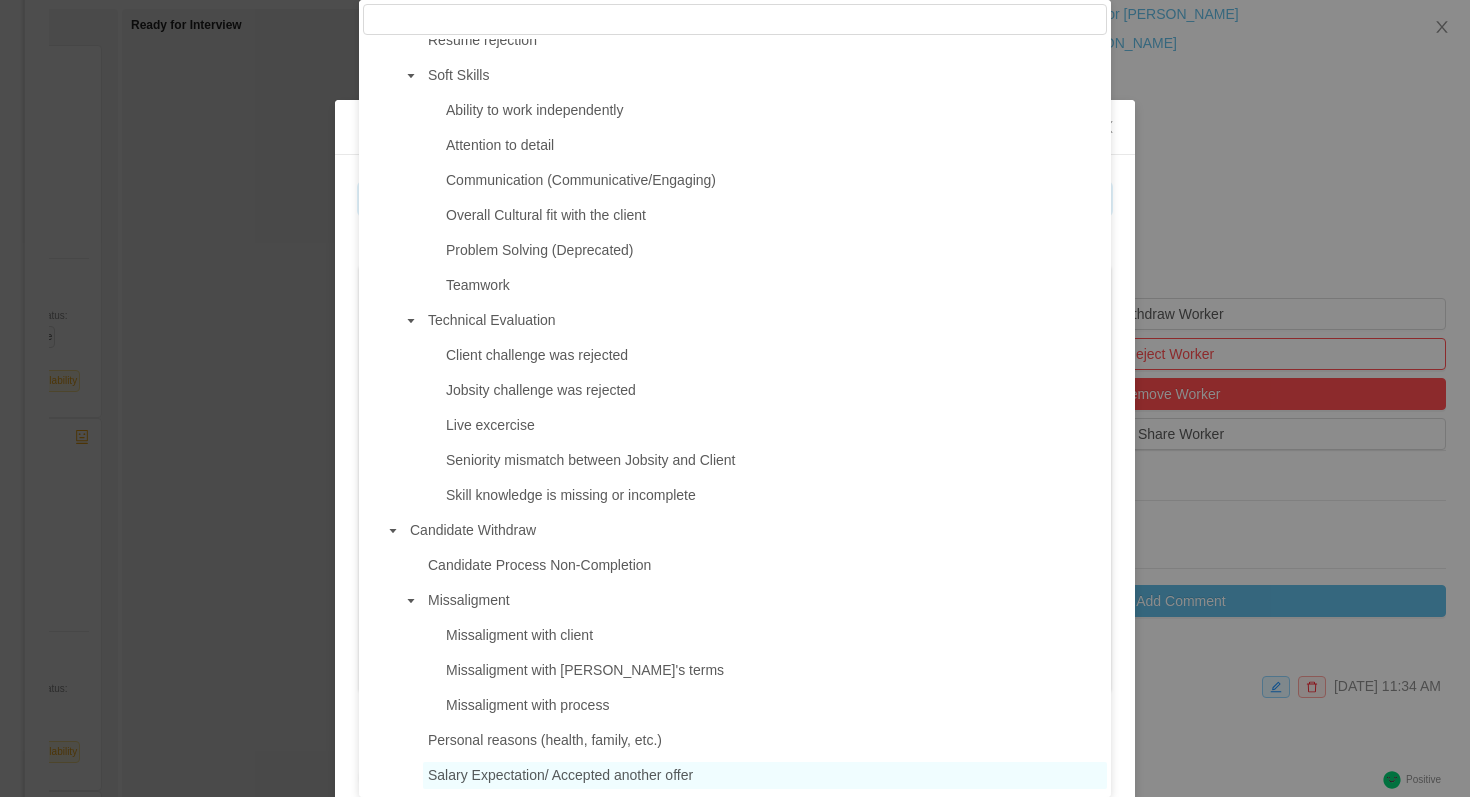click on "Salary Expectation/ Accepted another offer" at bounding box center [560, 775] 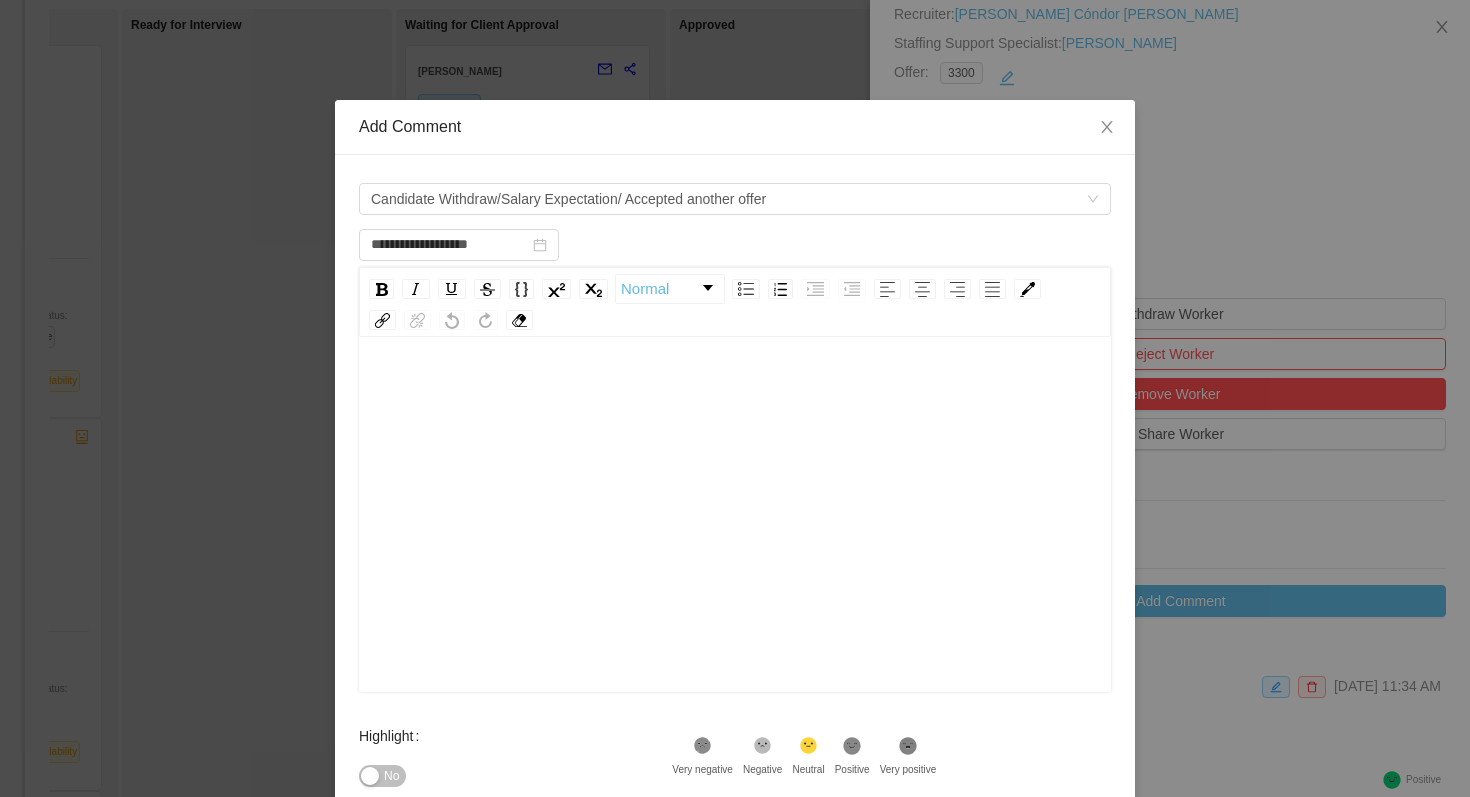 click at bounding box center [735, 546] 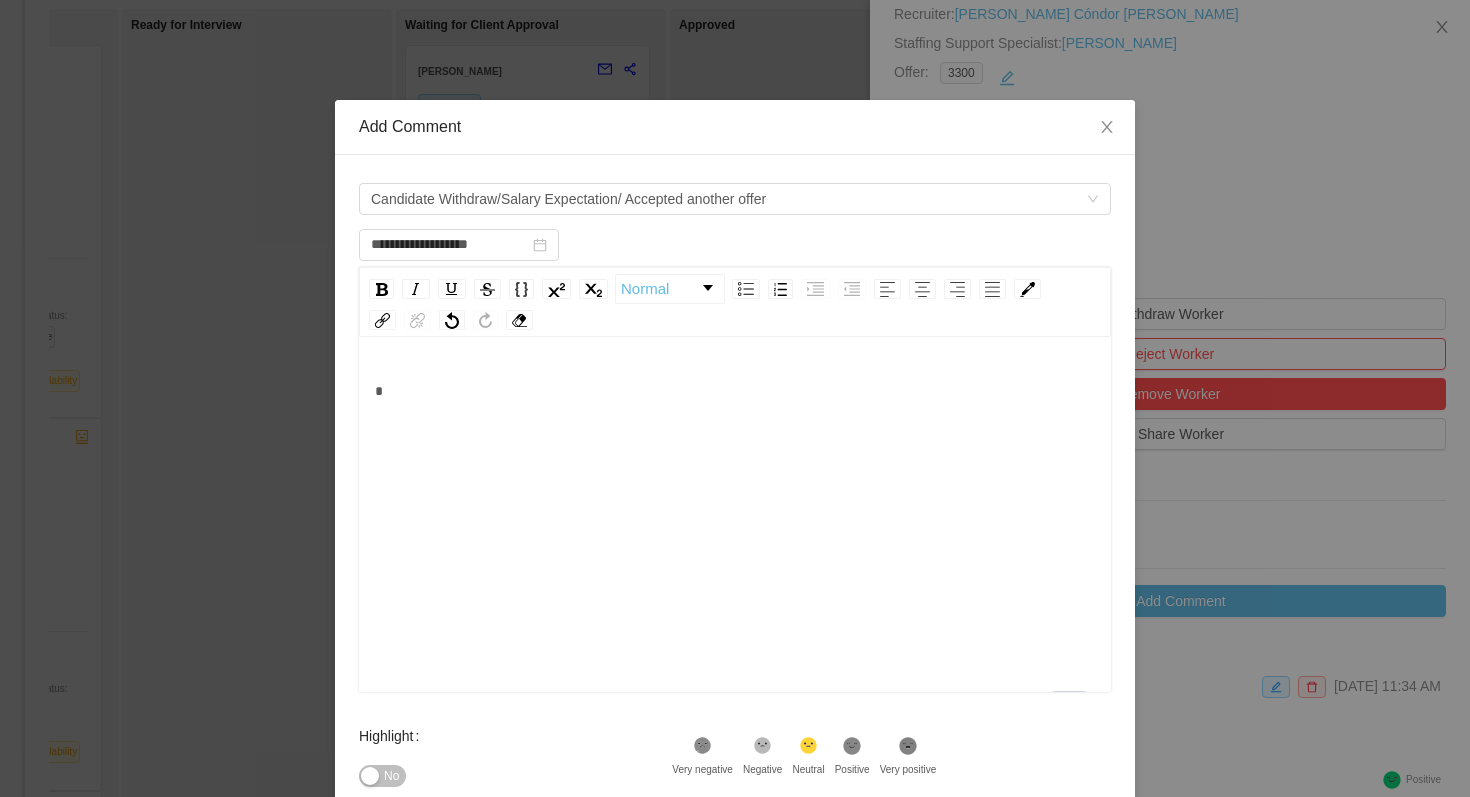 type 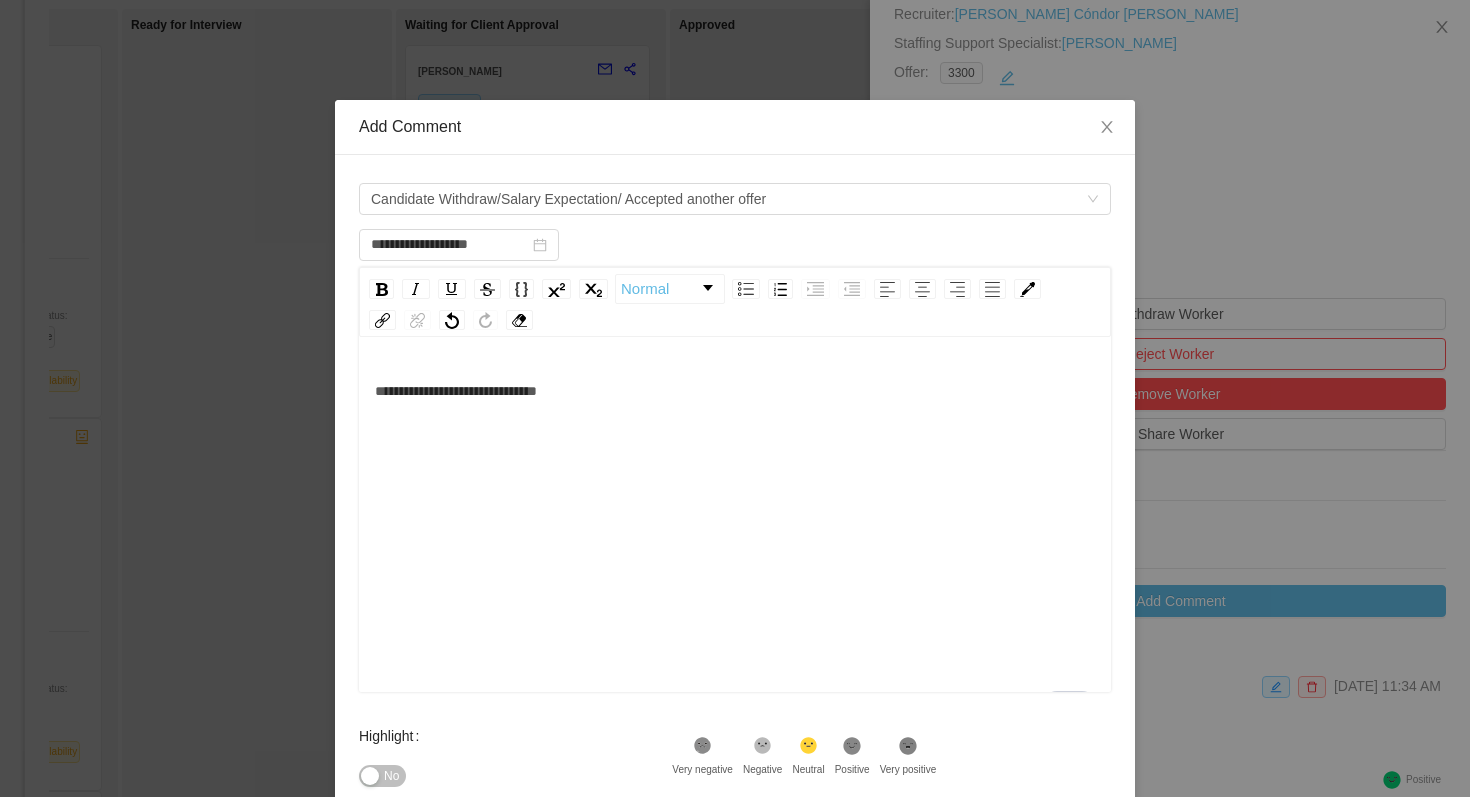 click on "**********" at bounding box center (456, 391) 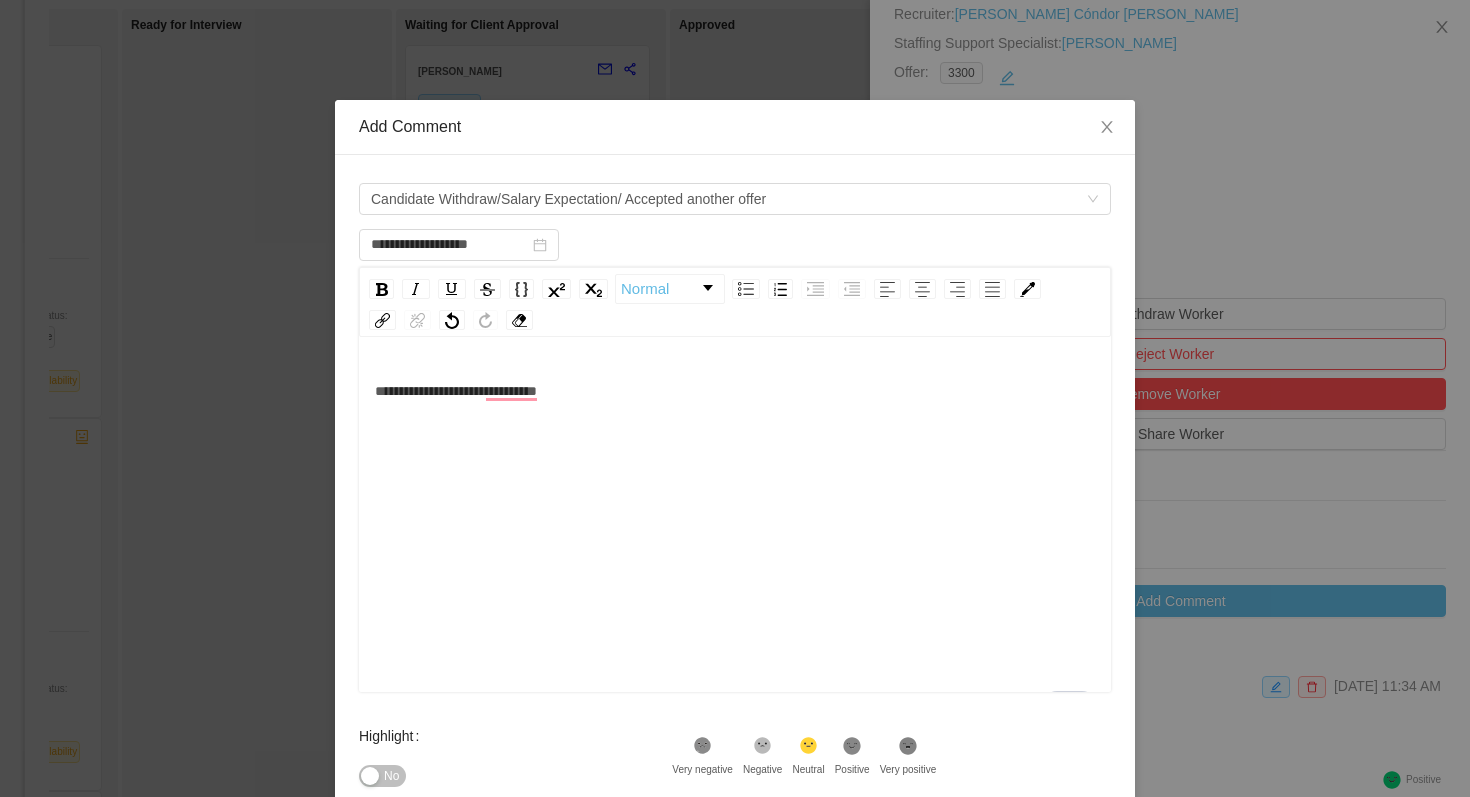 scroll, scrollTop: 124, scrollLeft: 0, axis: vertical 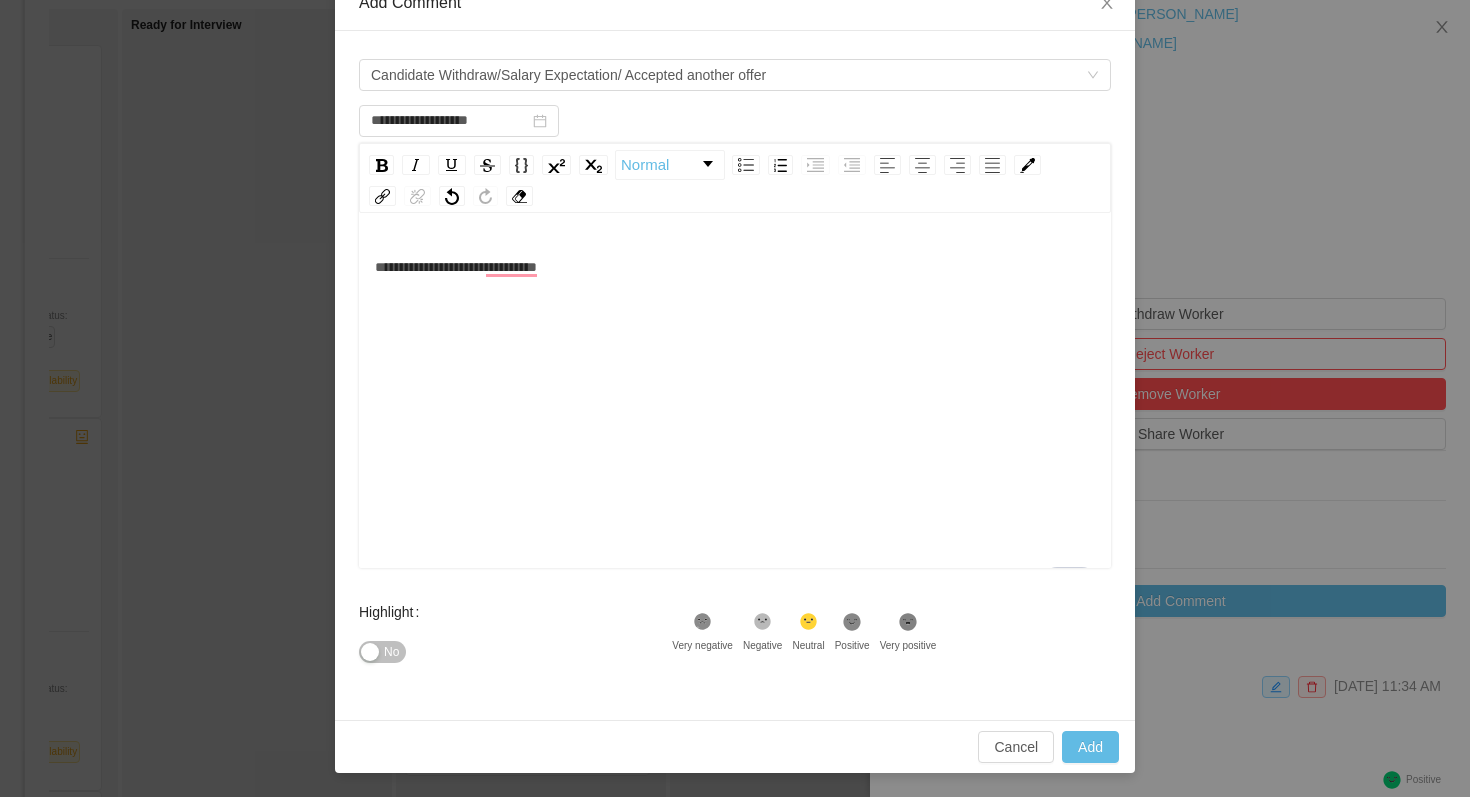 click on "No" at bounding box center [391, 652] 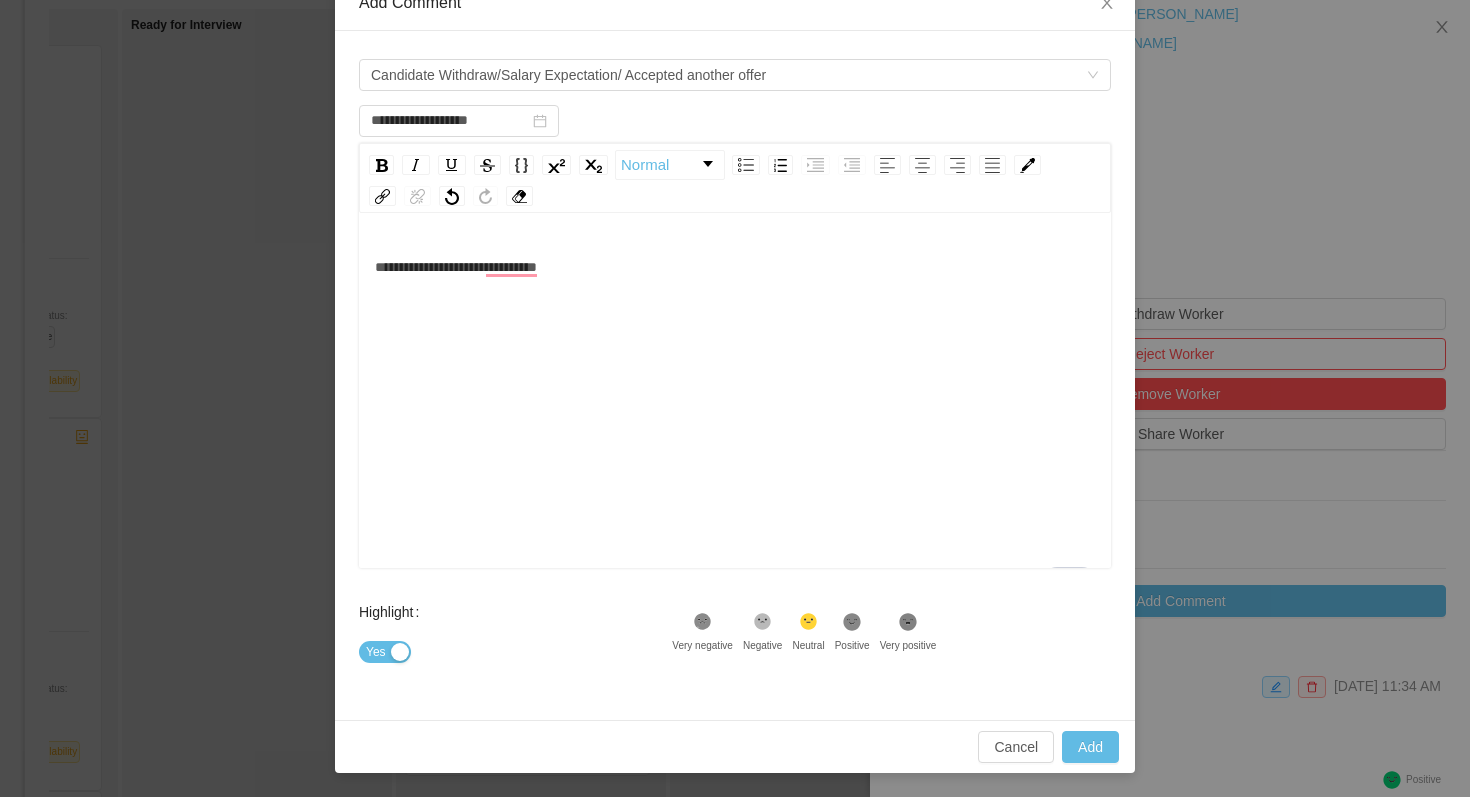 click on ".st1{fill:#262626}" 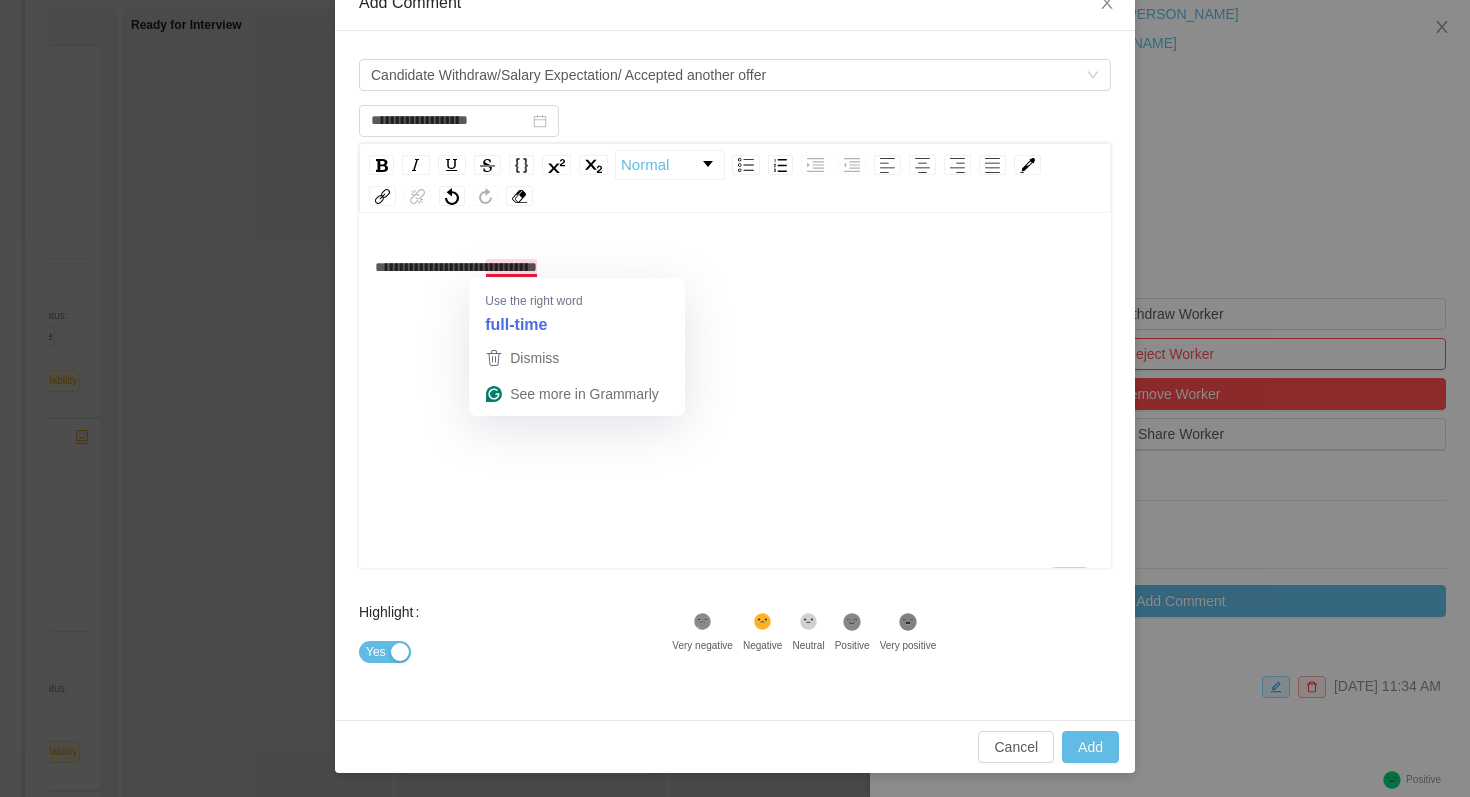 click on "Highlight Yes" at bounding box center [515, 632] 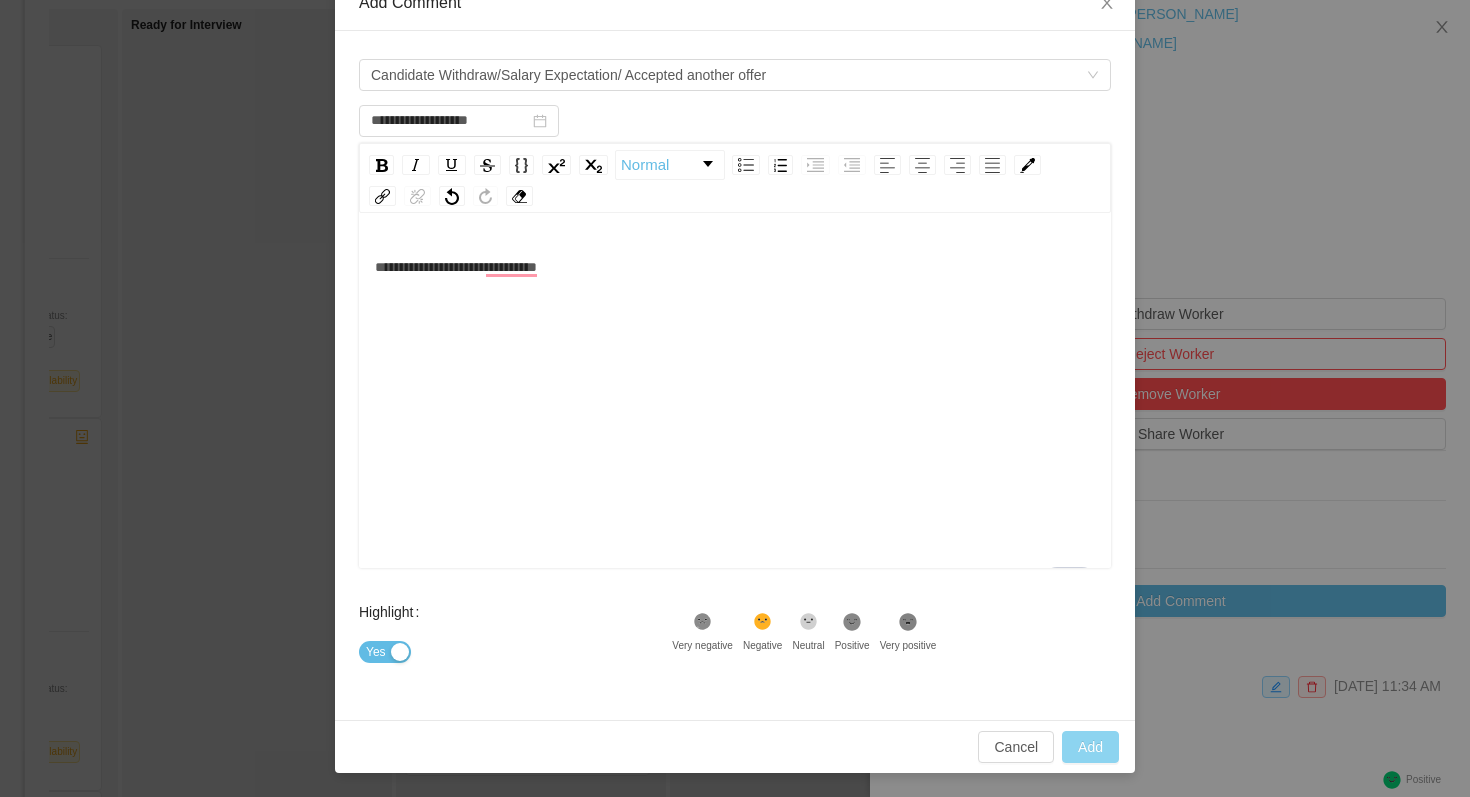 click on "Add" at bounding box center (1090, 747) 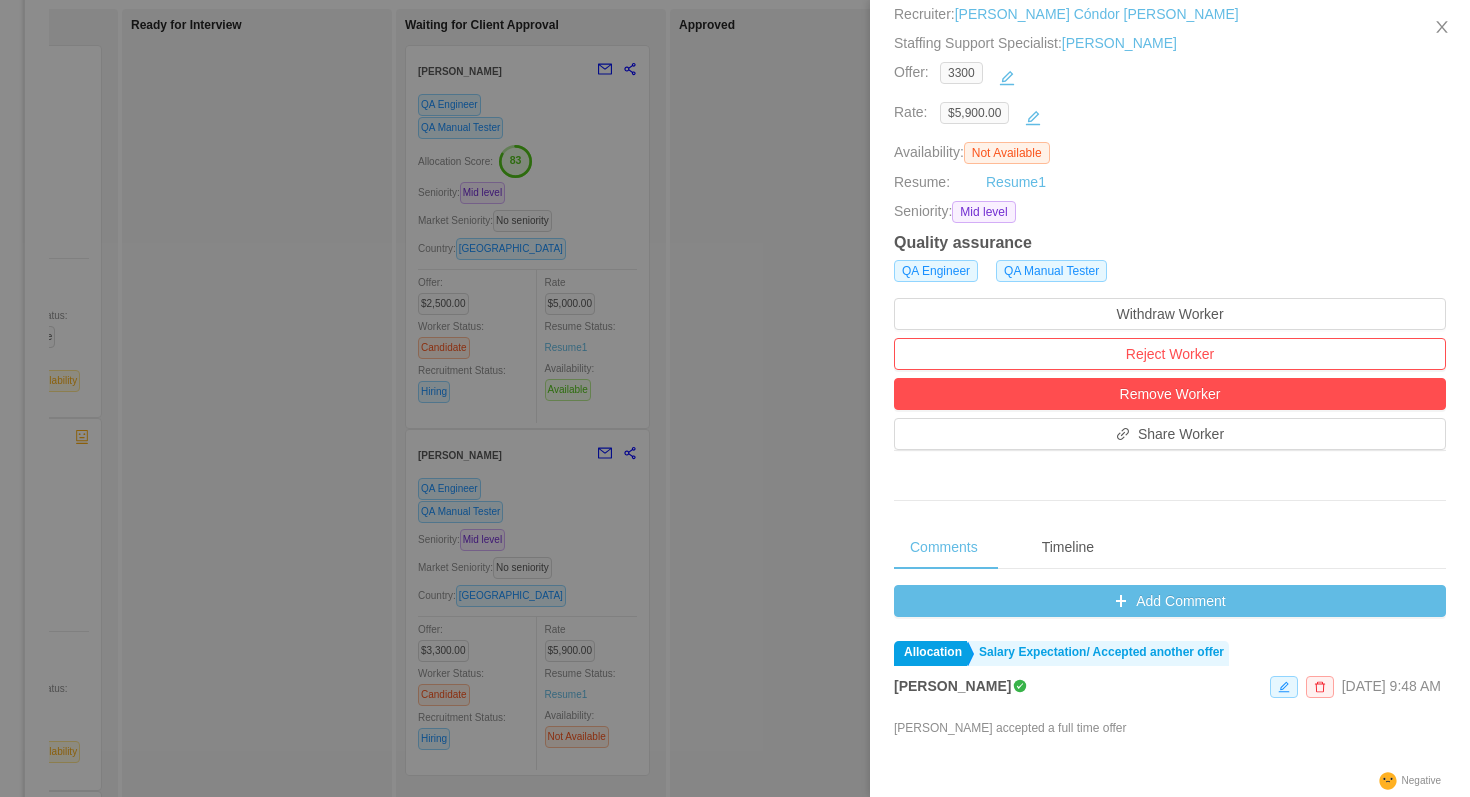 click at bounding box center (735, 398) 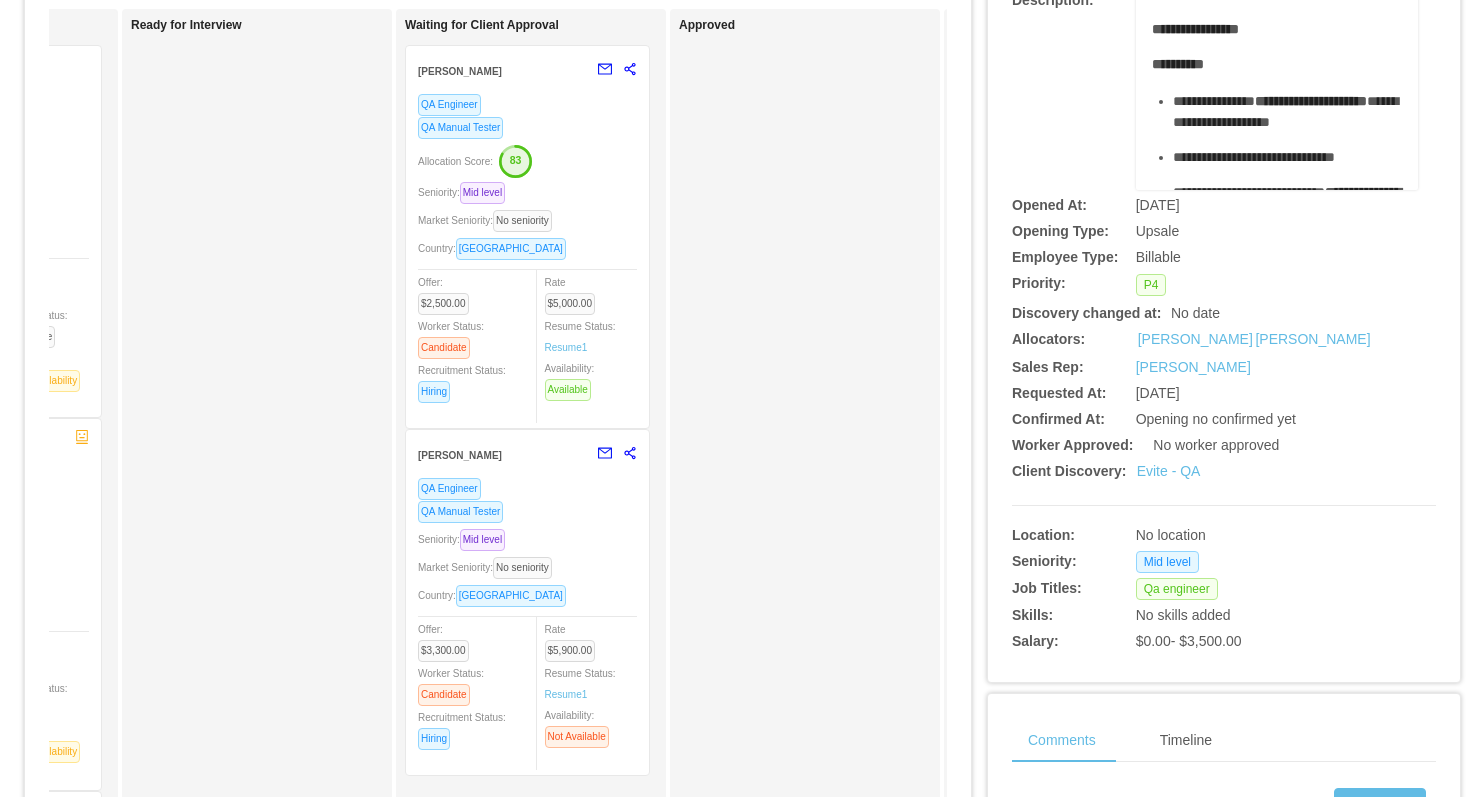 scroll, scrollTop: 0, scrollLeft: 0, axis: both 